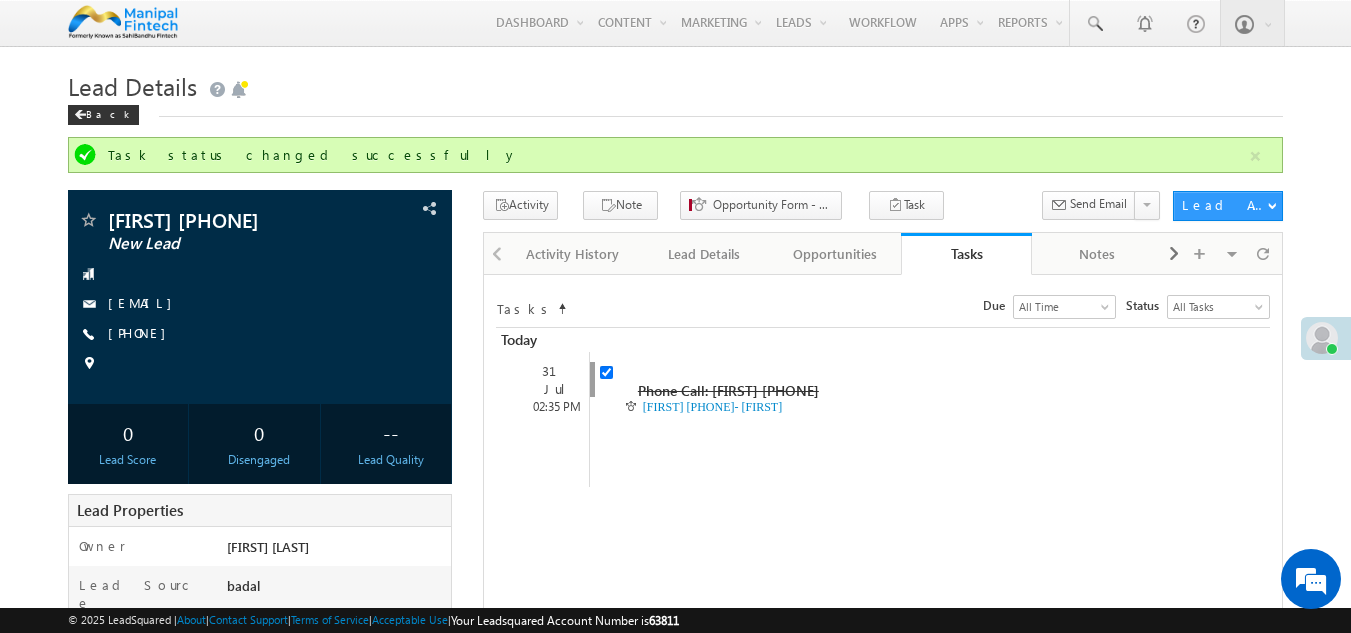 scroll, scrollTop: 0, scrollLeft: 0, axis: both 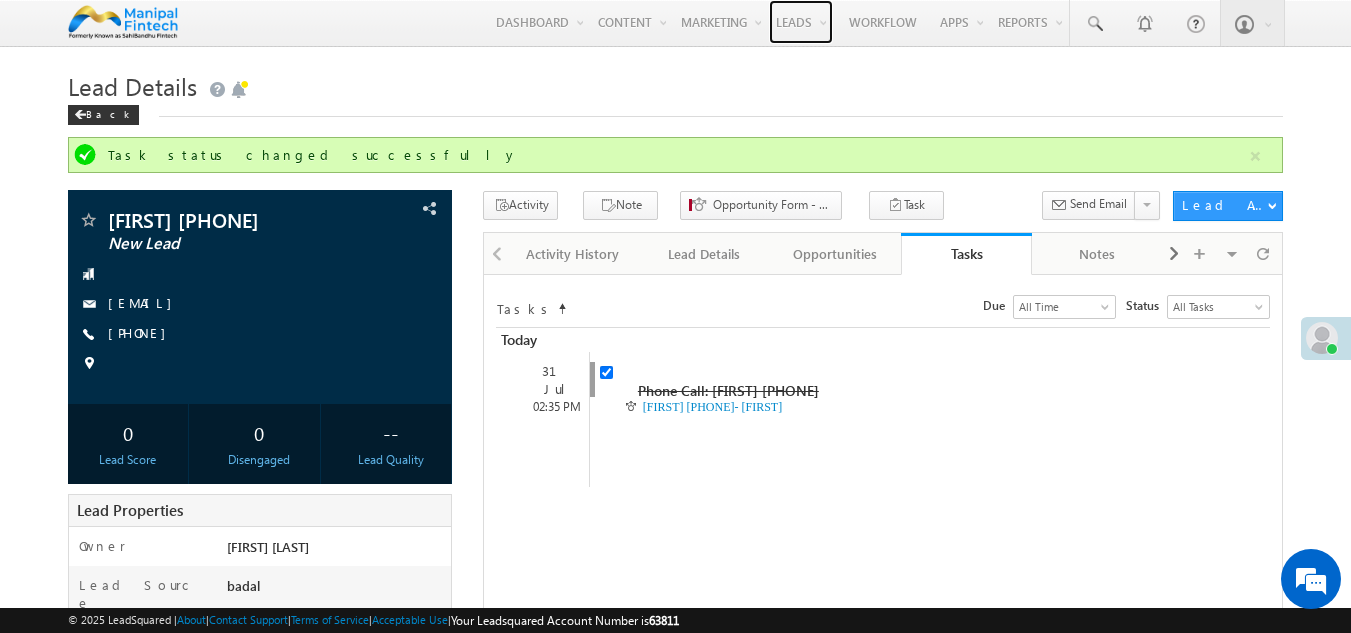 click on "Leads" at bounding box center (801, 22) 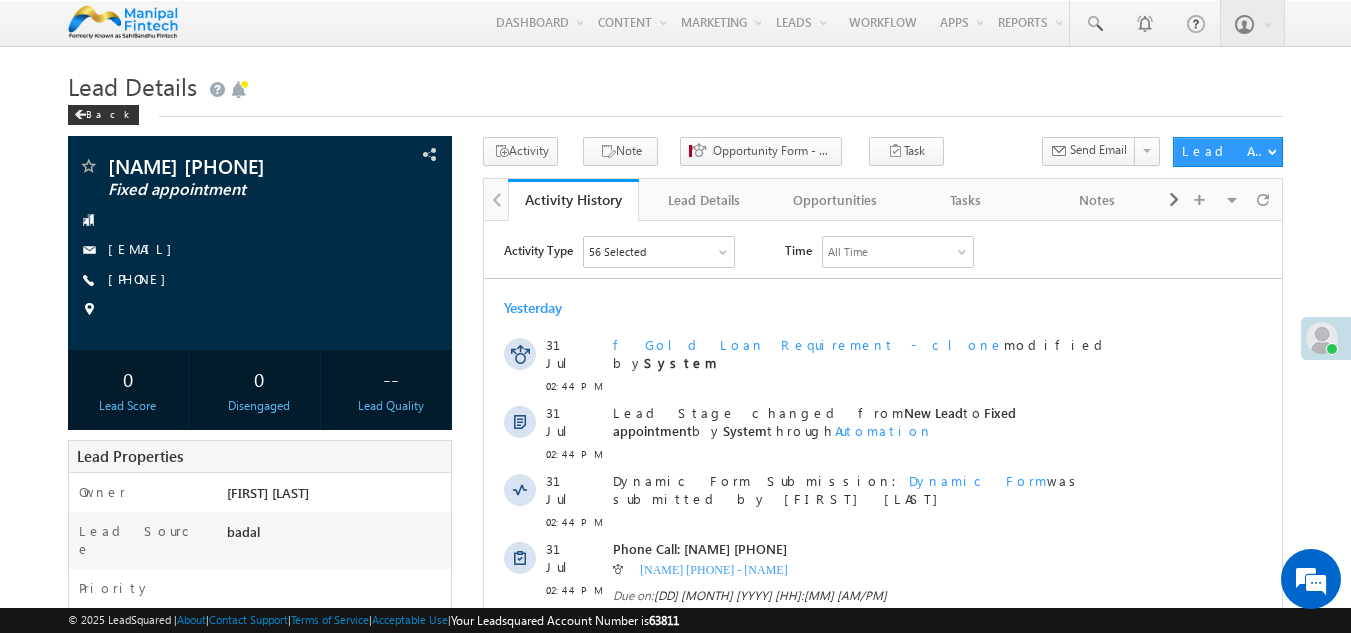scroll, scrollTop: 0, scrollLeft: 0, axis: both 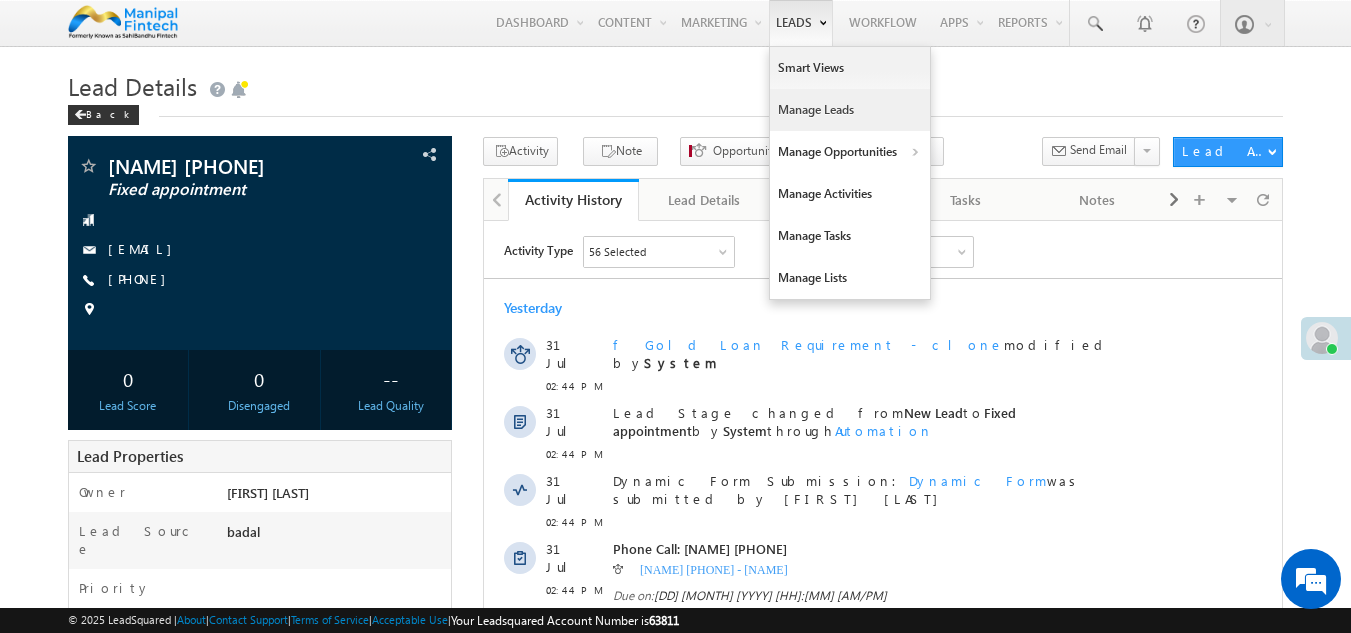 click on "Manage Leads" at bounding box center (850, 110) 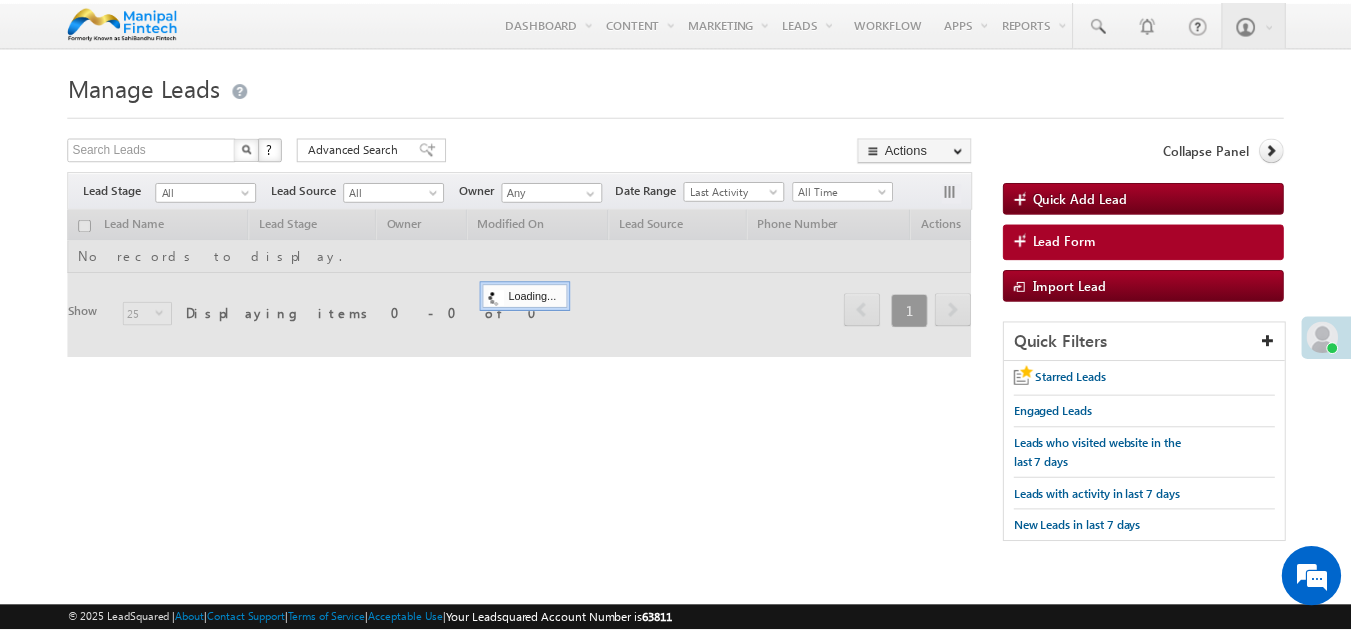 scroll, scrollTop: 0, scrollLeft: 0, axis: both 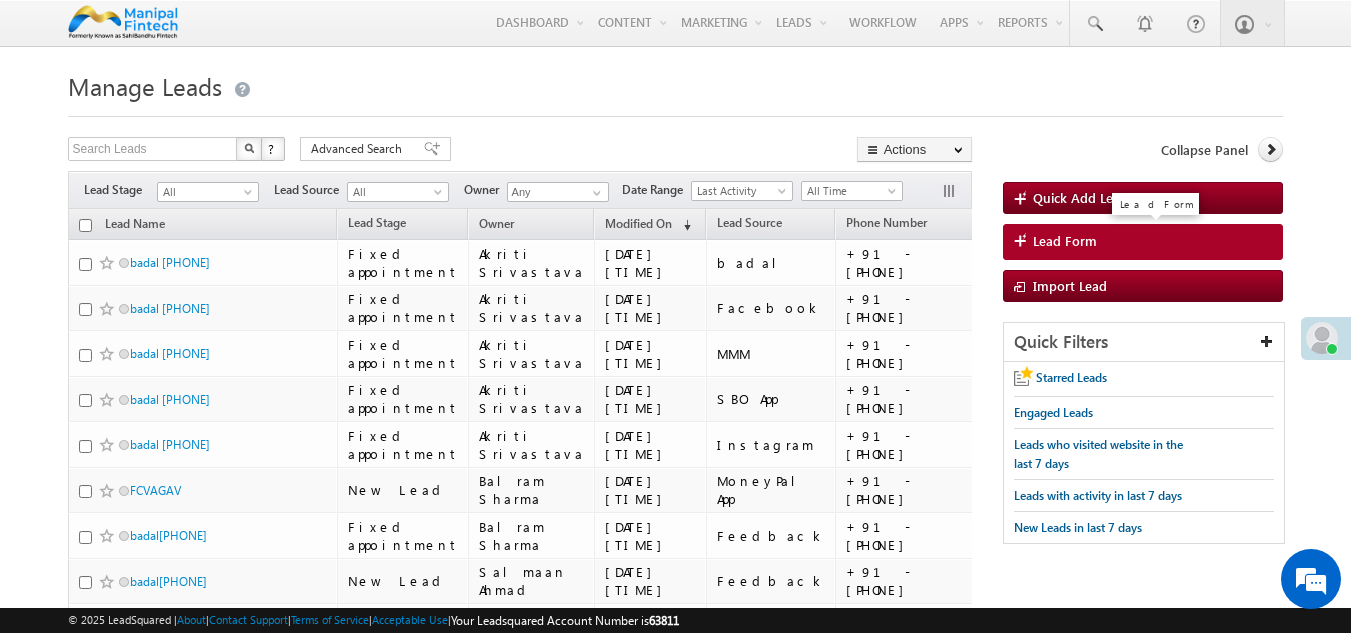 click on "Lead Form" at bounding box center [1065, 241] 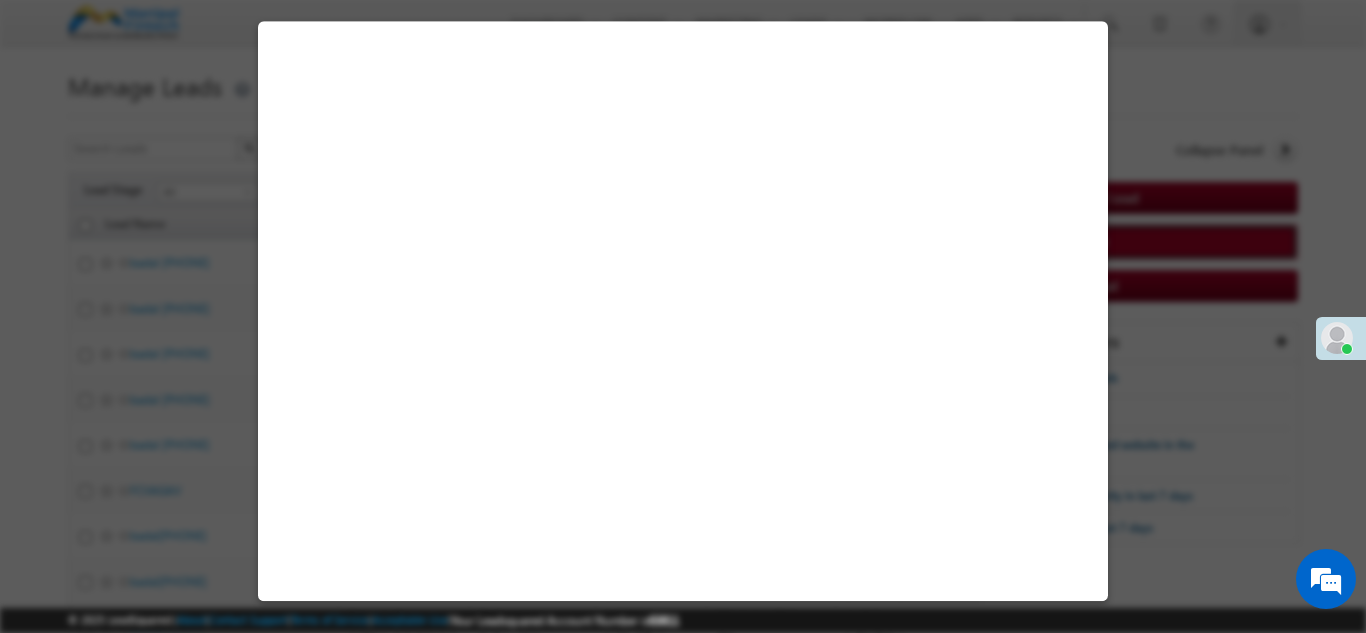 select on "Open" 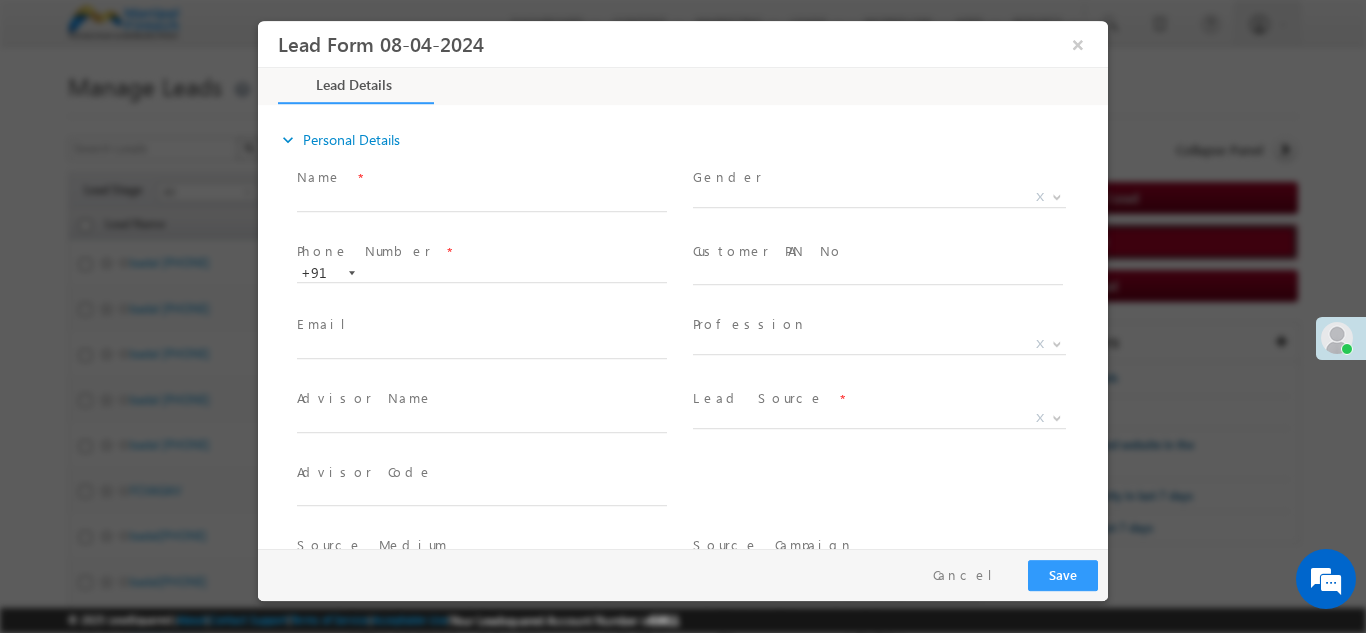 scroll, scrollTop: 0, scrollLeft: 0, axis: both 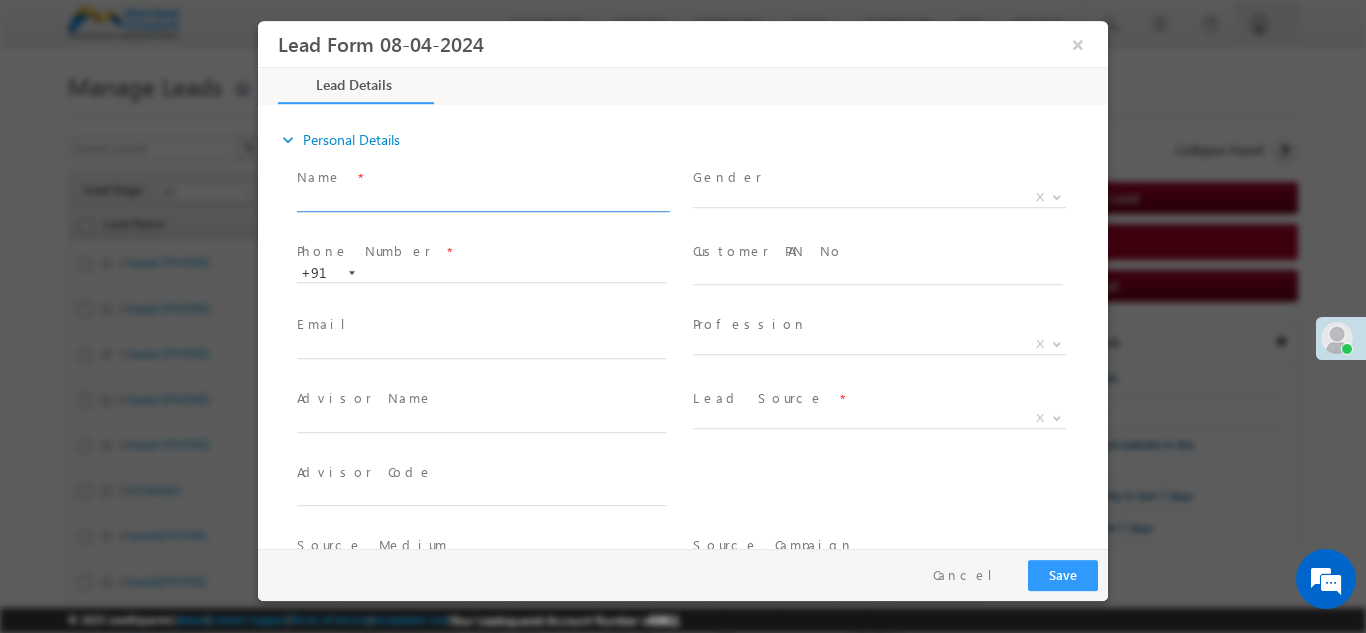 click at bounding box center [482, 201] 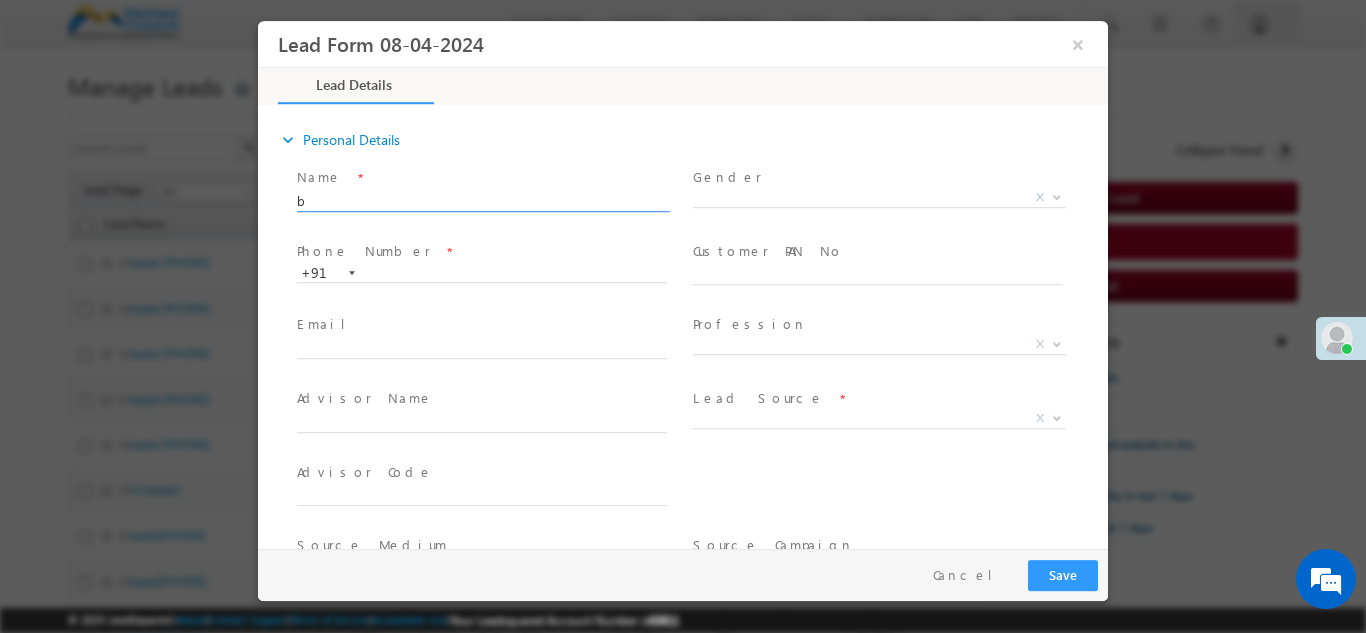 type on "ba" 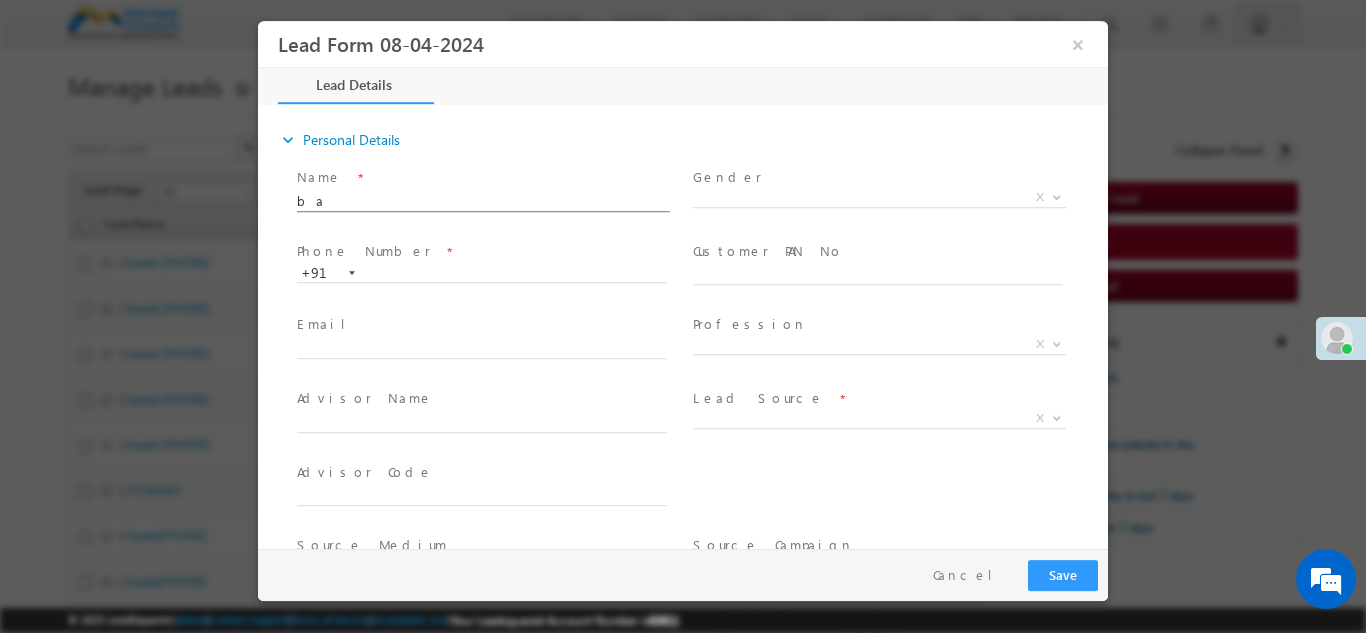 type on "[DATE] [TIME]" 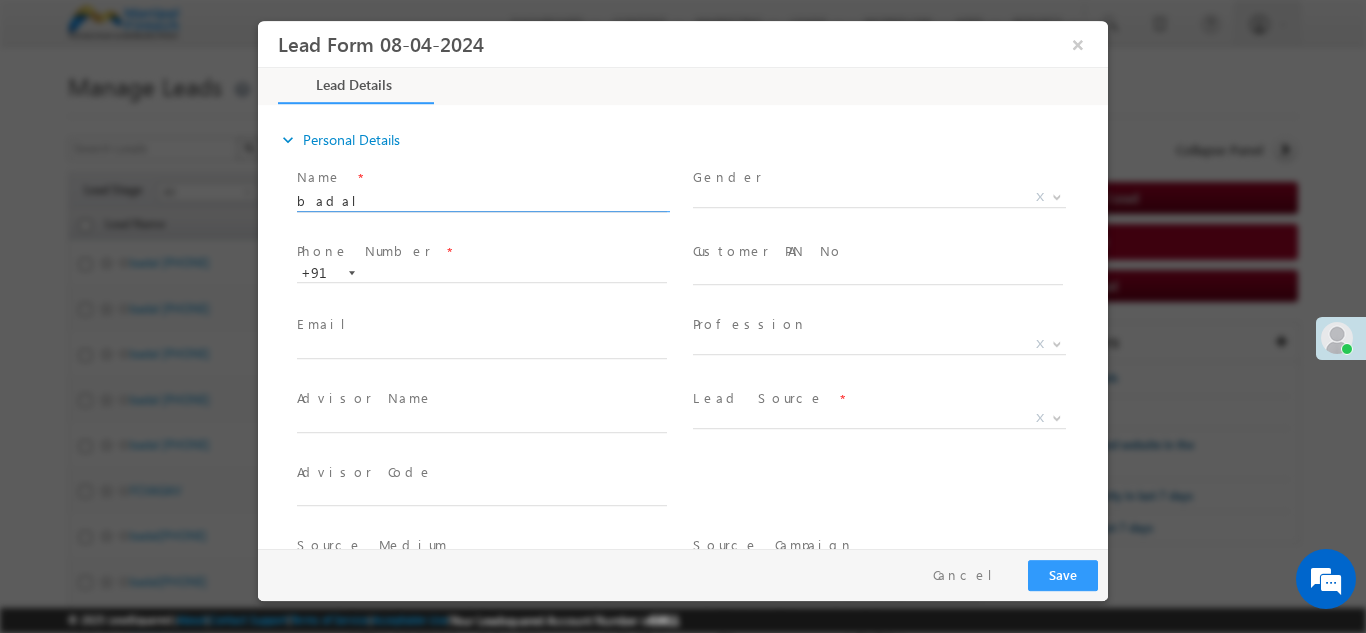 paste on "[PHONE]" 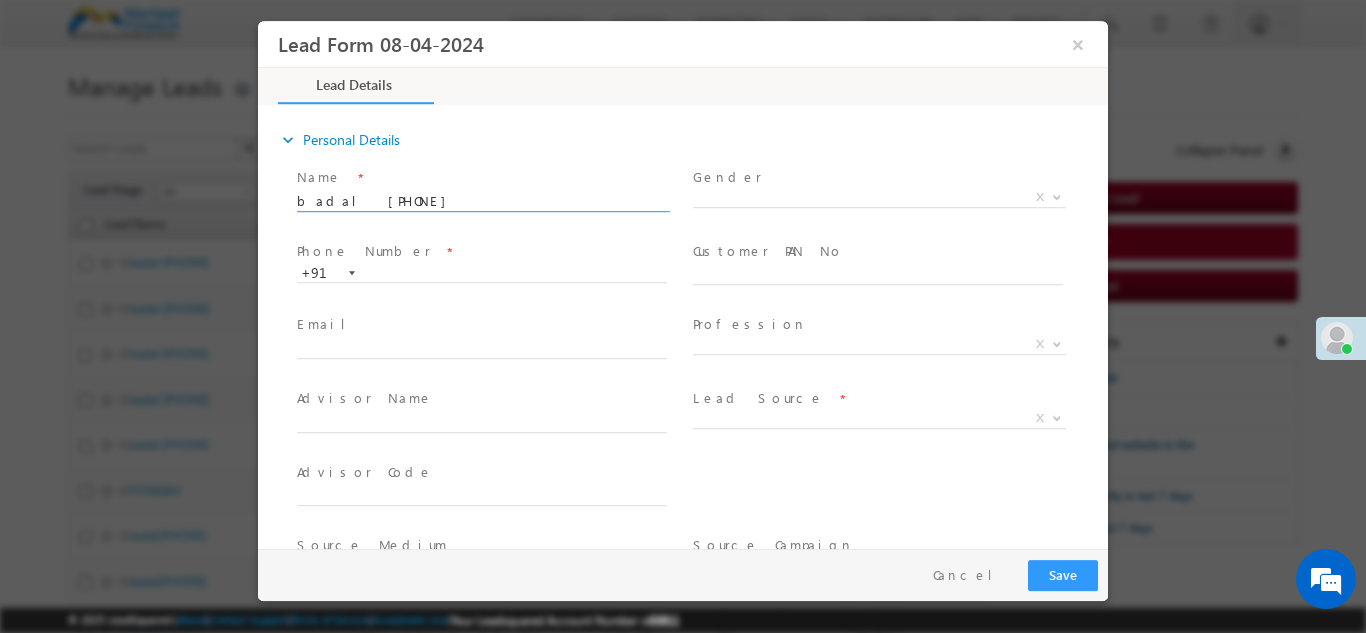 type on "0" 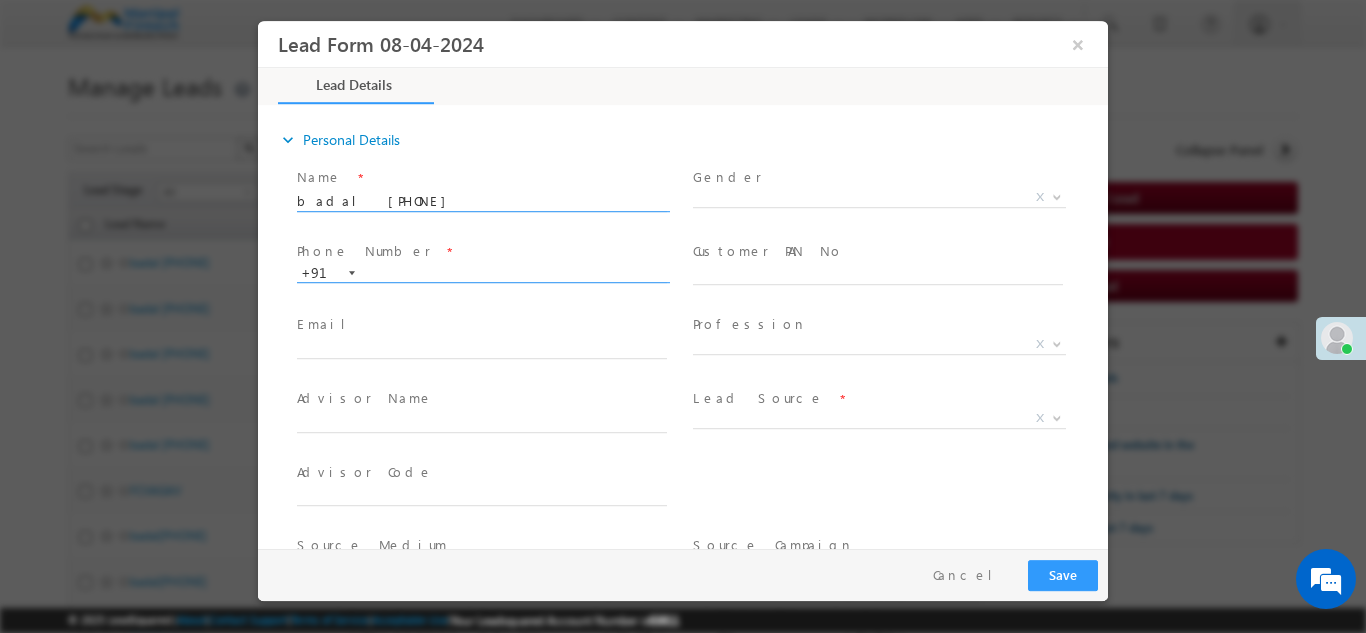 type on "[NAME] [PHONE]" 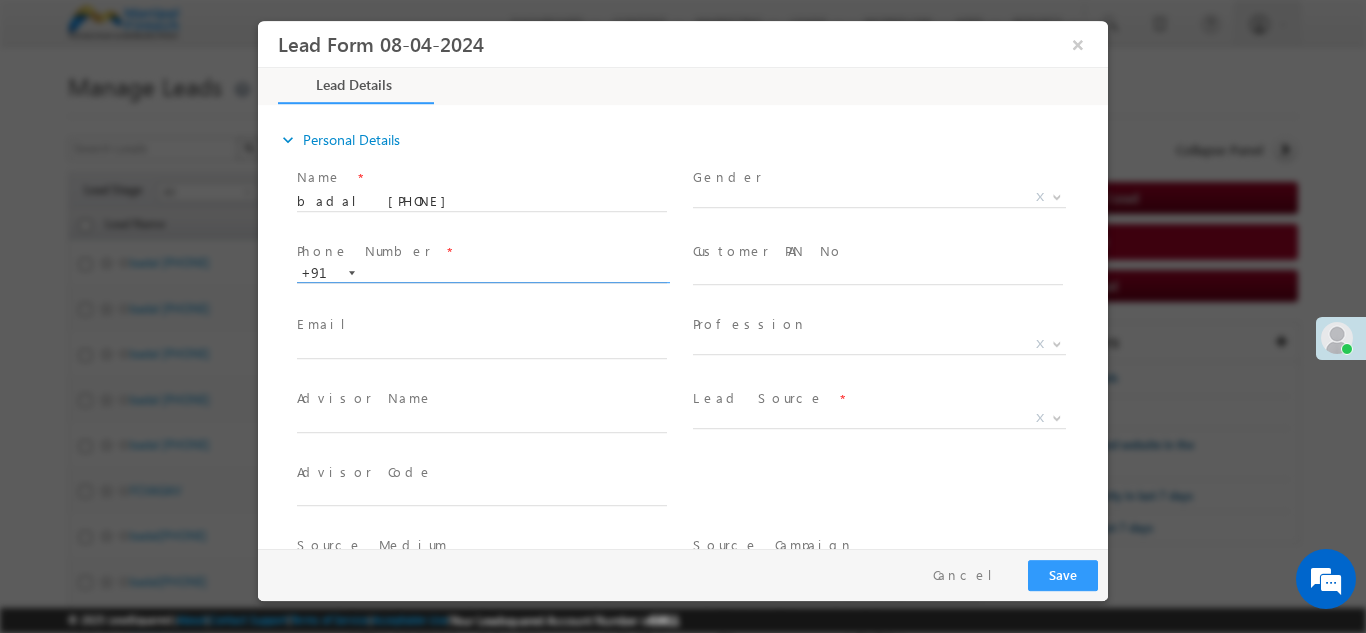 click at bounding box center [482, 273] 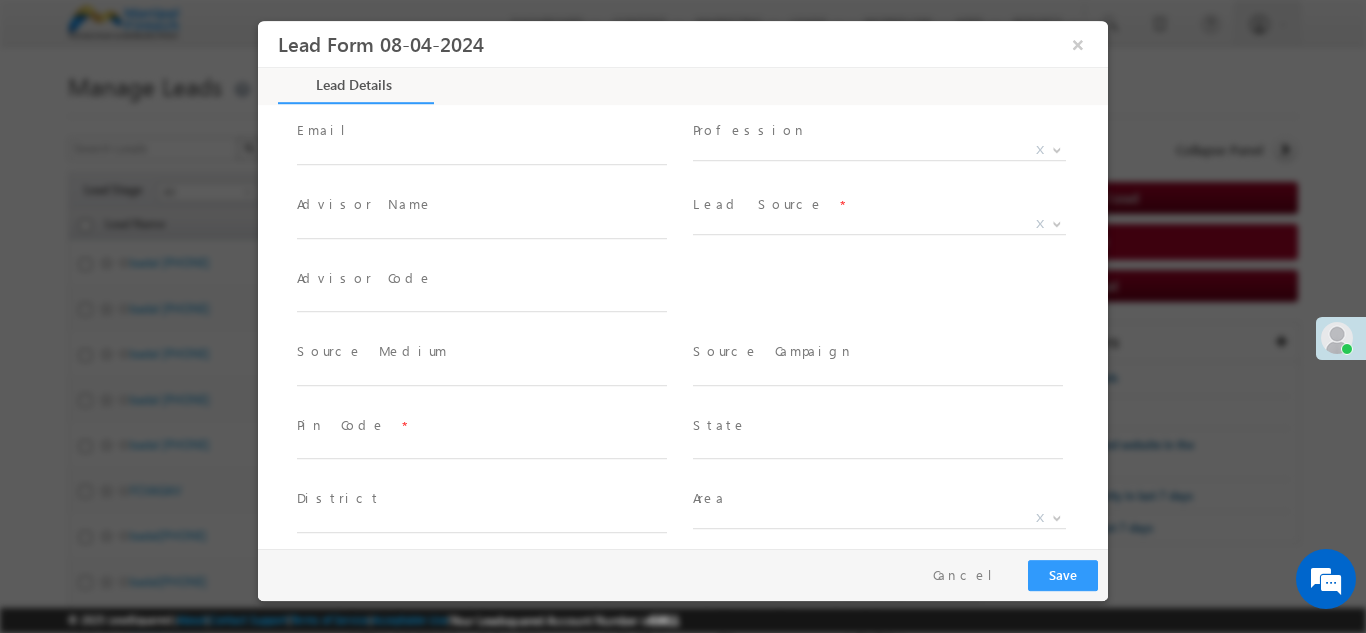 scroll, scrollTop: 195, scrollLeft: 0, axis: vertical 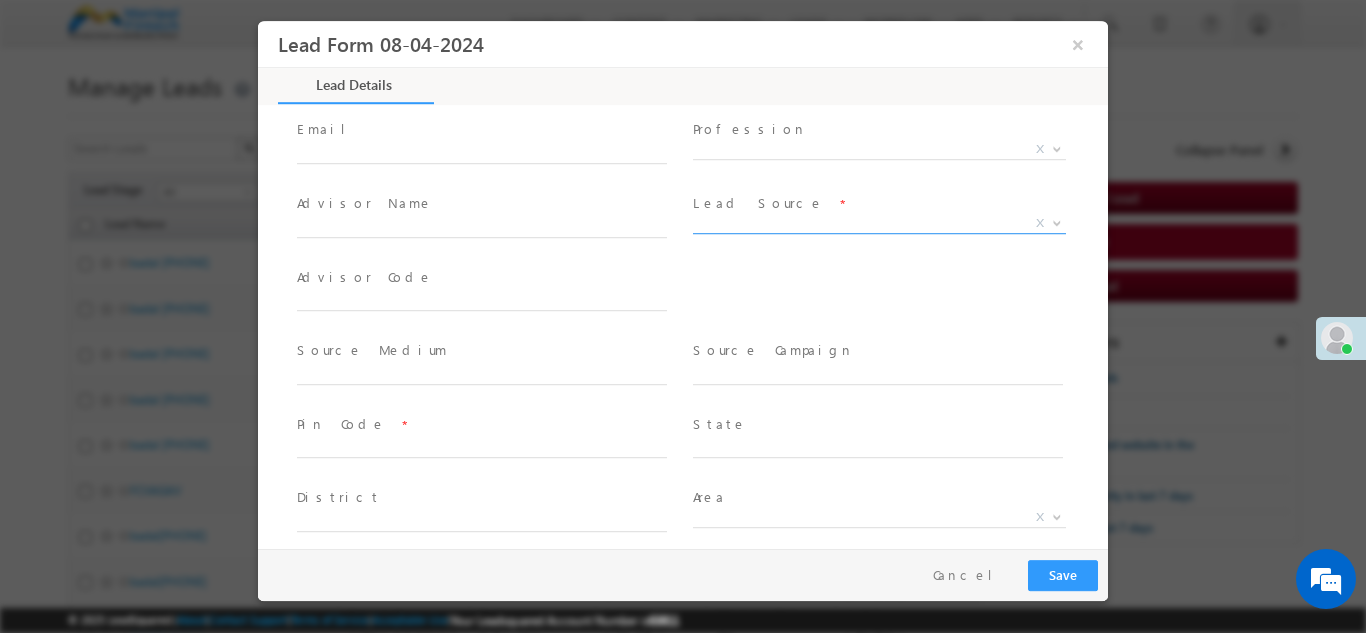type on "9846740264" 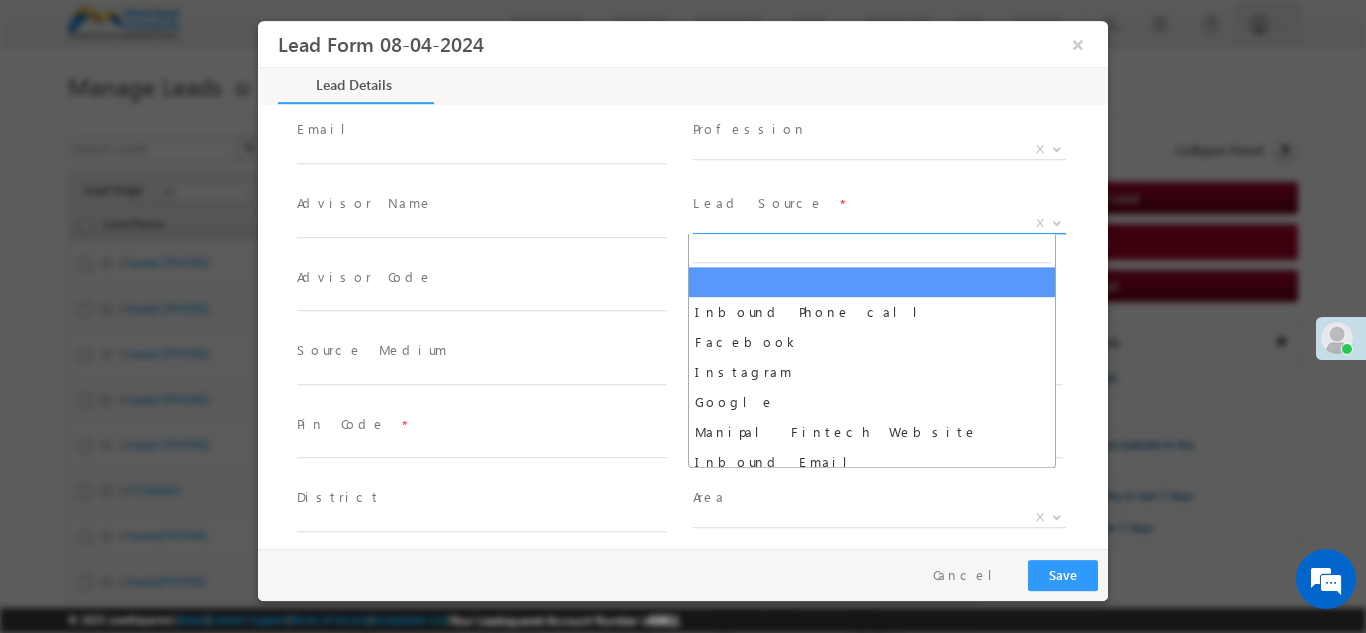 click on "X" at bounding box center [879, 223] 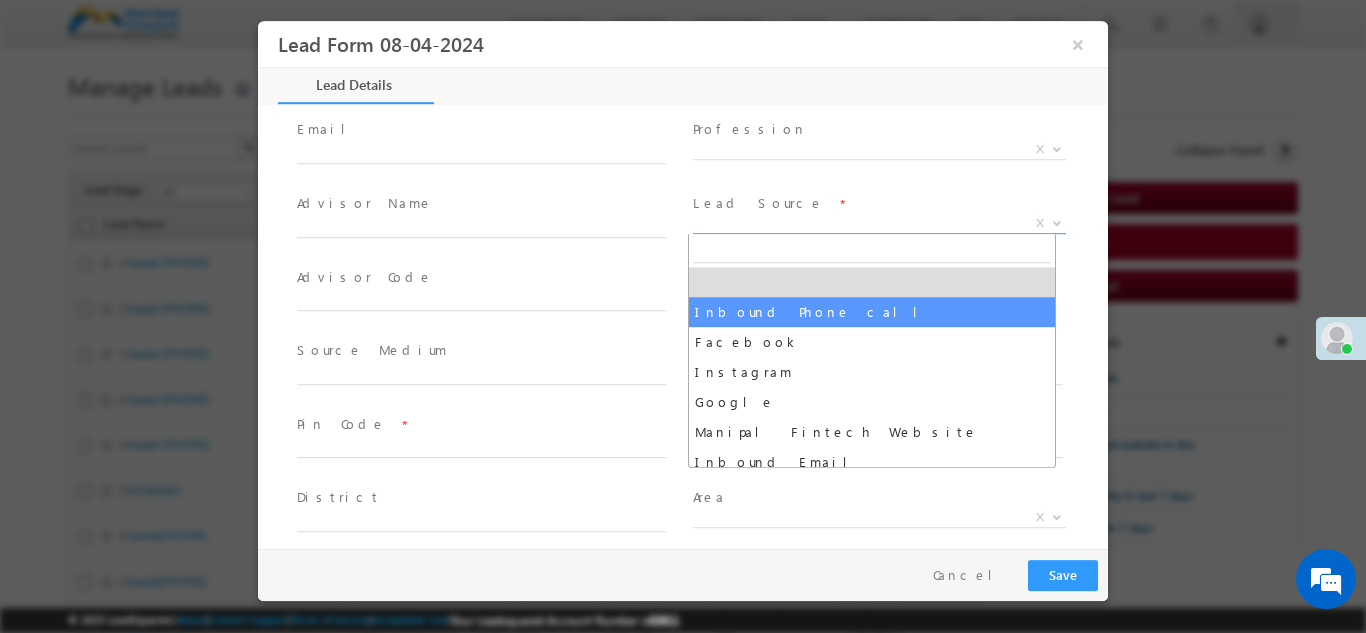 select on "Inbound Phone call" 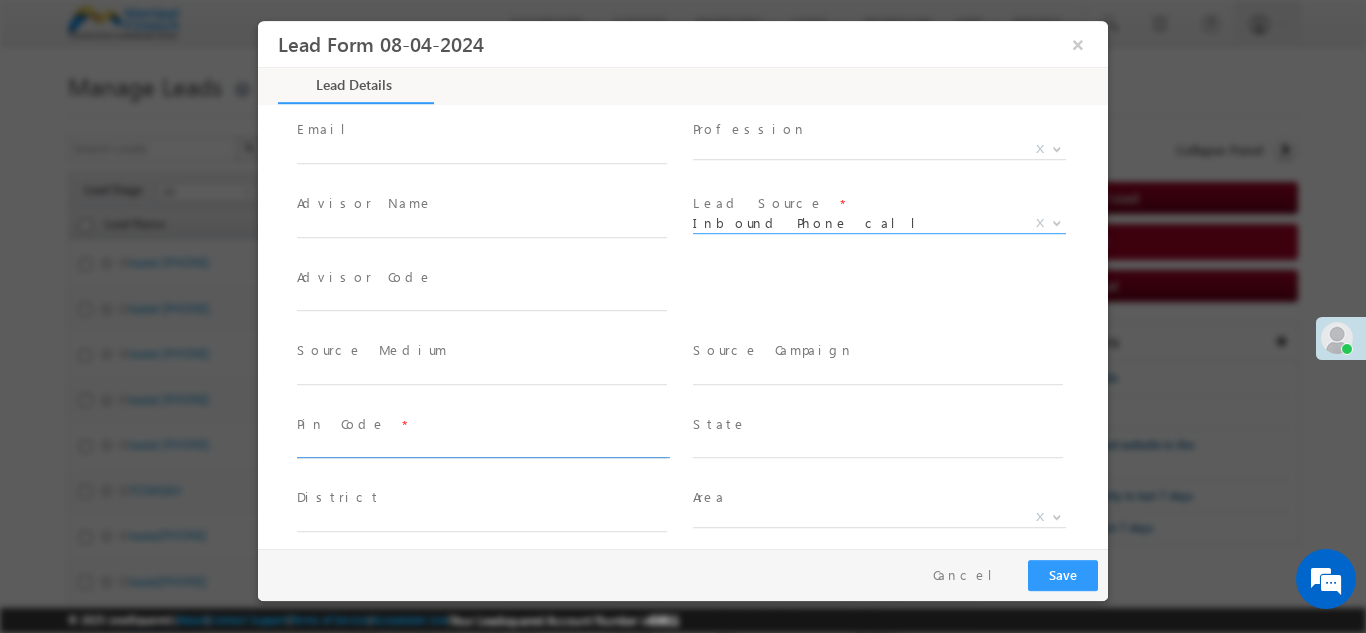 click at bounding box center [482, 448] 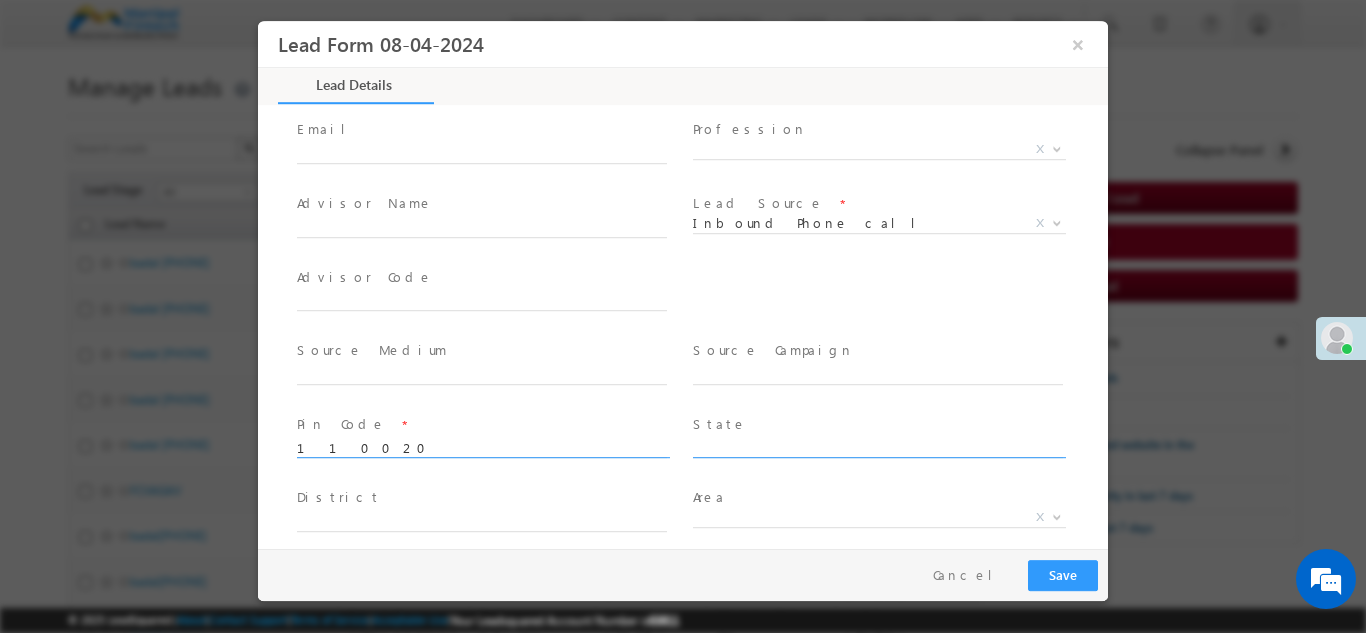 scroll, scrollTop: 394, scrollLeft: 0, axis: vertical 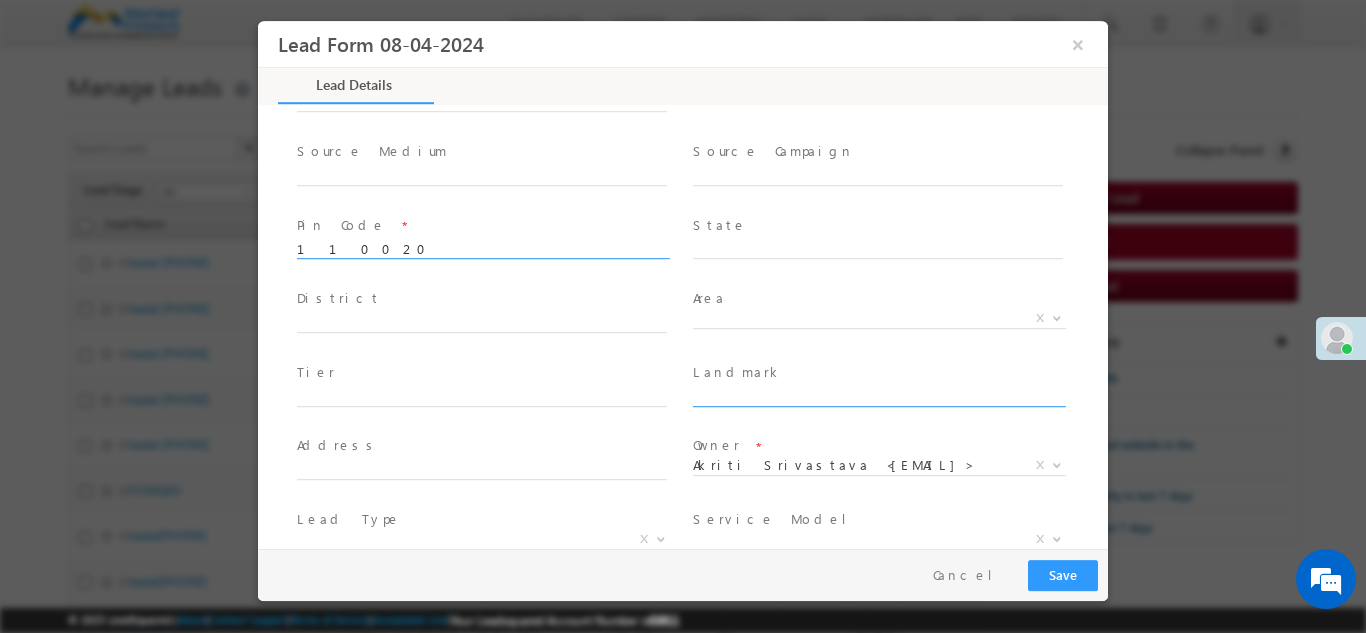 type on "110020" 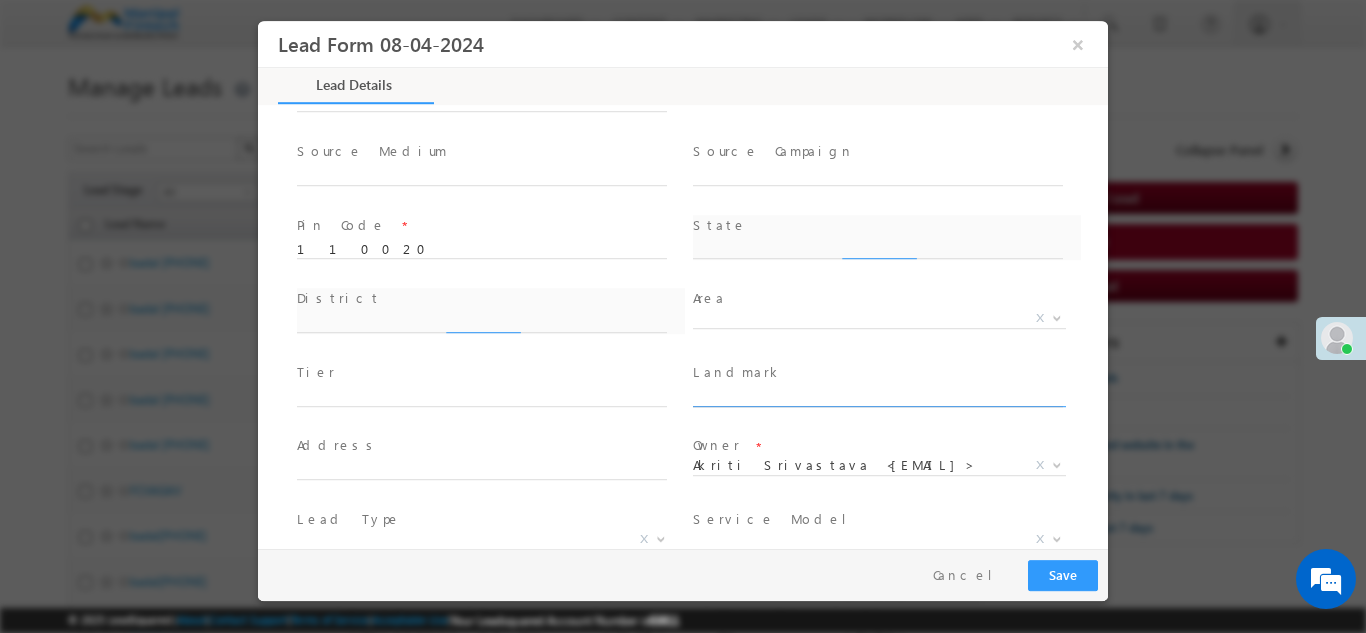 click at bounding box center [878, 396] 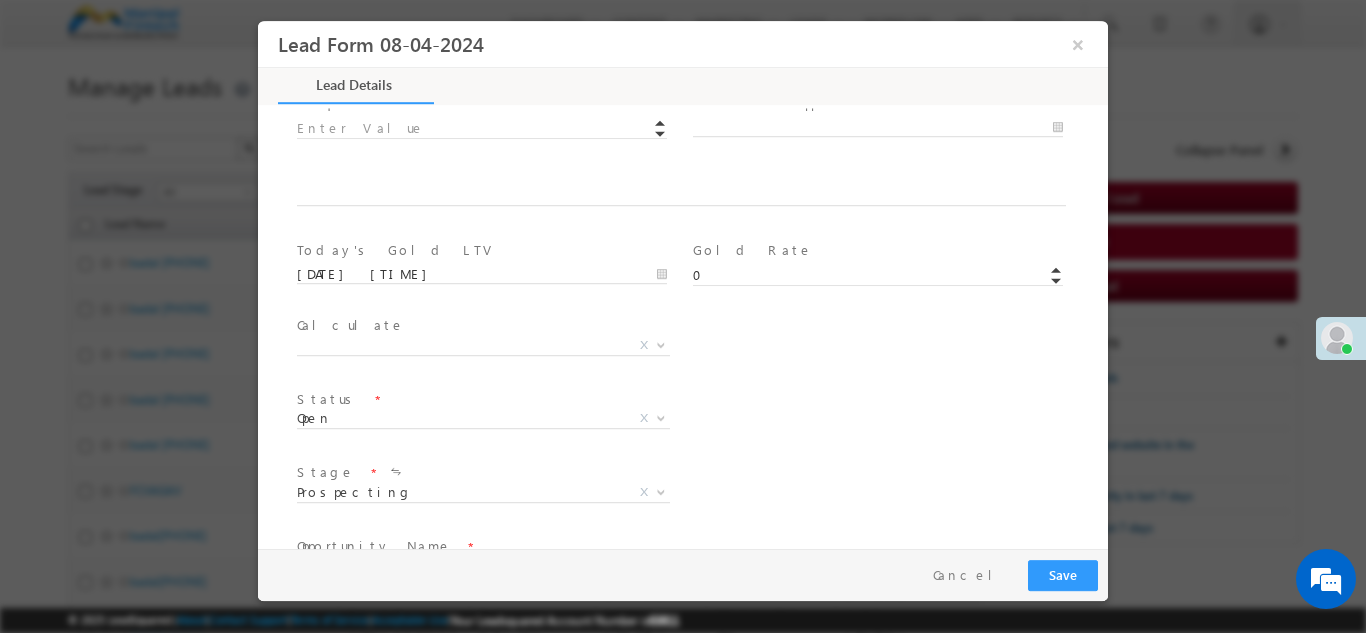 scroll, scrollTop: 1095, scrollLeft: 0, axis: vertical 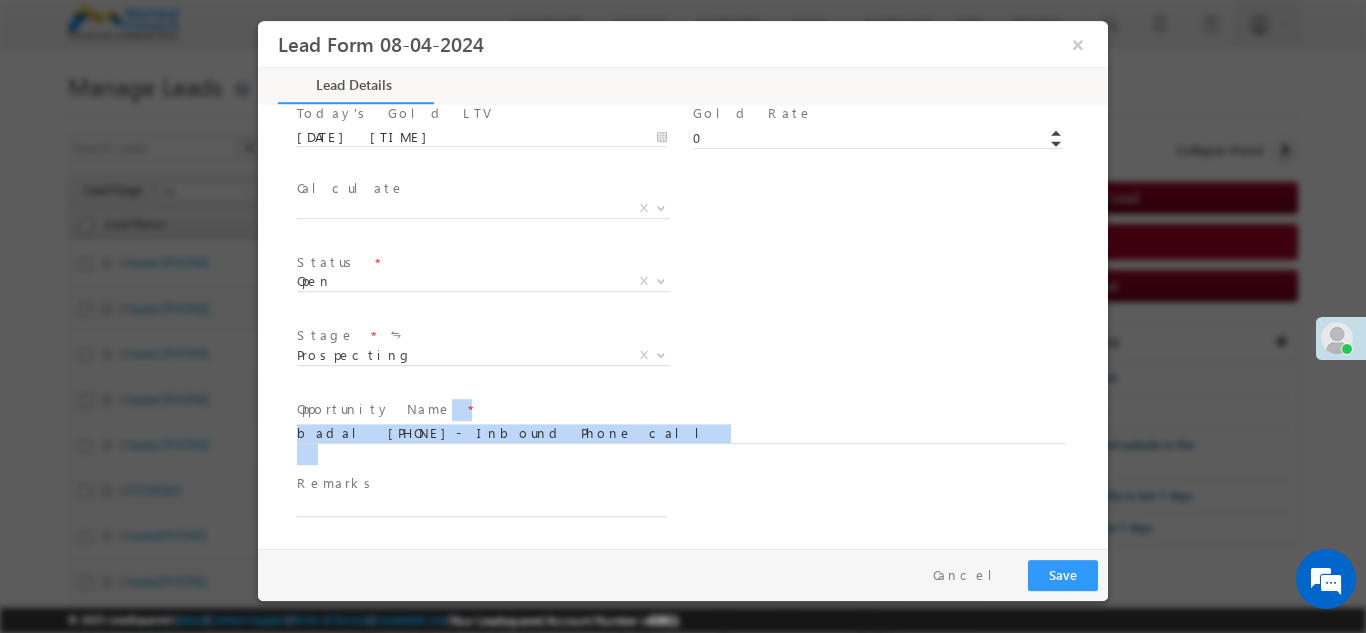 drag, startPoint x: 618, startPoint y: 375, endPoint x: 763, endPoint y: 479, distance: 178.44046 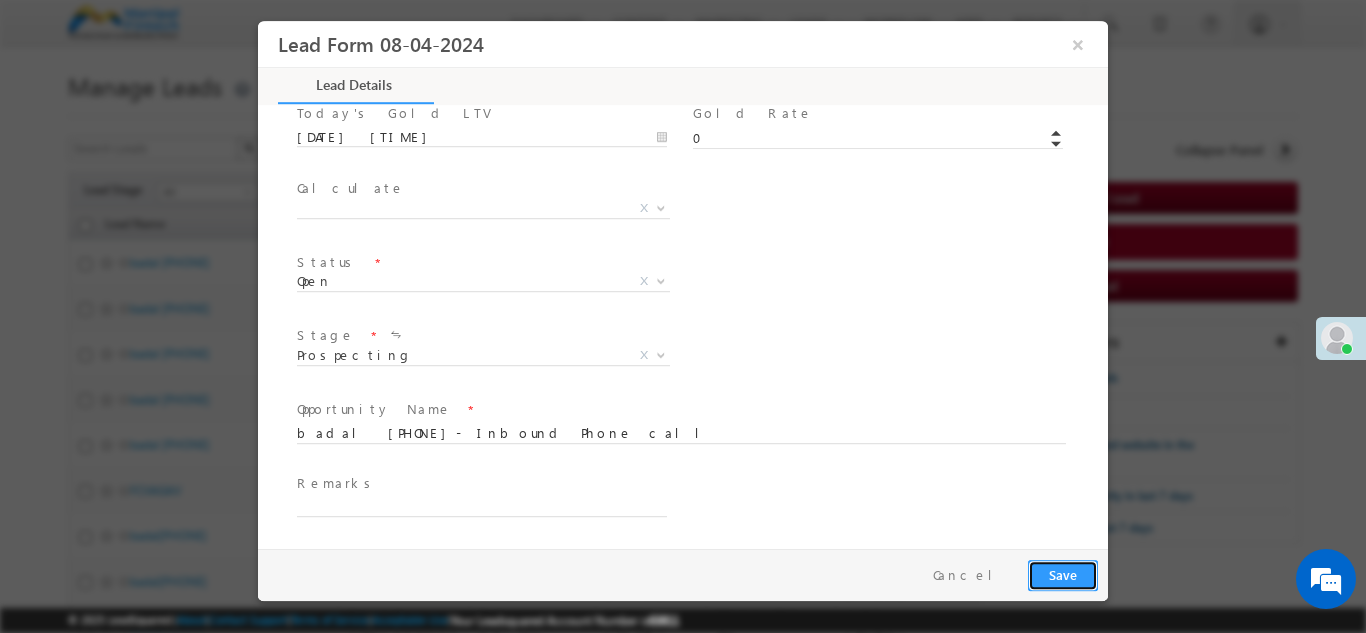 click on "Save" at bounding box center [1063, 574] 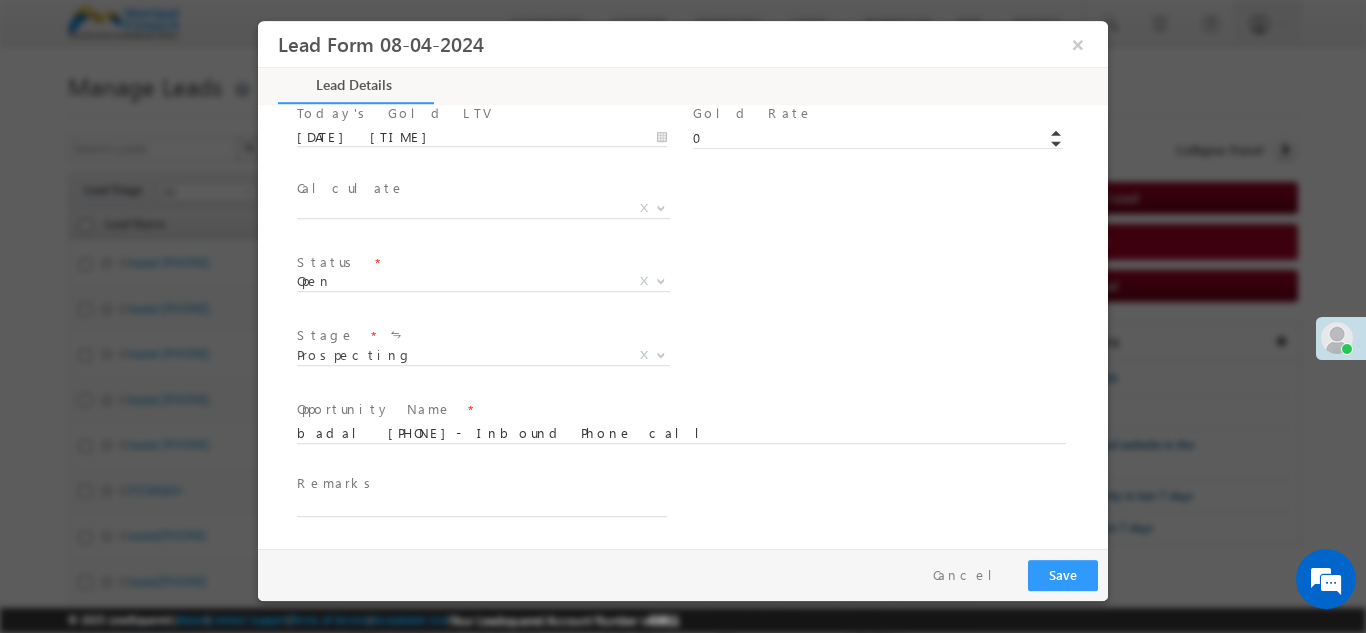 scroll, scrollTop: 682, scrollLeft: 0, axis: vertical 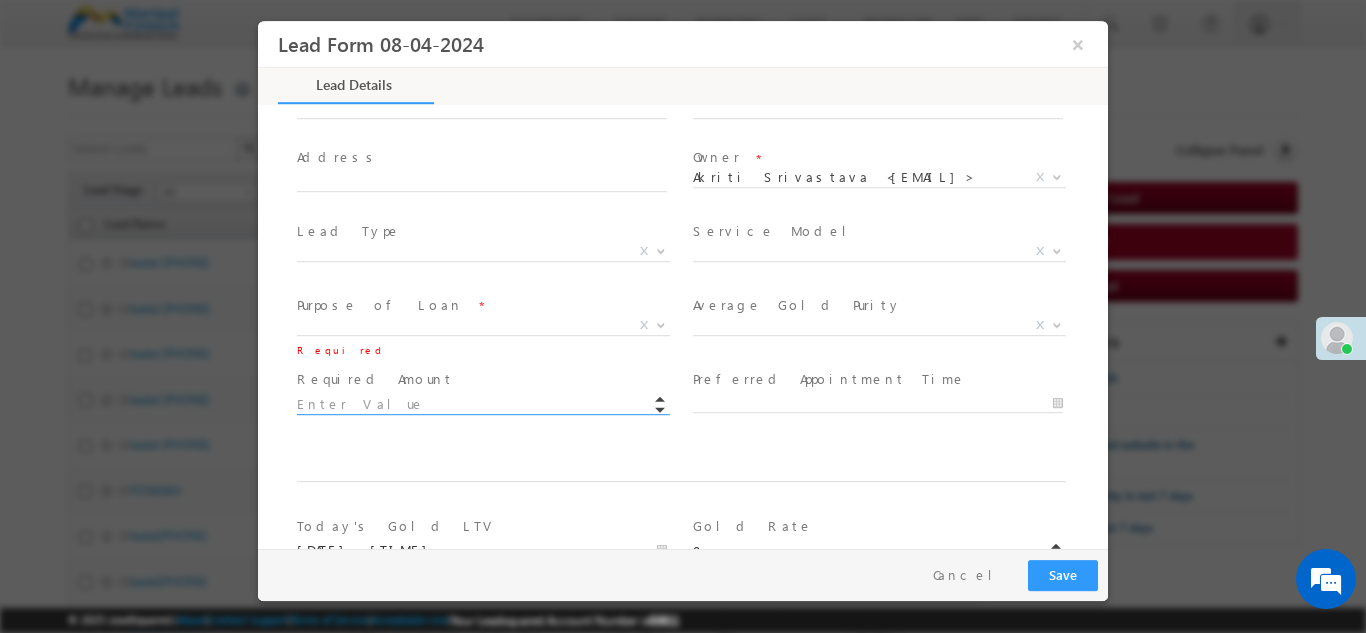 click at bounding box center [482, 404] 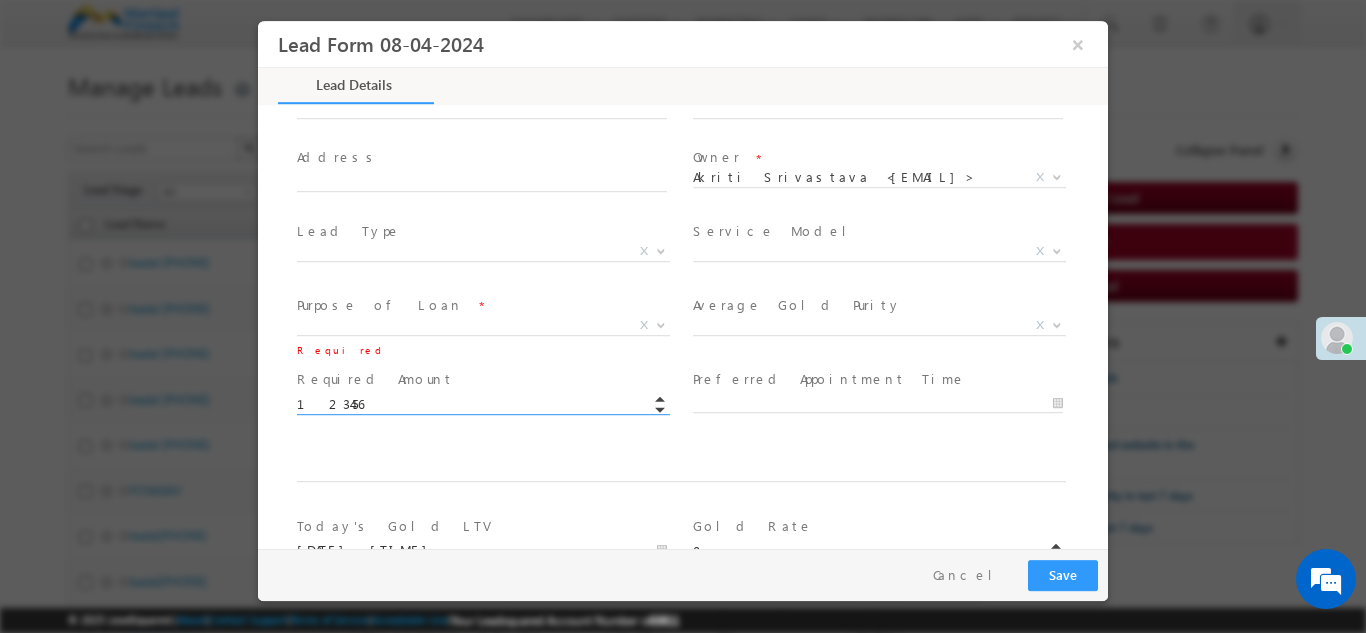 scroll, scrollTop: 1095, scrollLeft: 0, axis: vertical 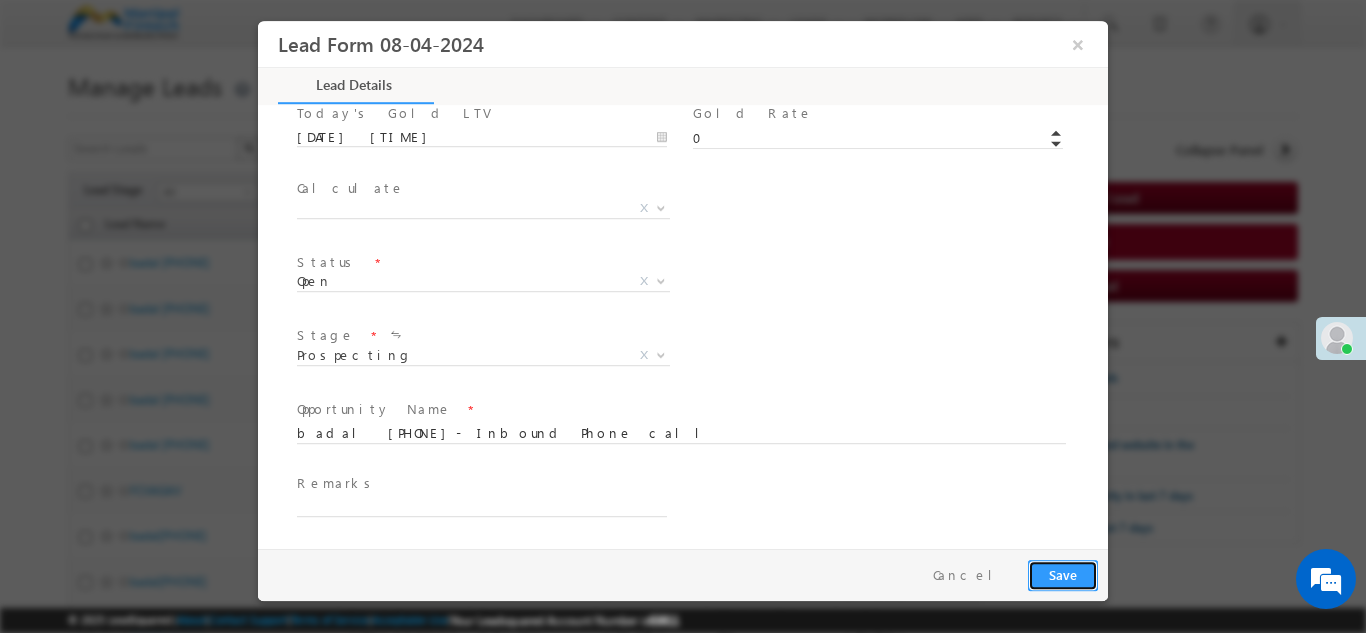type on "123456.00" 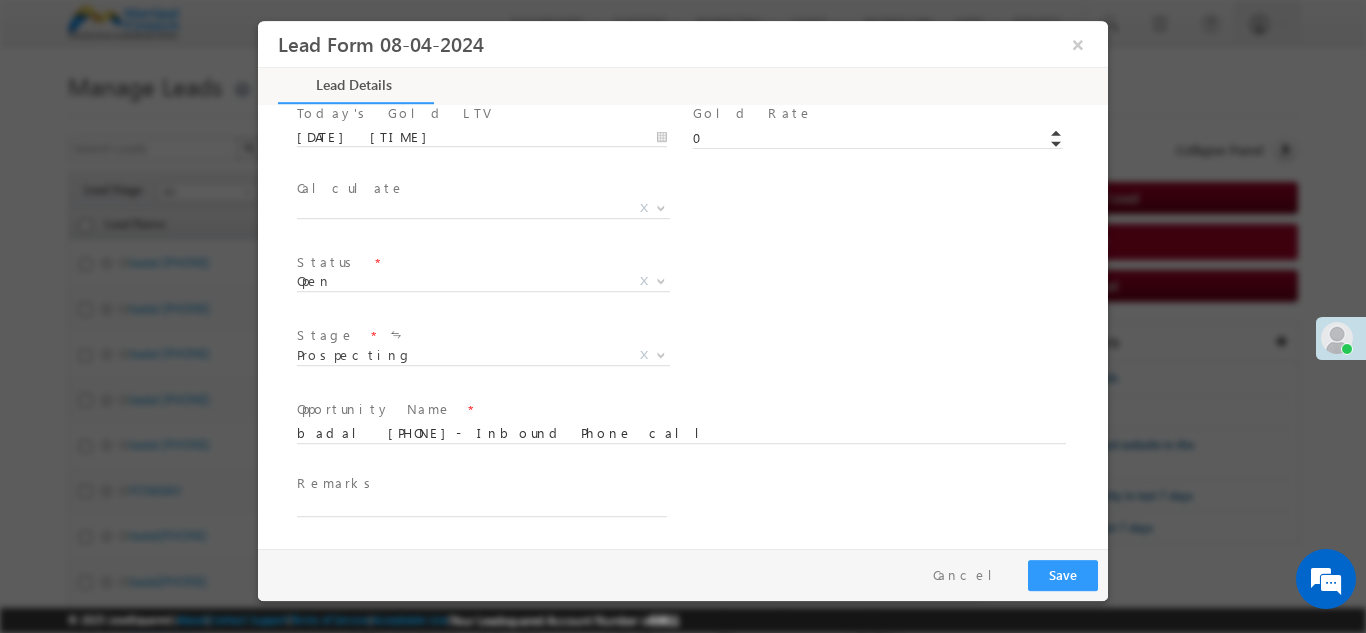 scroll, scrollTop: 682, scrollLeft: 0, axis: vertical 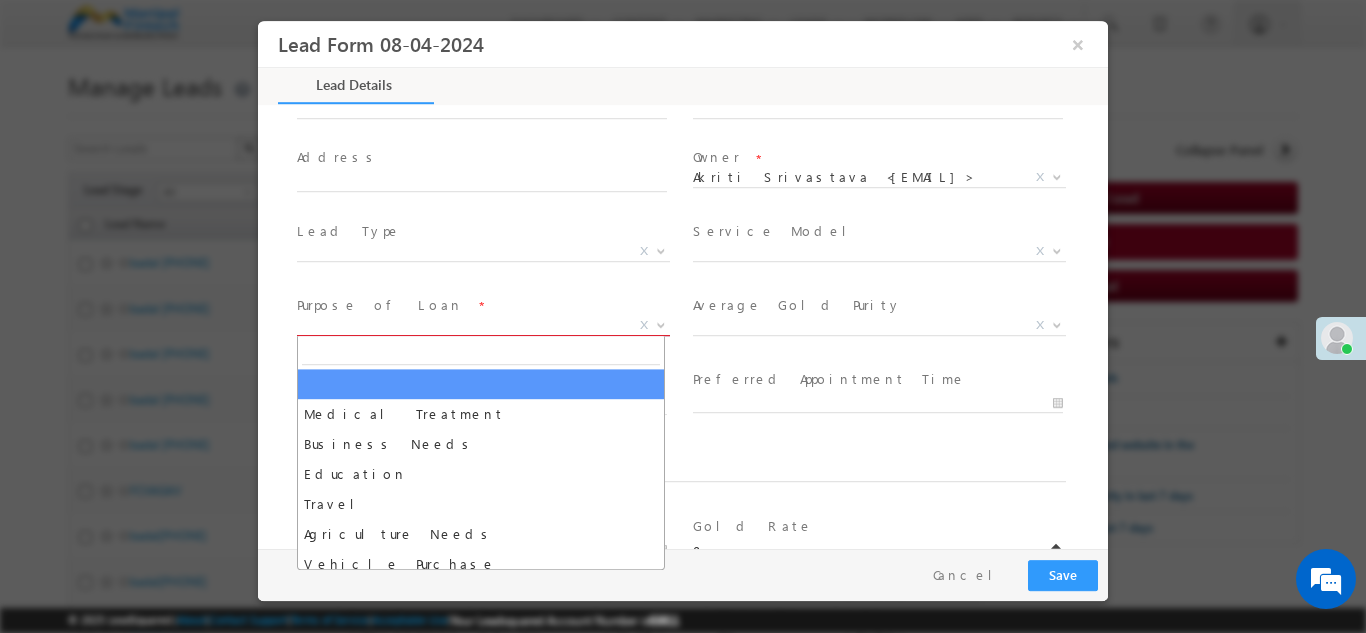 click on "X" at bounding box center (483, 325) 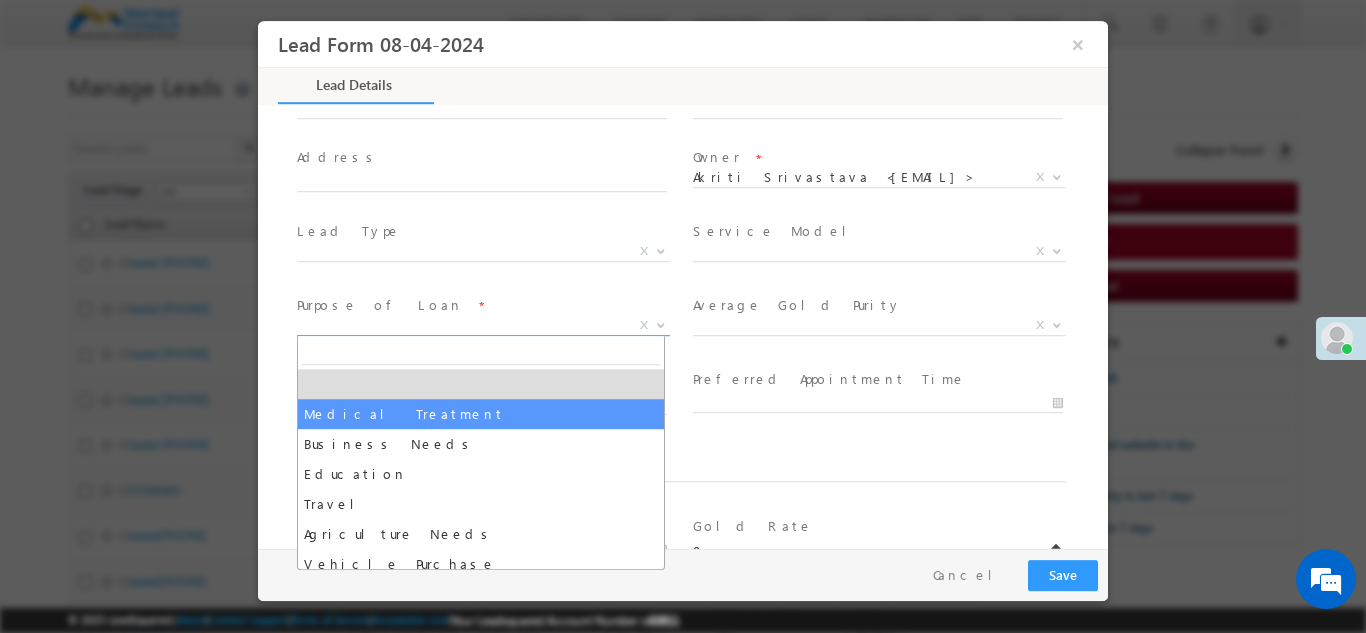 select on "Medical Treatment" 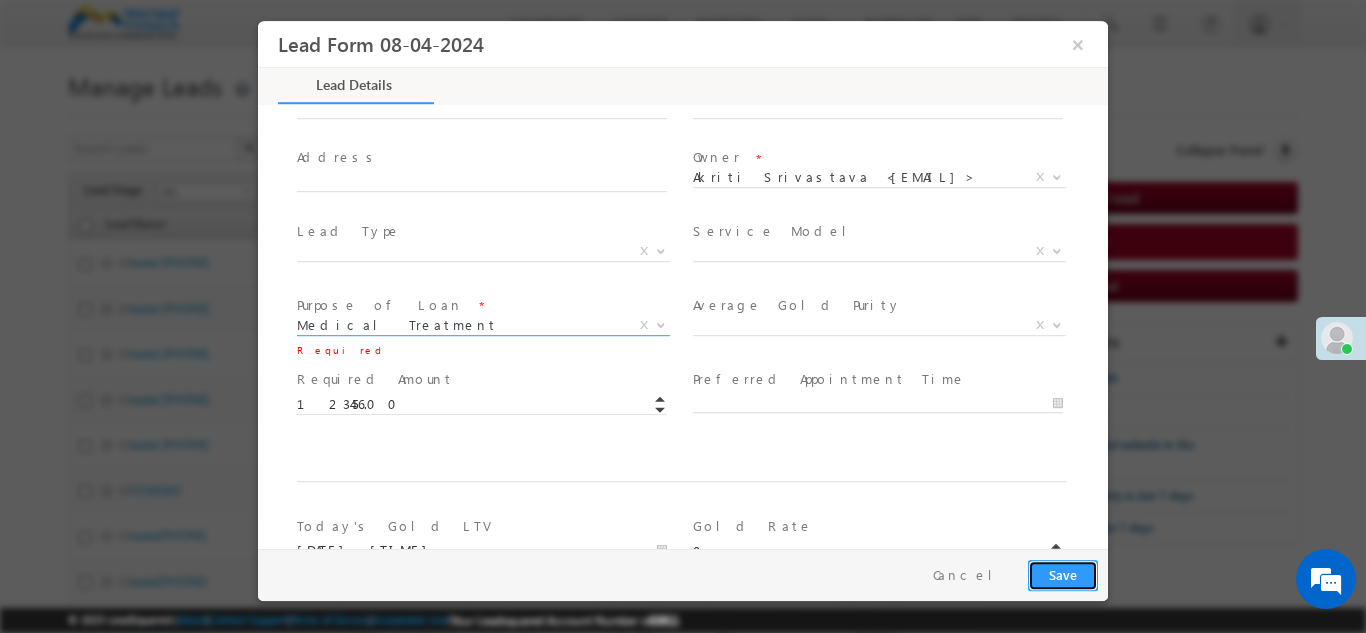 click on "Save" at bounding box center (1063, 574) 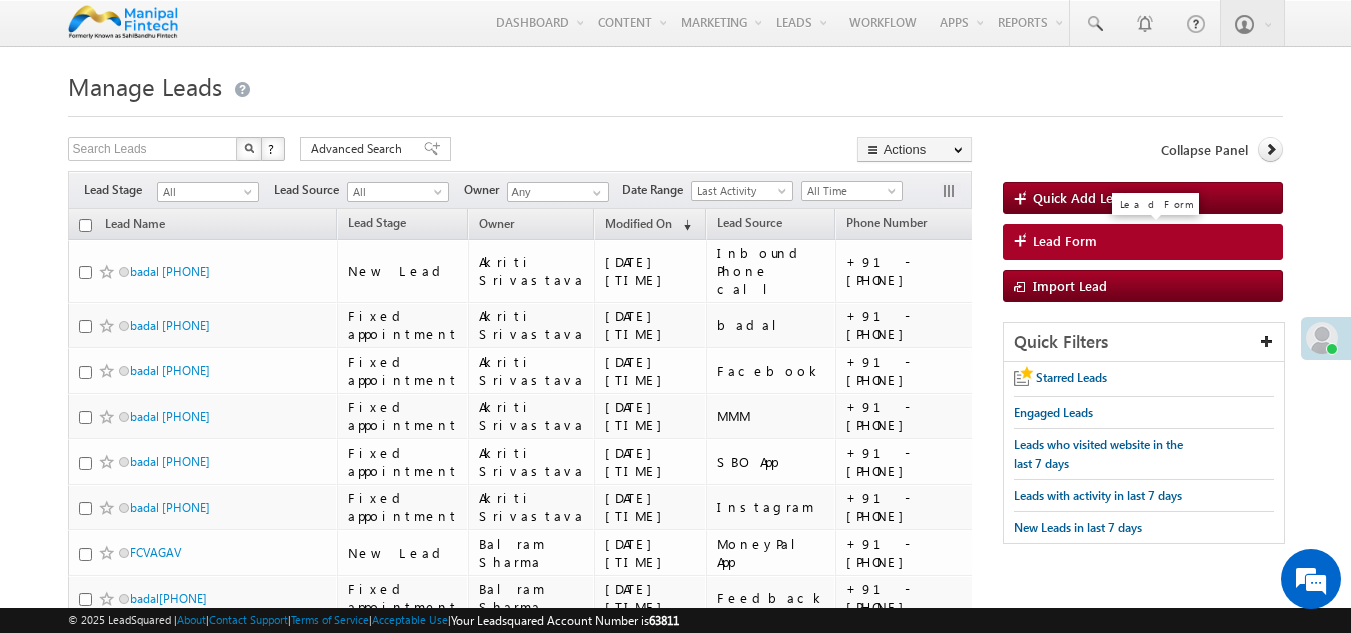 click on "Lead Form" at bounding box center [1065, 241] 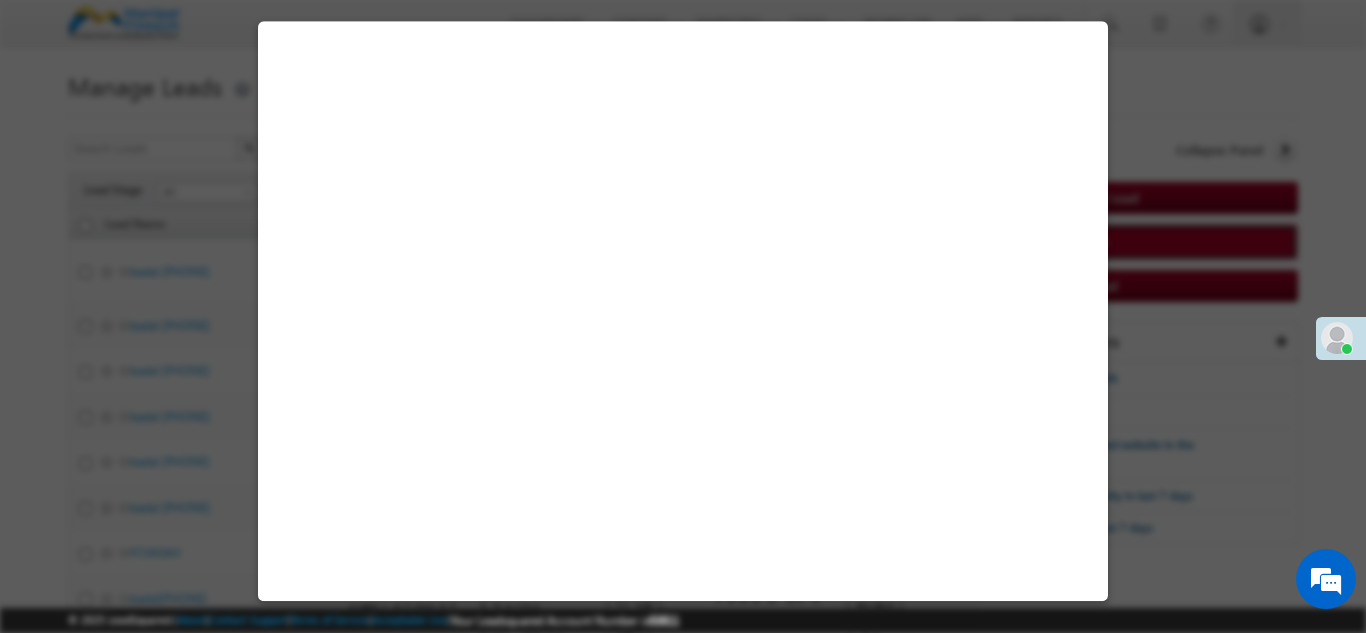 select on "Open" 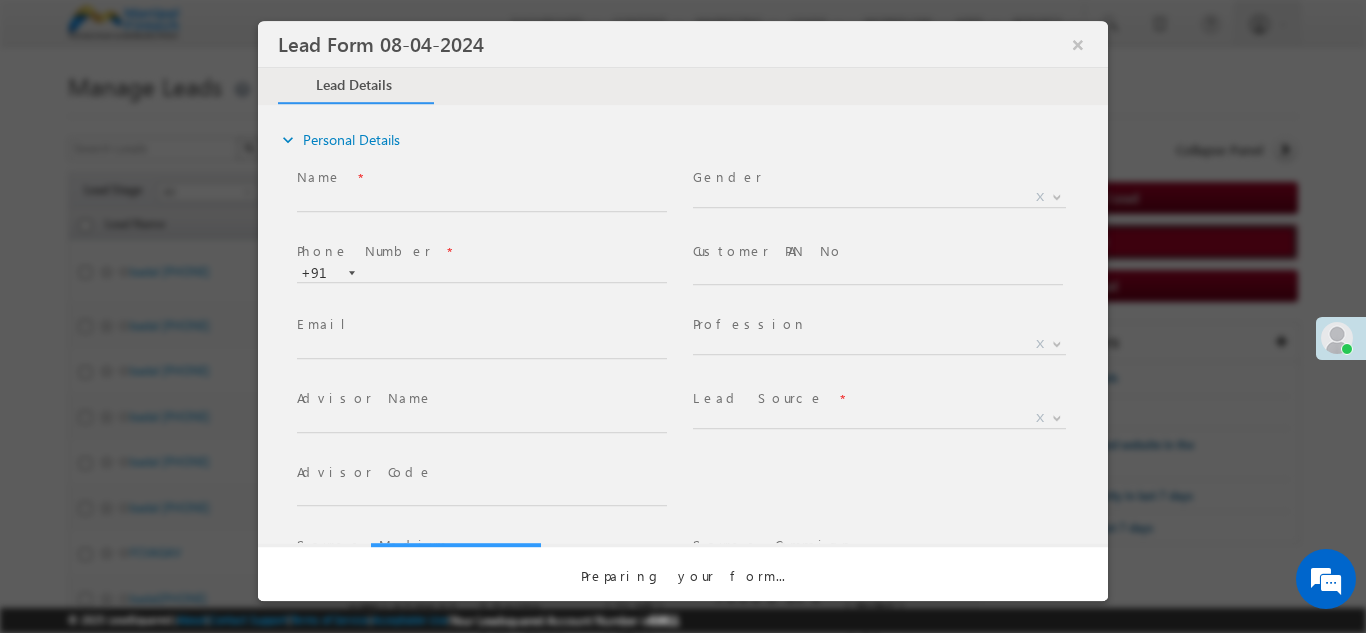 scroll, scrollTop: 0, scrollLeft: 0, axis: both 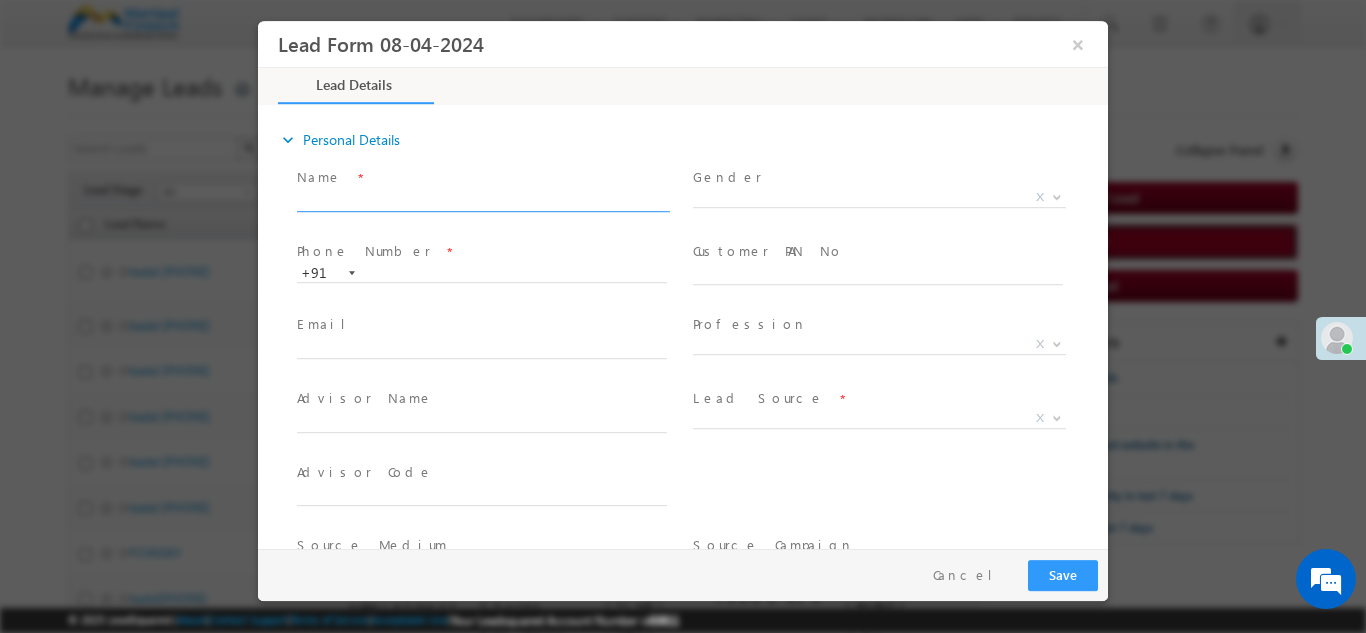 type on "[MM]/[DD]/[YY] [HH]:[MM] [AM/PM]" 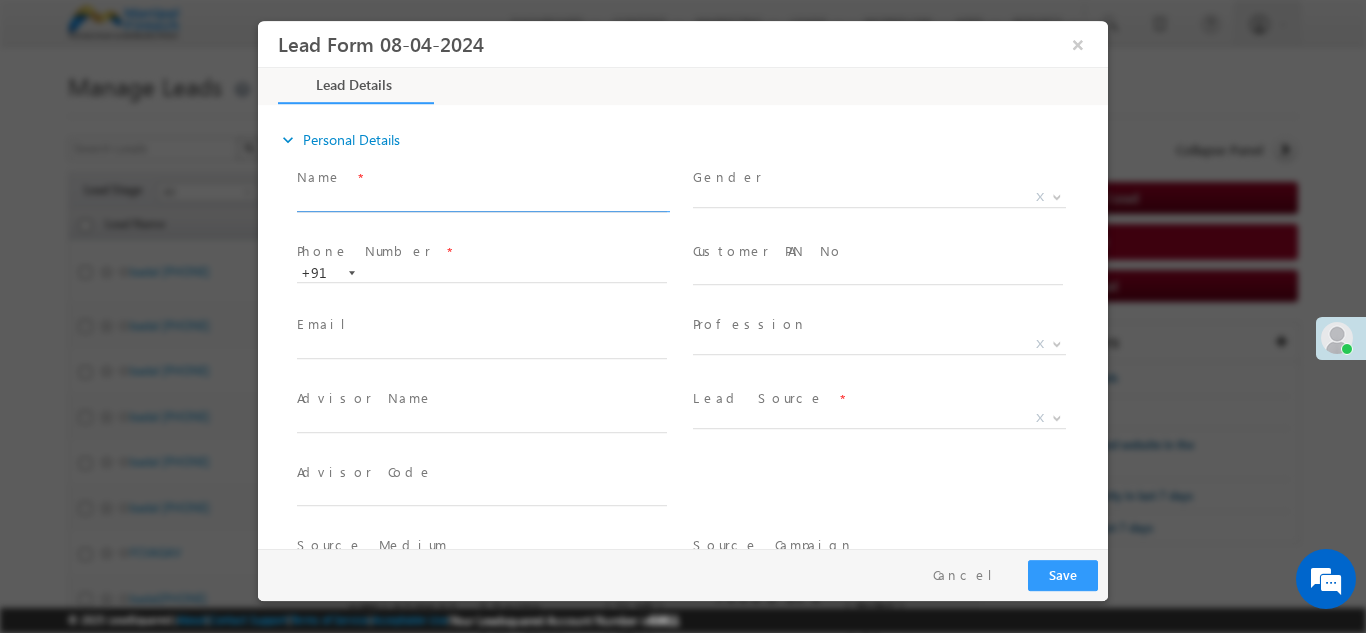 click at bounding box center (482, 201) 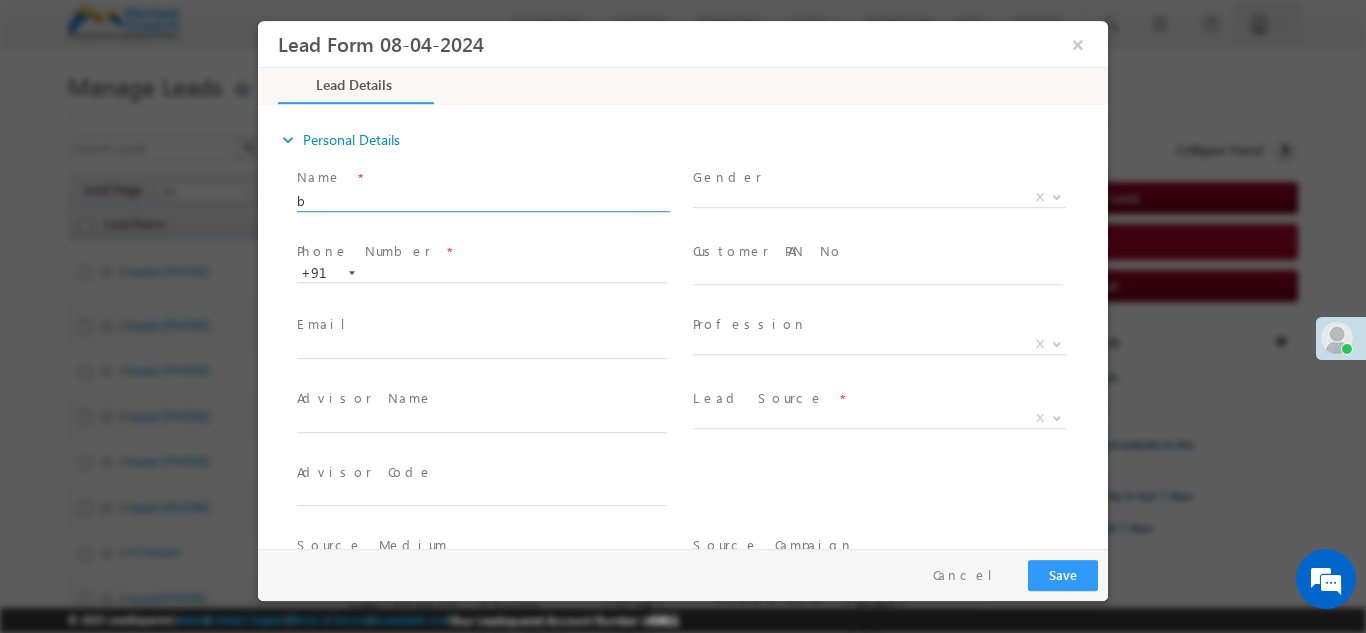type on "0" 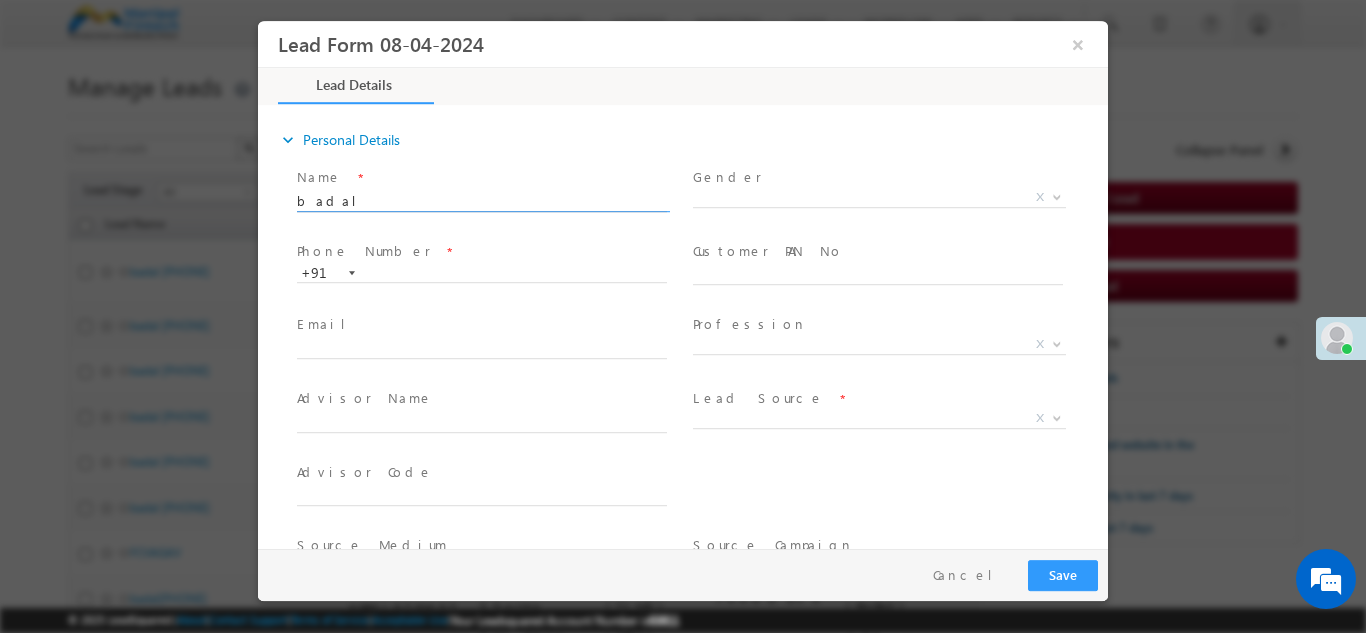 paste on "[PHONE]" 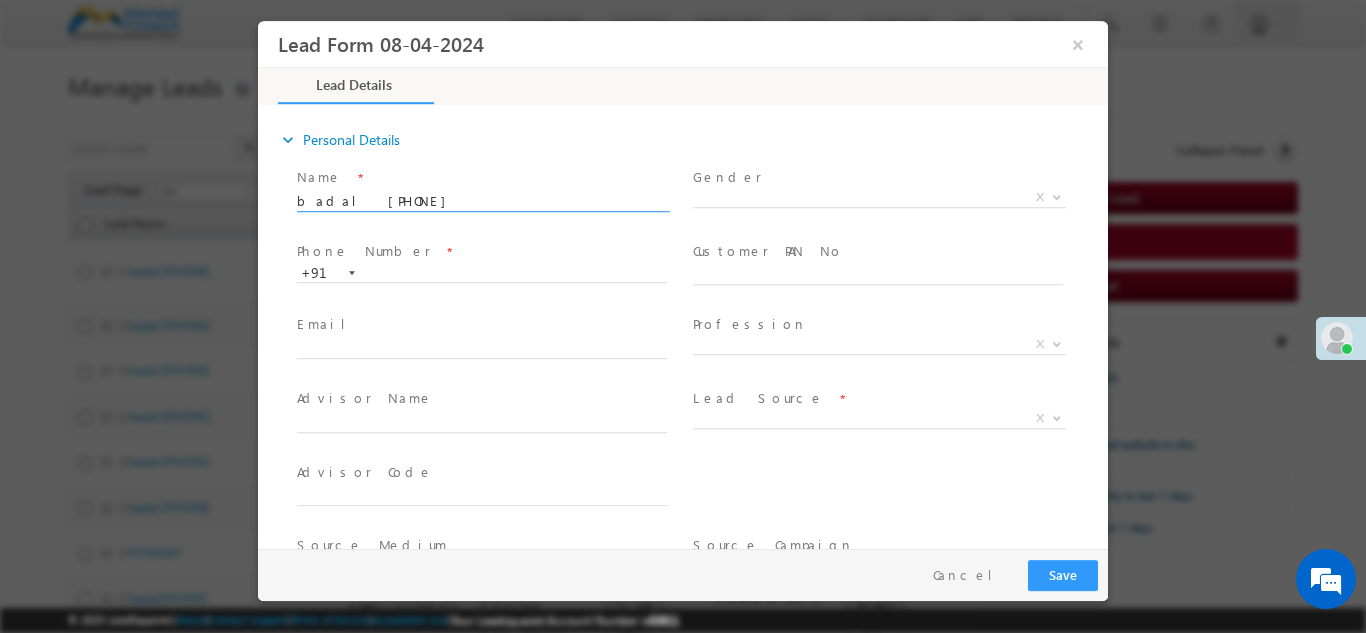 type on "[NAME] [PHONE]" 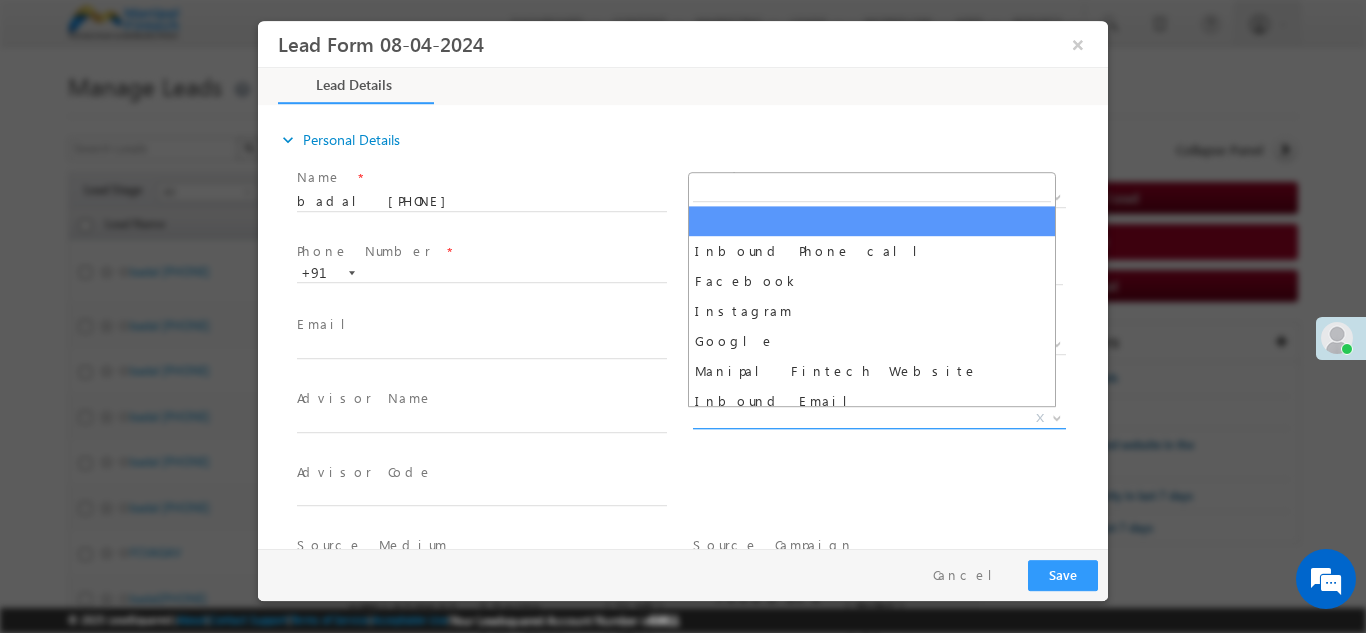 click on "X" at bounding box center (879, 418) 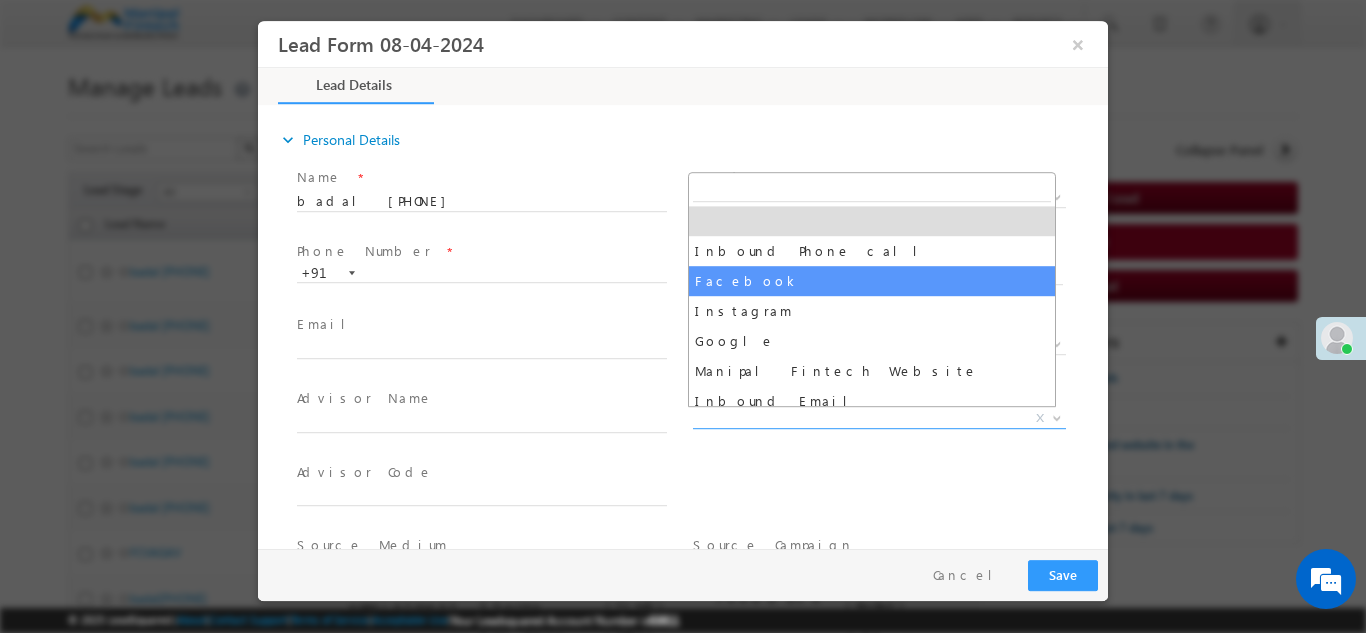 select on "Facebook" 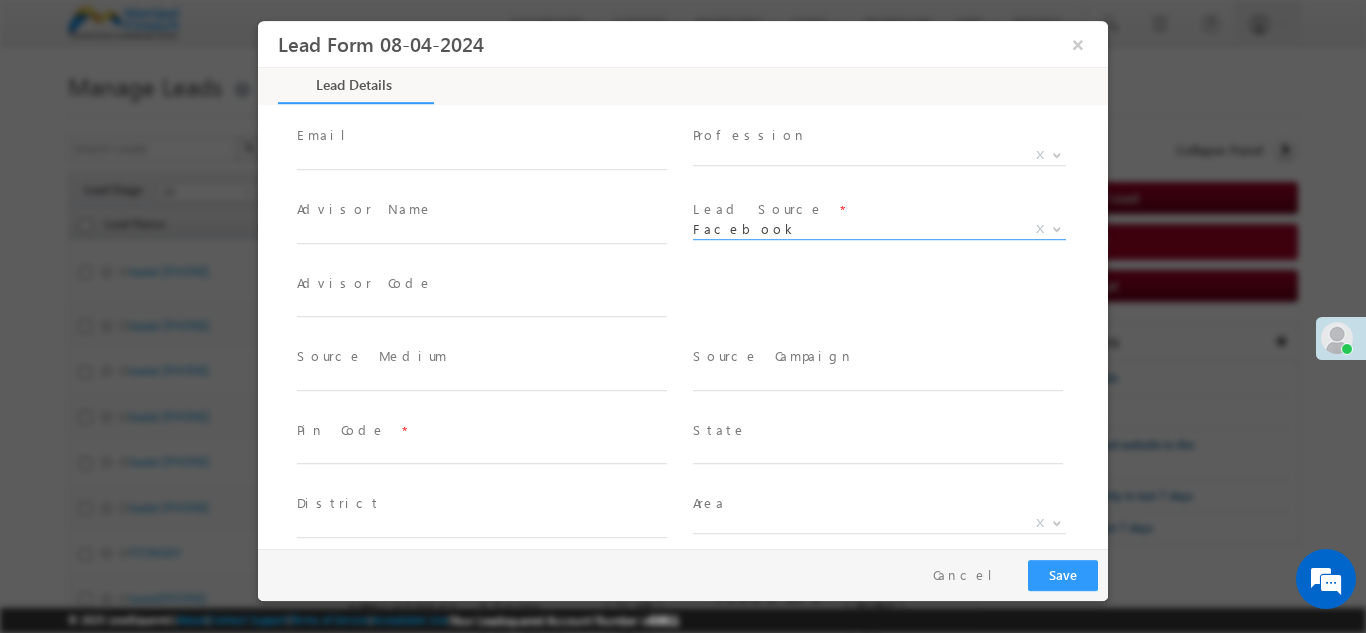 scroll, scrollTop: 191, scrollLeft: 0, axis: vertical 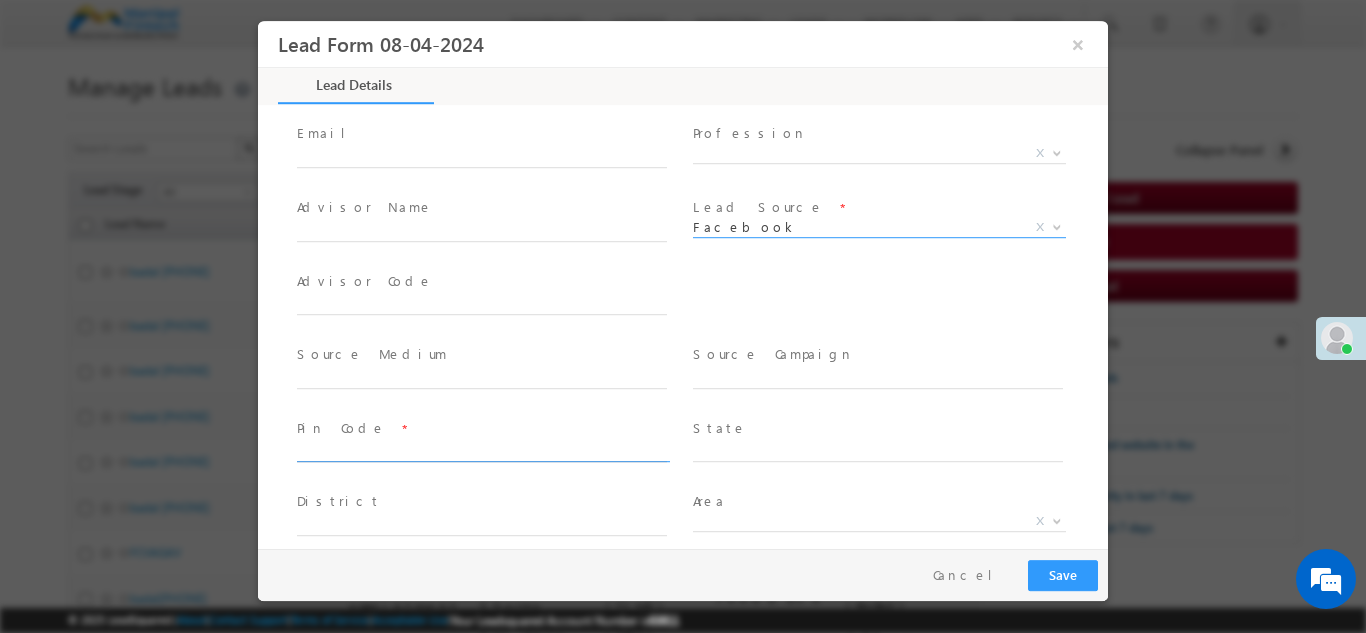 click at bounding box center (482, 452) 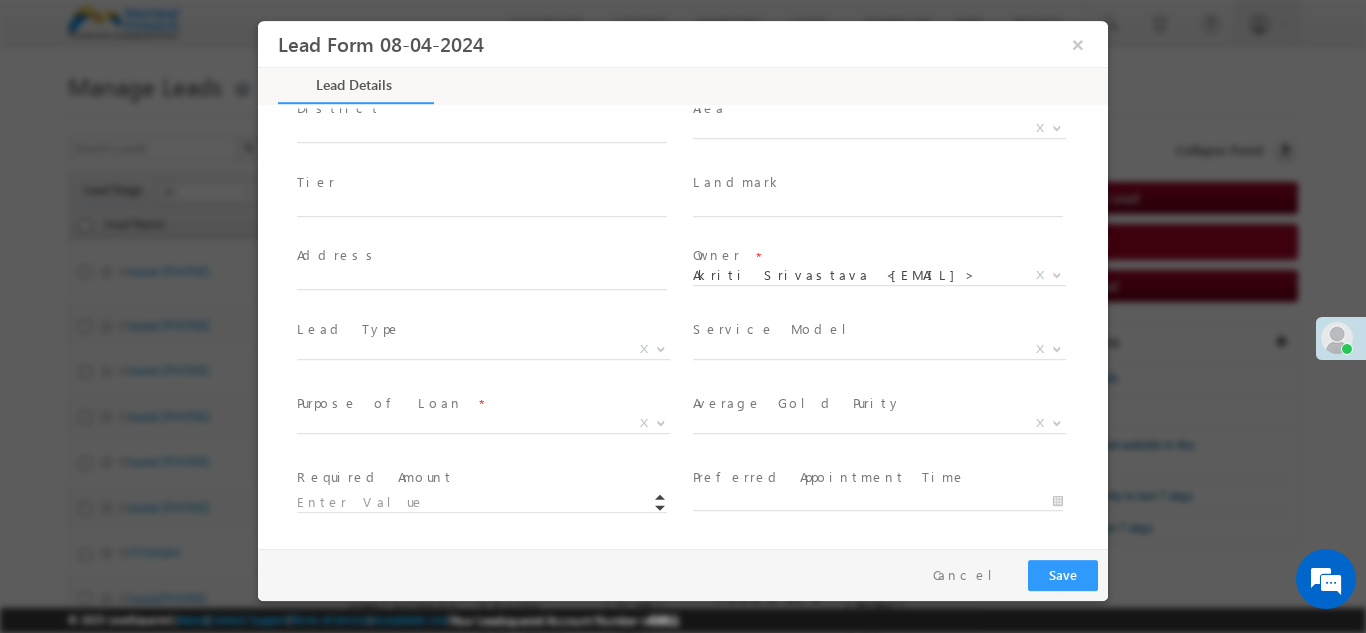 scroll, scrollTop: 585, scrollLeft: 0, axis: vertical 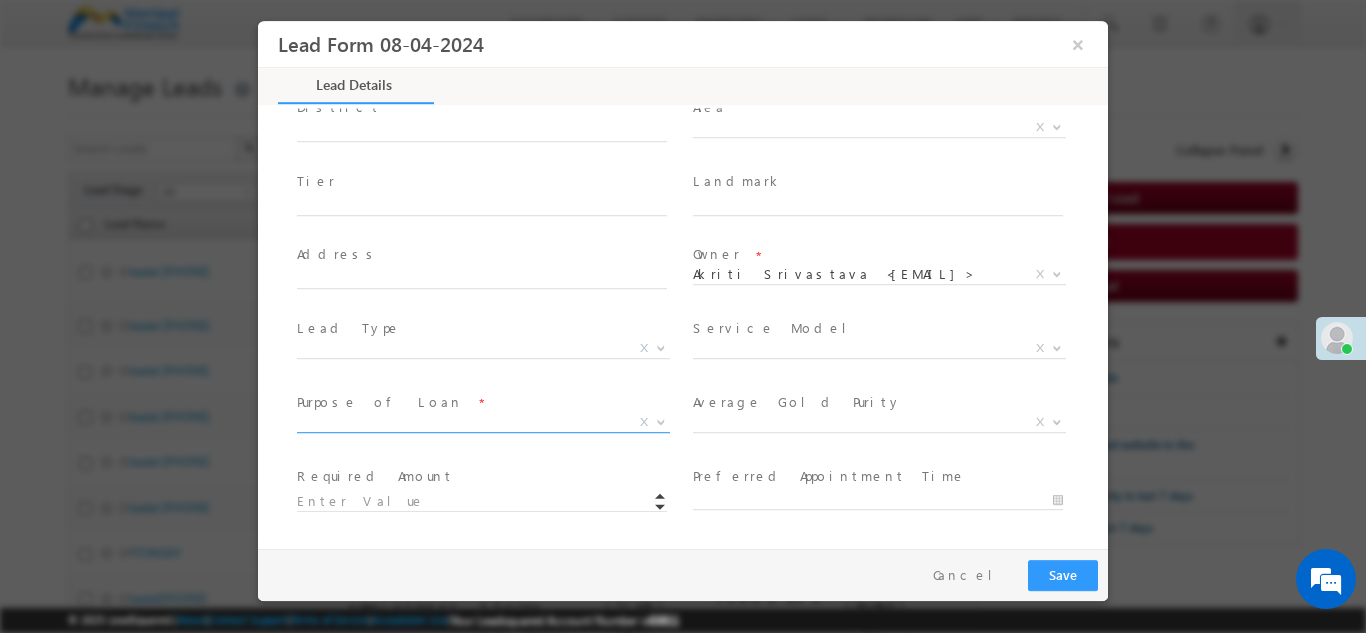 type on "201309" 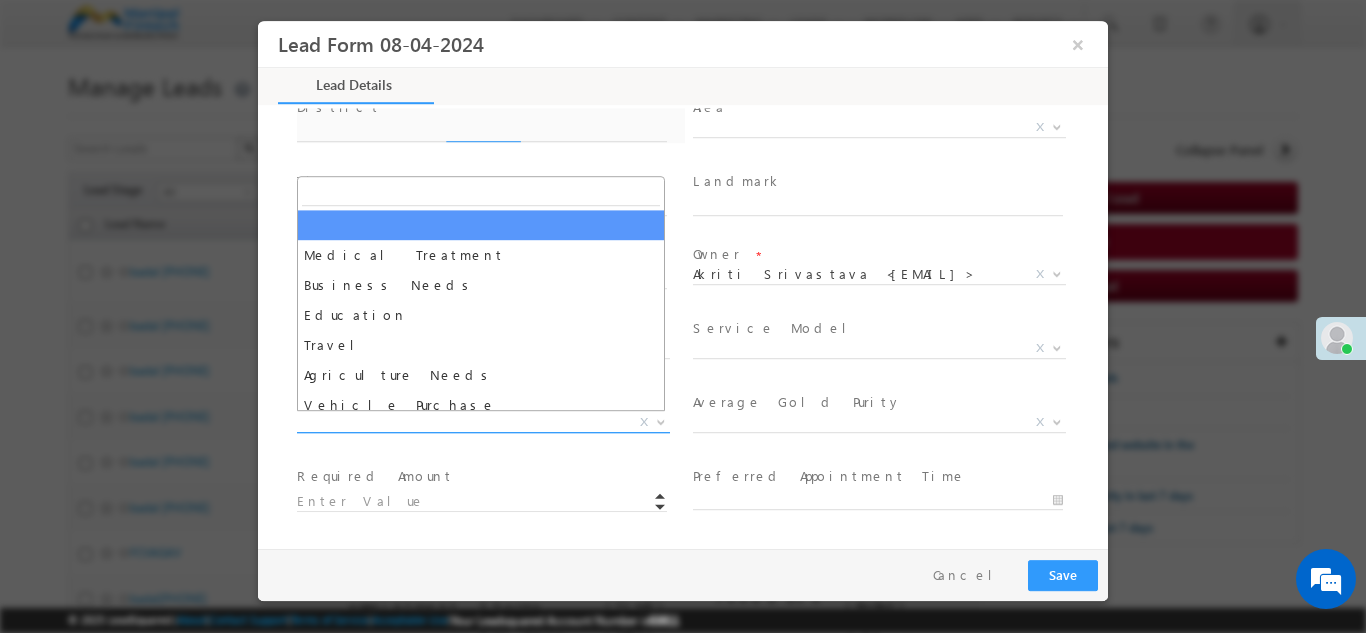 click on "X" at bounding box center (483, 422) 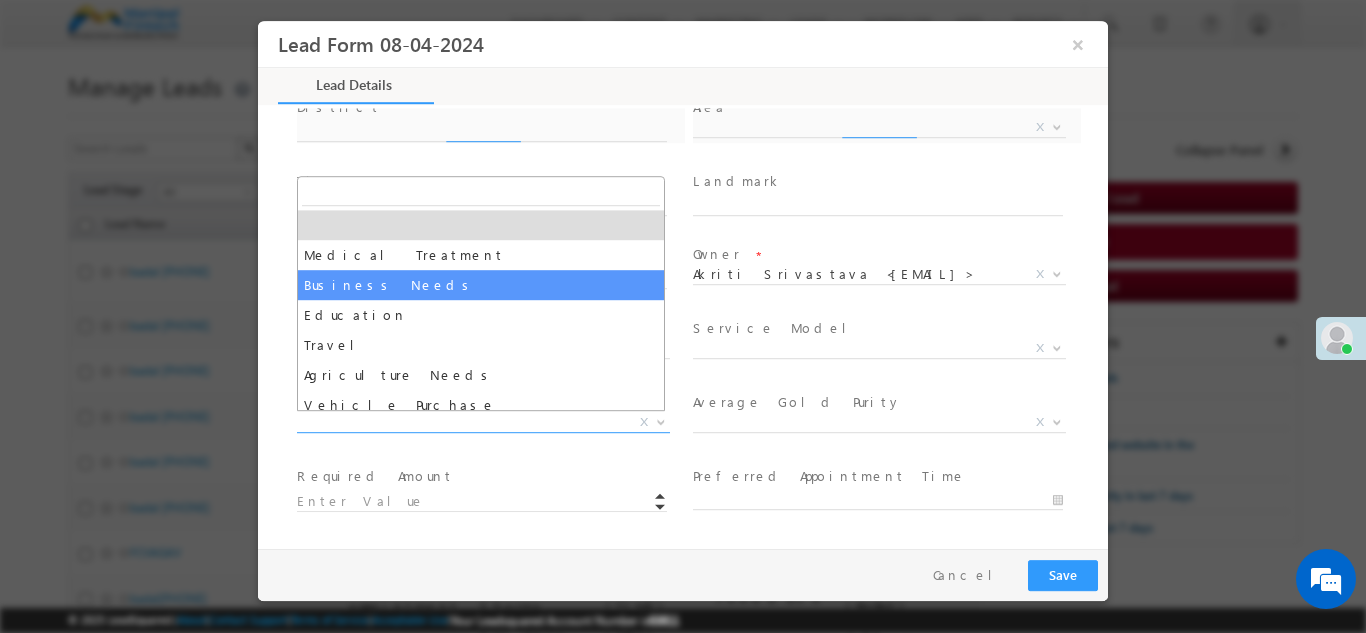 select on "Business Needs" 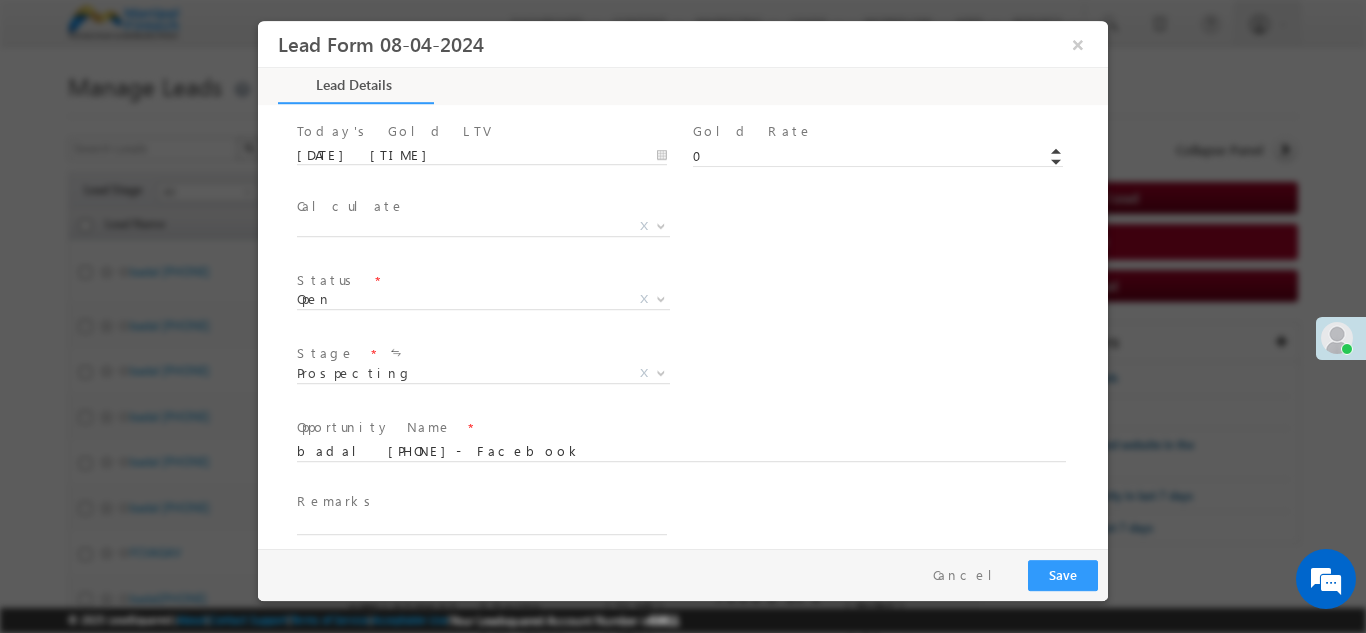 scroll, scrollTop: 1095, scrollLeft: 0, axis: vertical 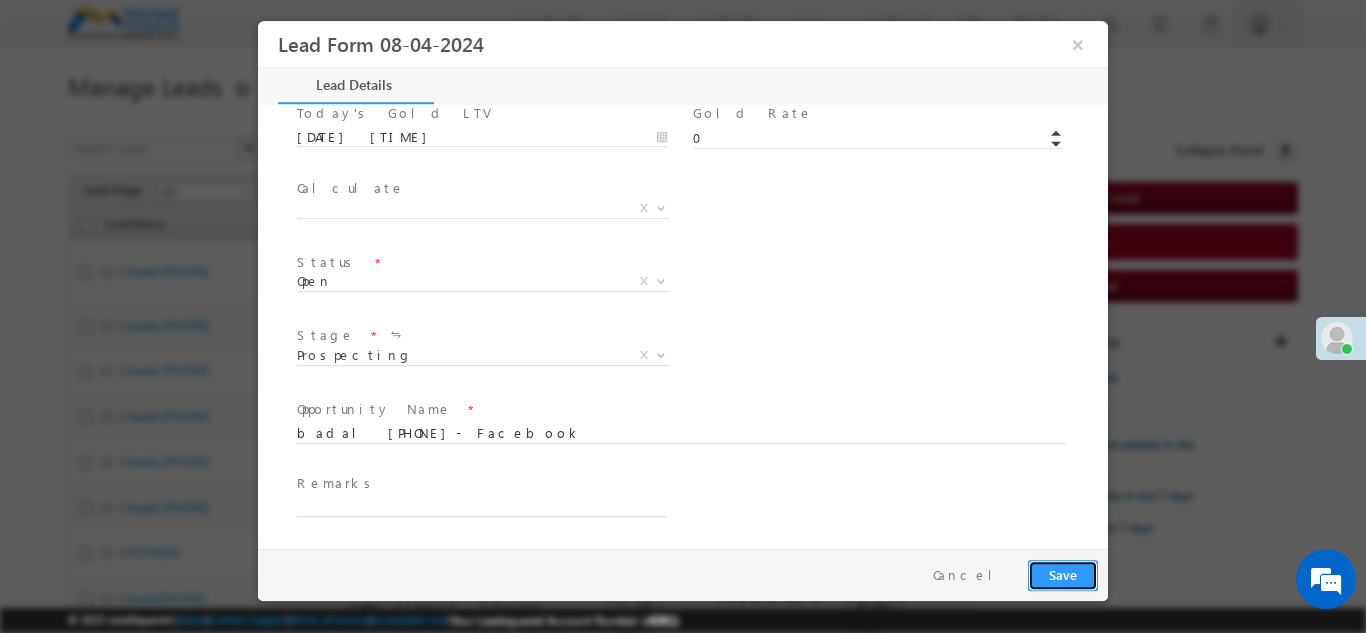 click on "Save" at bounding box center [1063, 574] 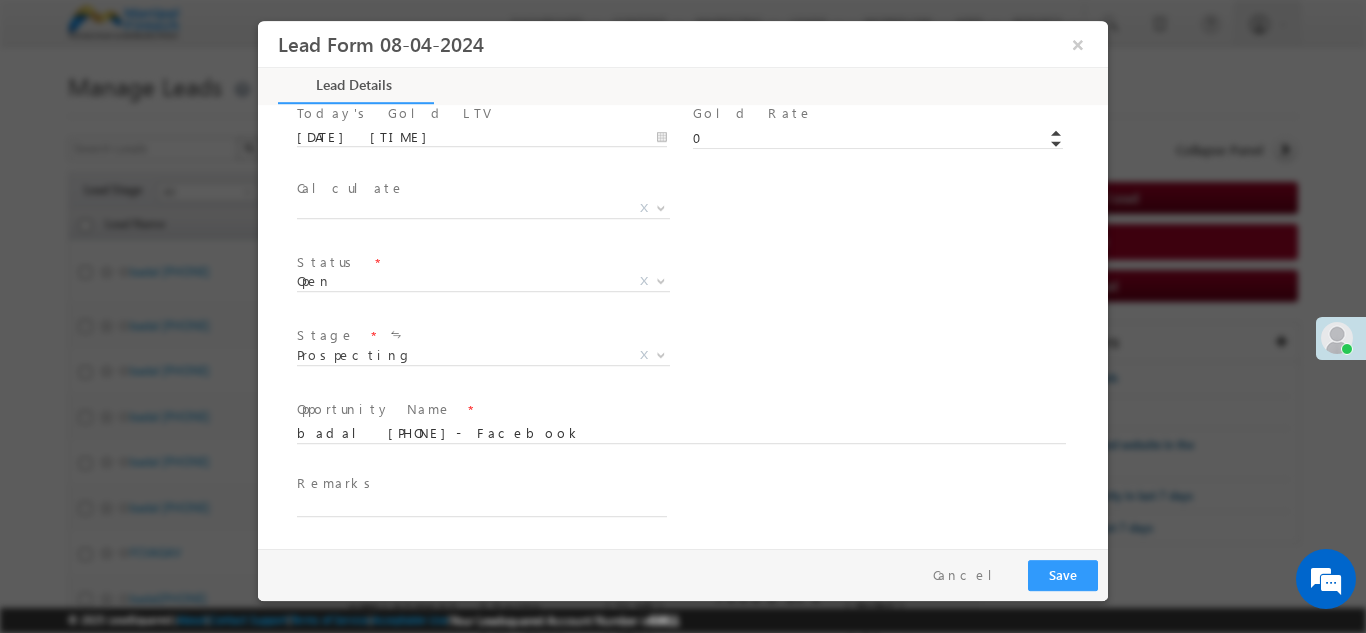 scroll, scrollTop: 0, scrollLeft: 0, axis: both 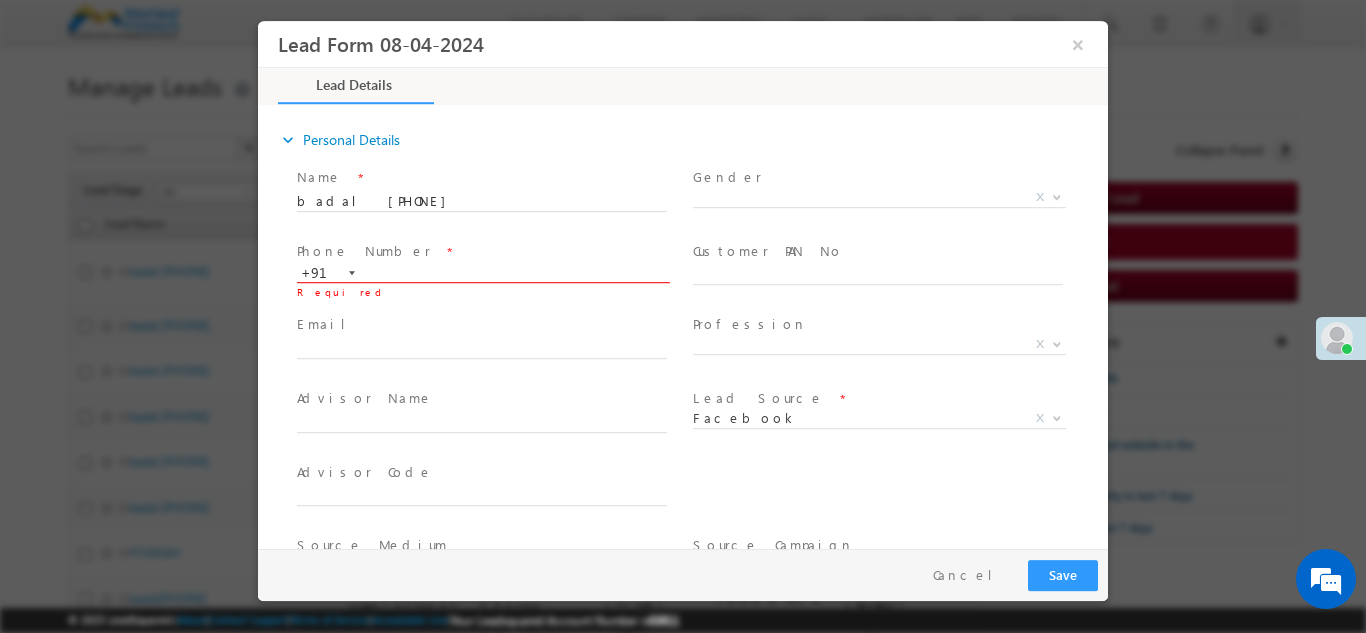 paste on "[PHONE]" 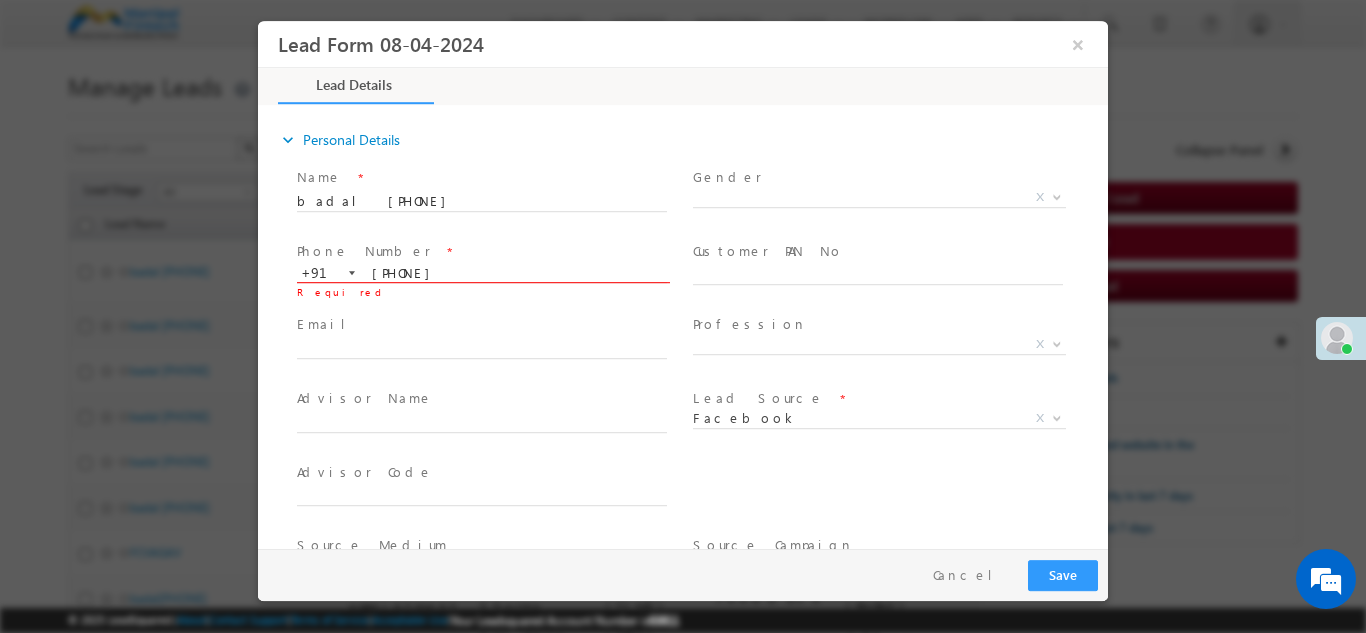 type on "[PHONE]" 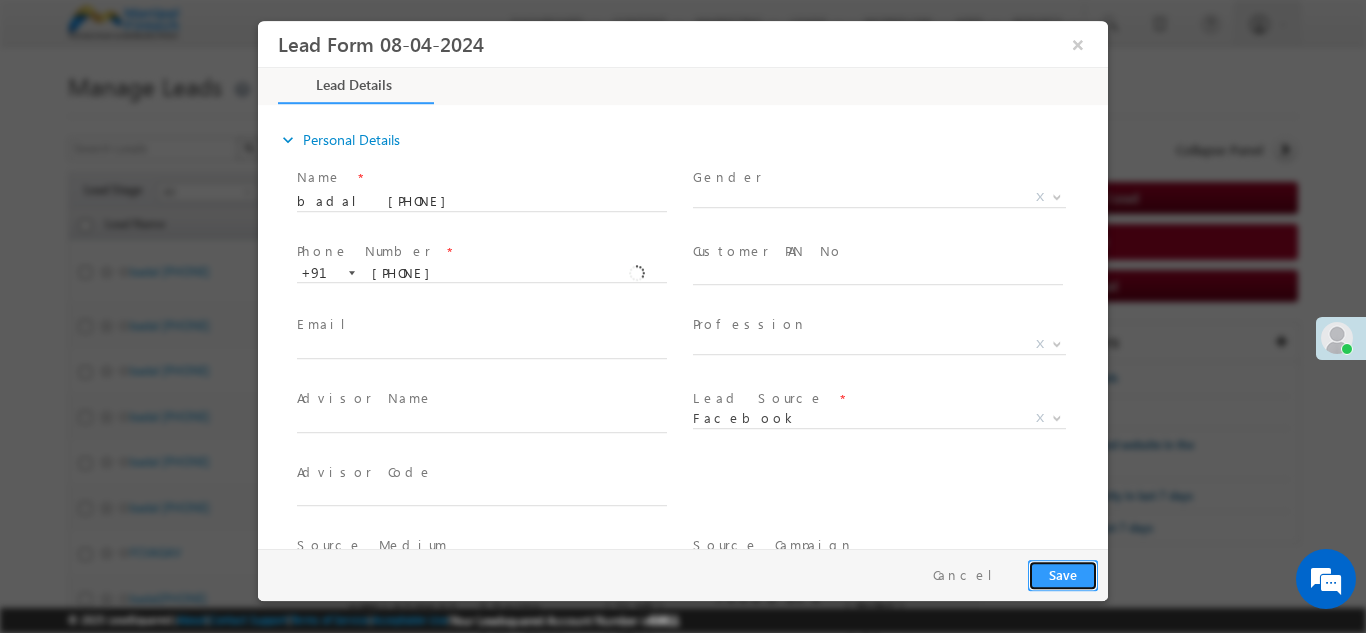 click on "Save" at bounding box center [1063, 574] 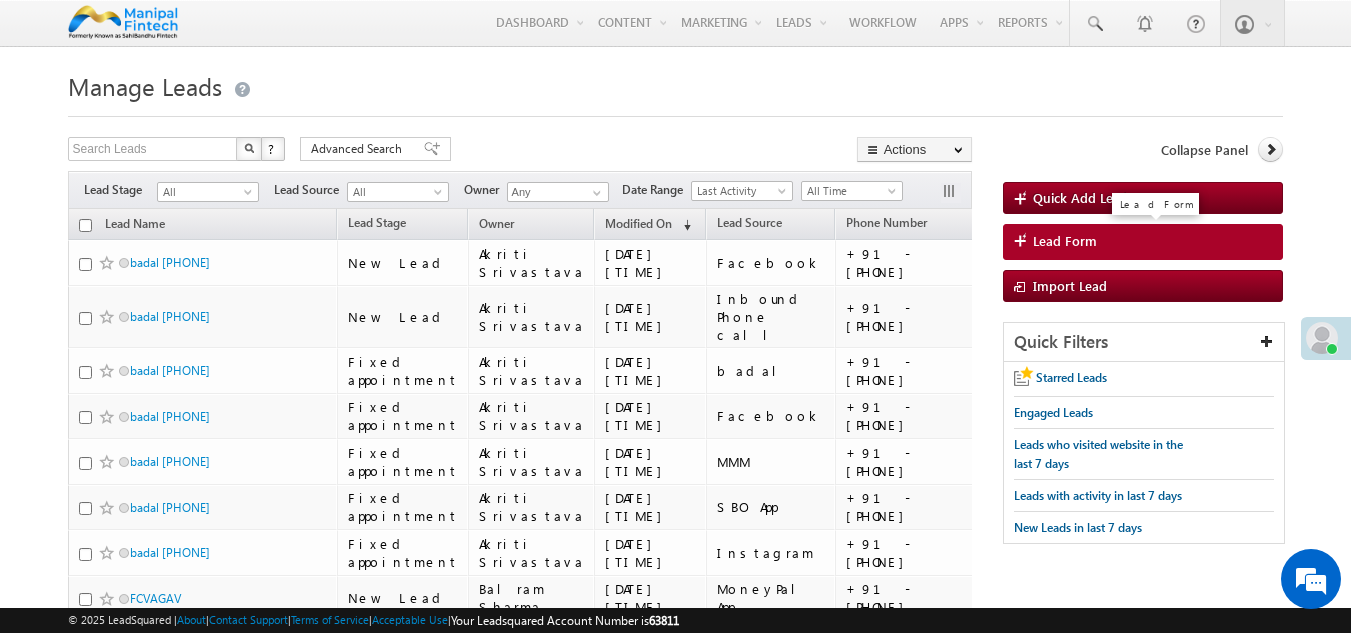 click on "Lead Form" at bounding box center [1065, 241] 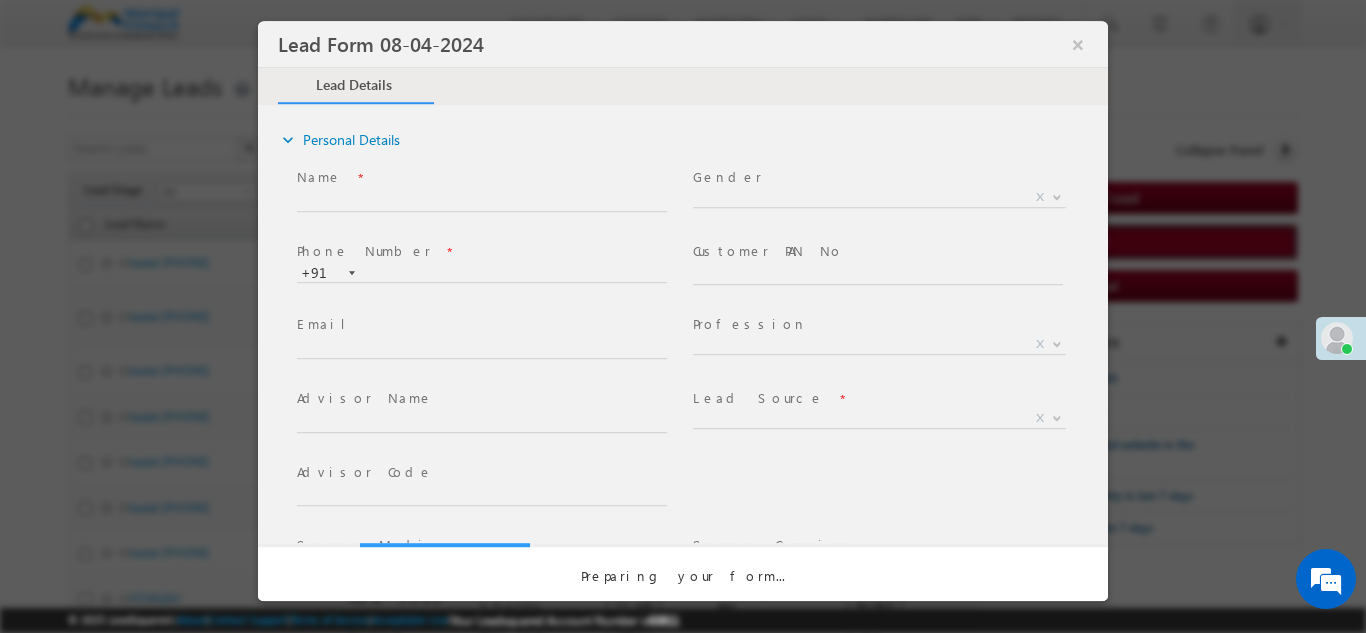 select on "Open" 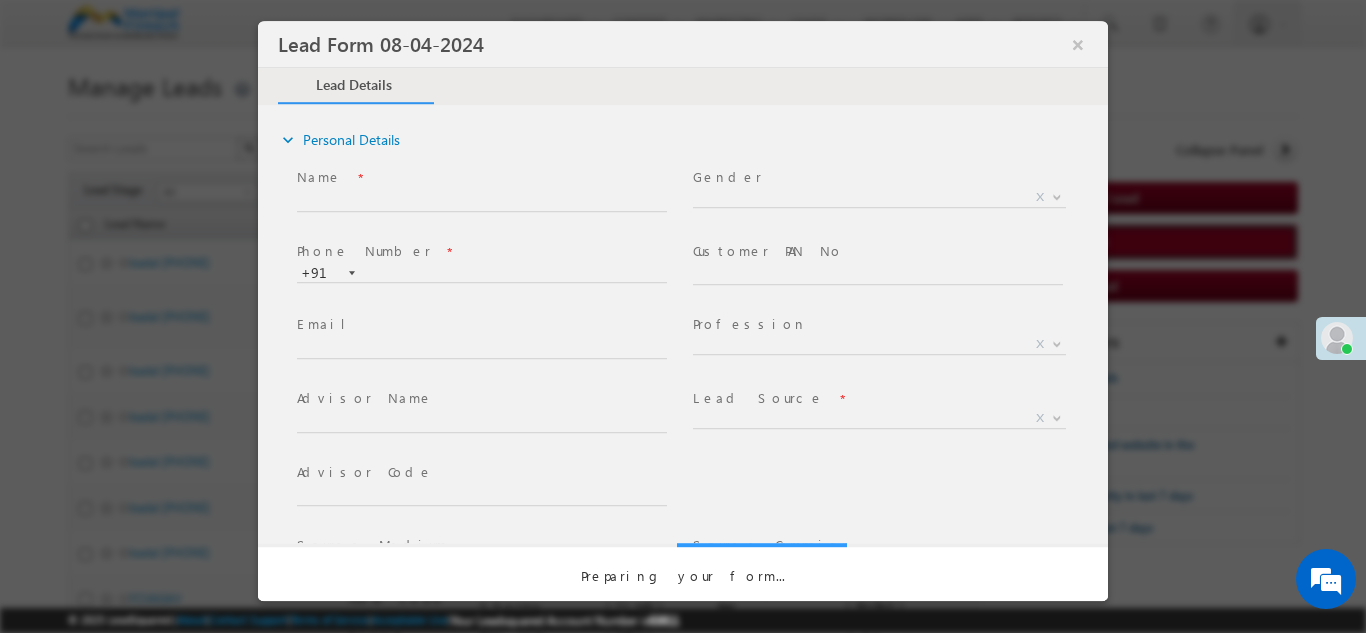 scroll, scrollTop: 0, scrollLeft: 0, axis: both 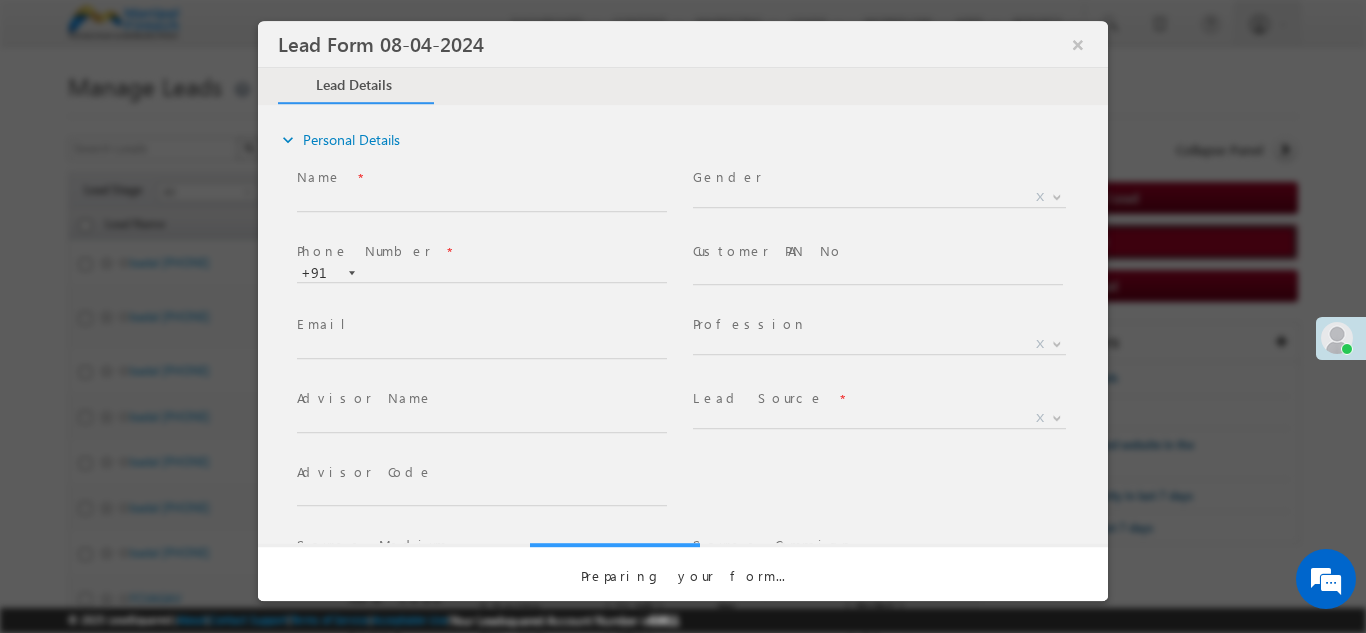 select on "Prospecting" 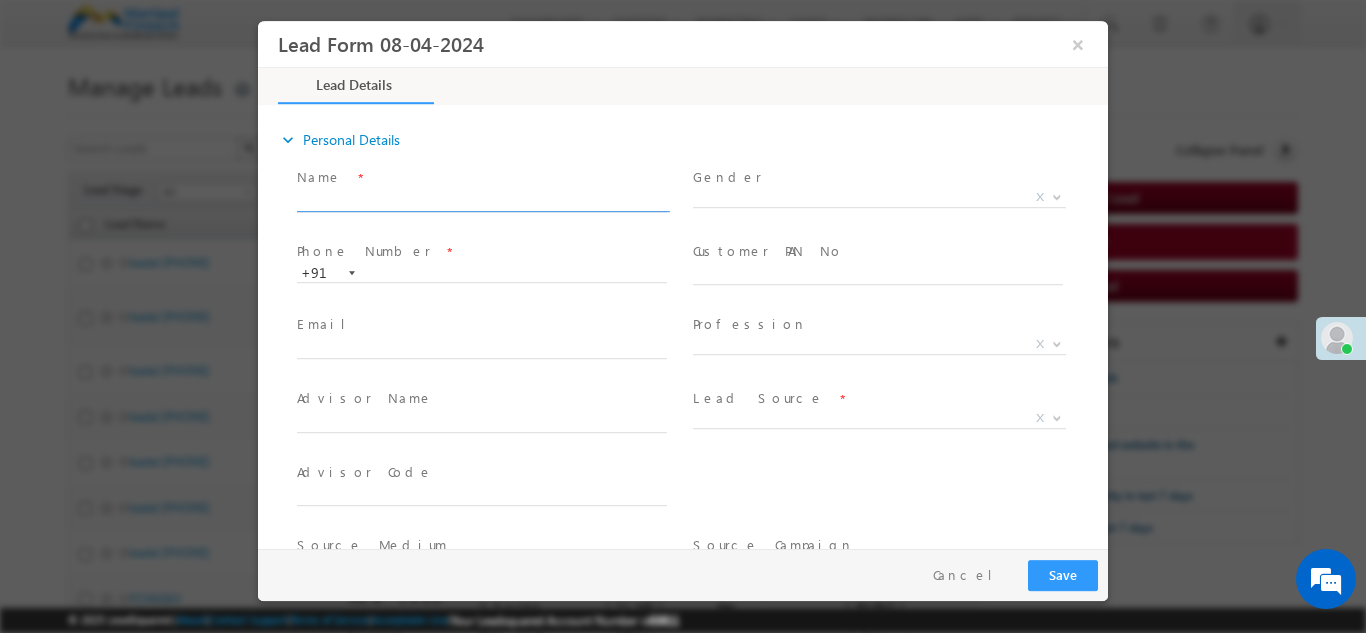type on "08/01/25 11:15 AM" 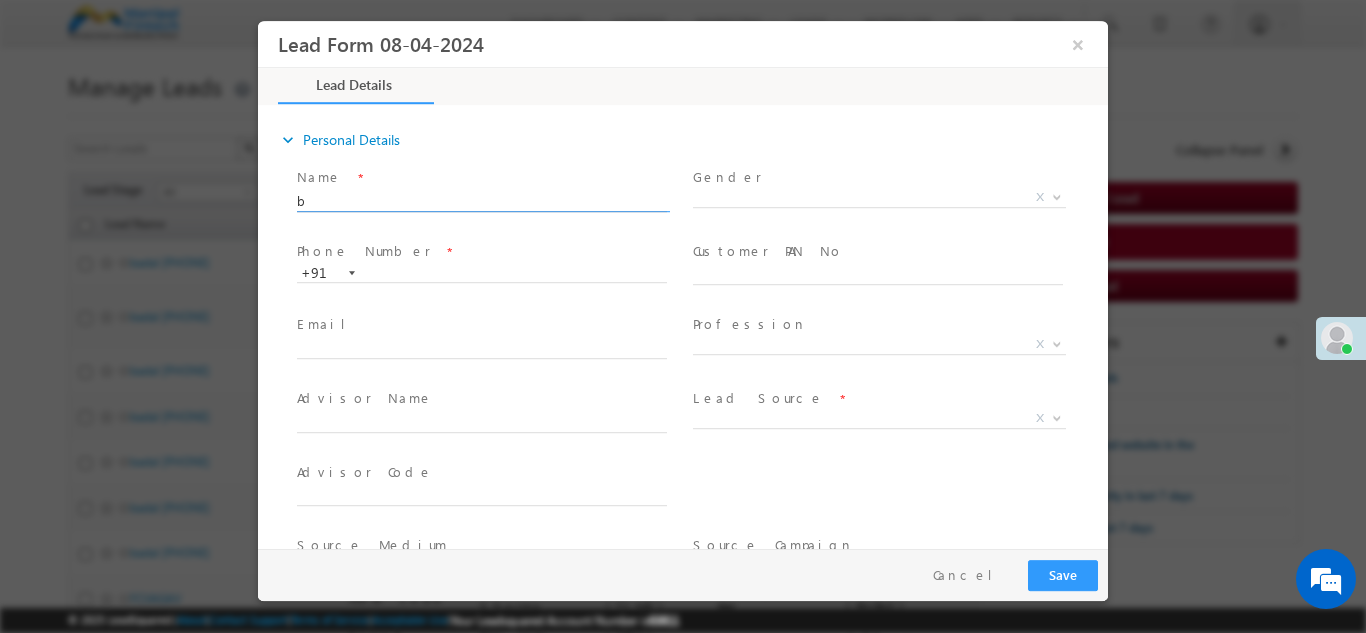 type on "ba" 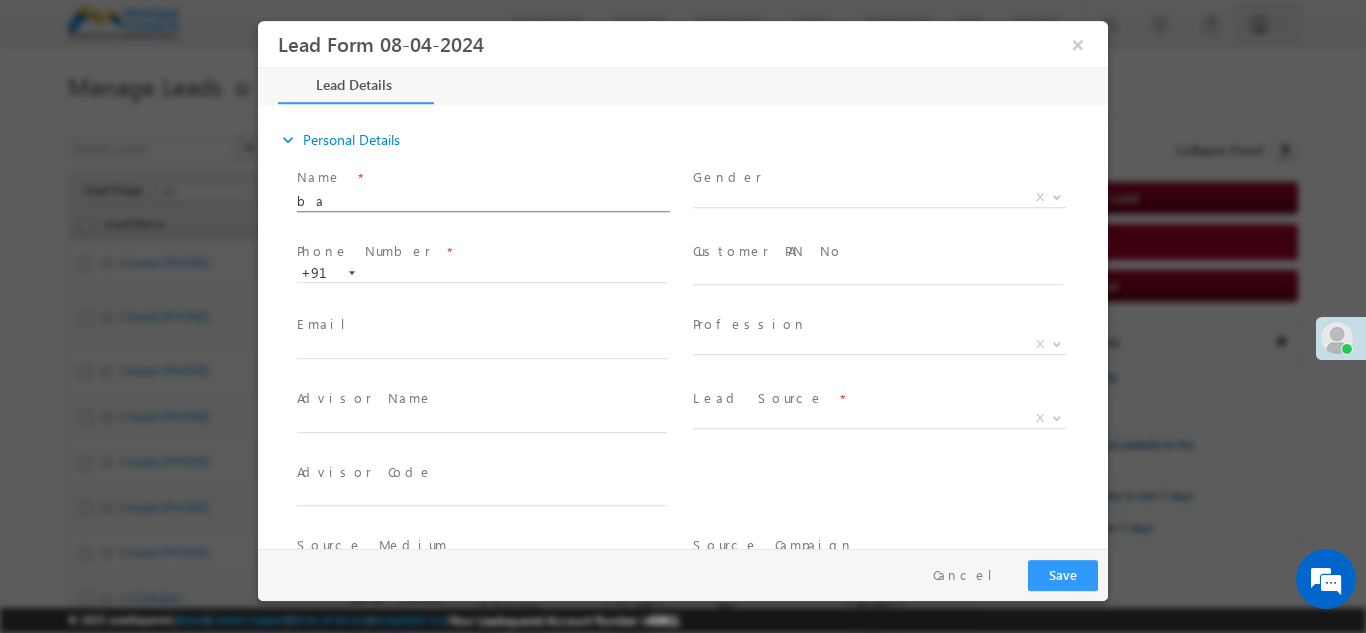 type on "0" 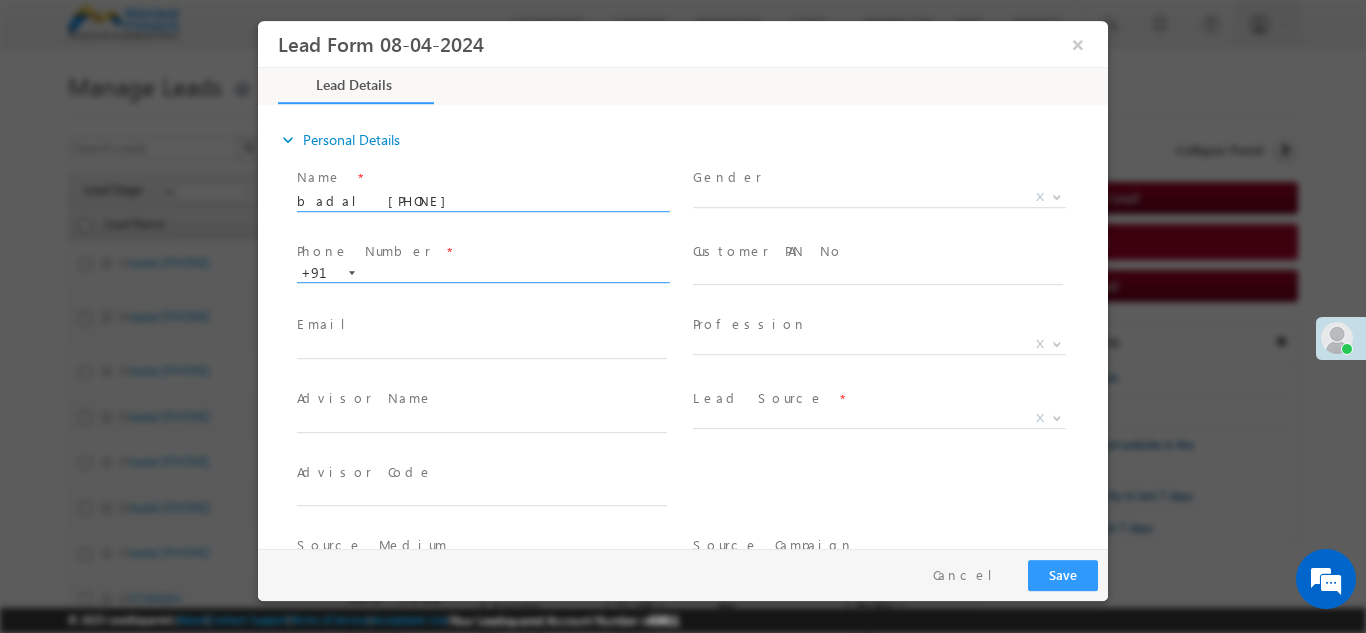 type on "badal 8917302702" 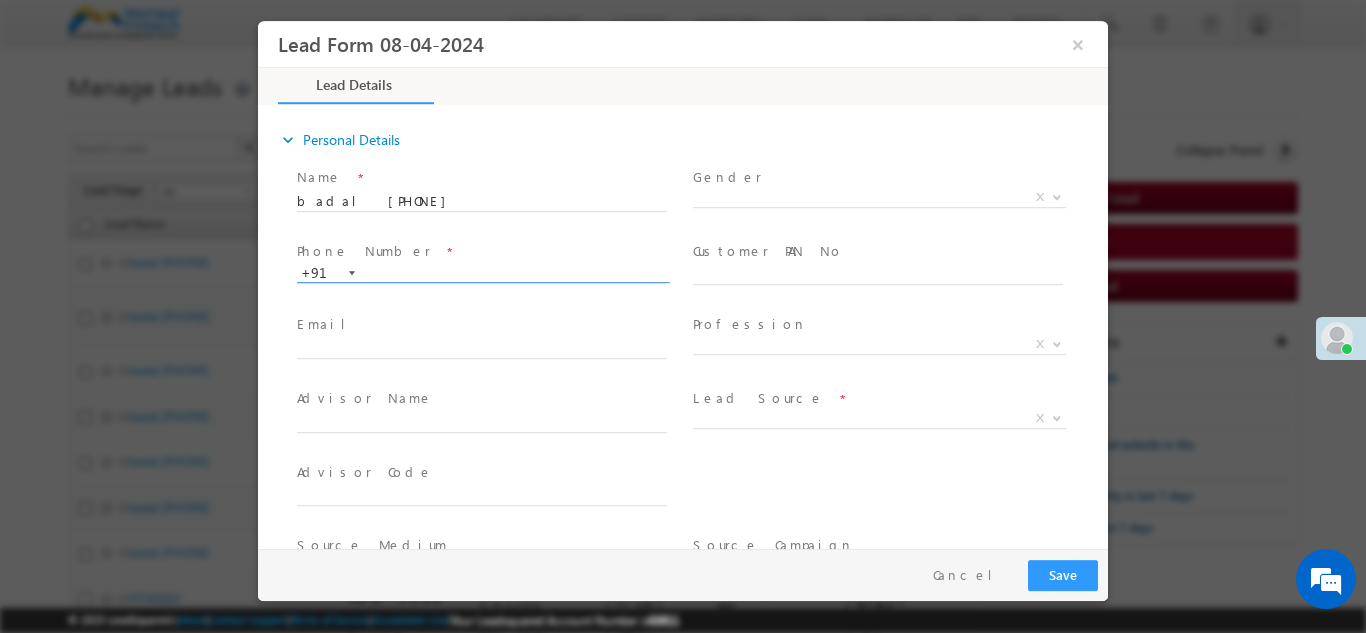 click at bounding box center (482, 273) 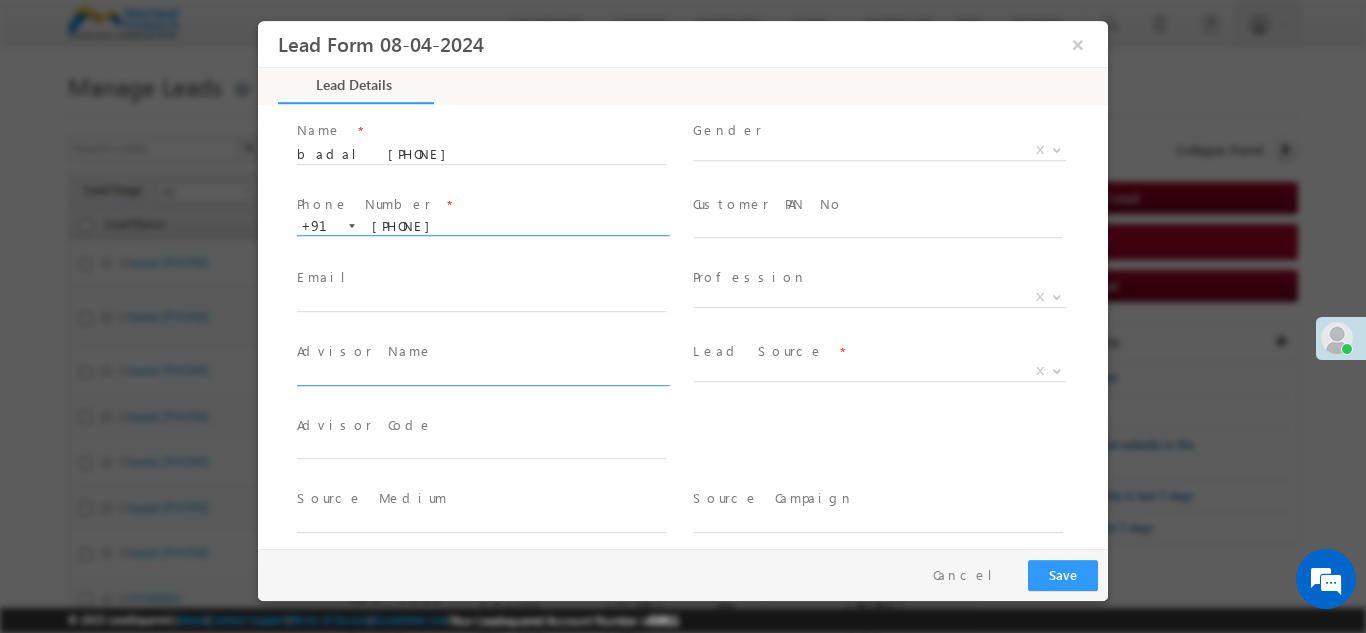 scroll, scrollTop: 60, scrollLeft: 0, axis: vertical 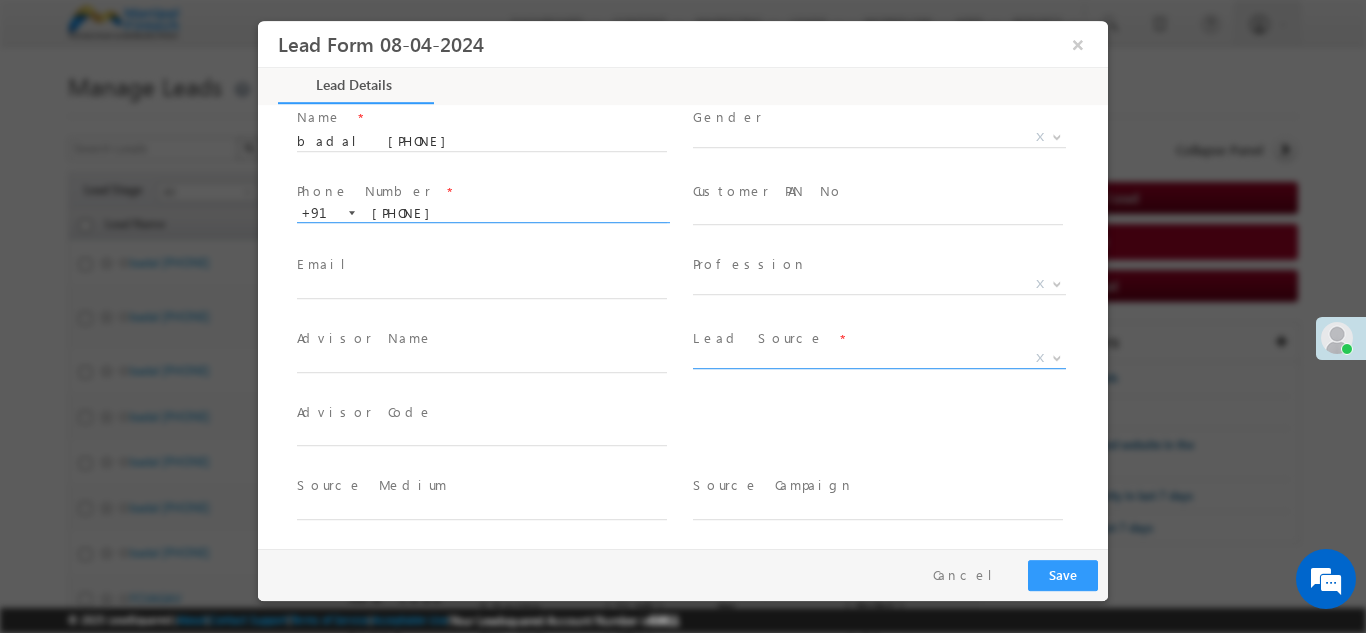 type on "8917302702" 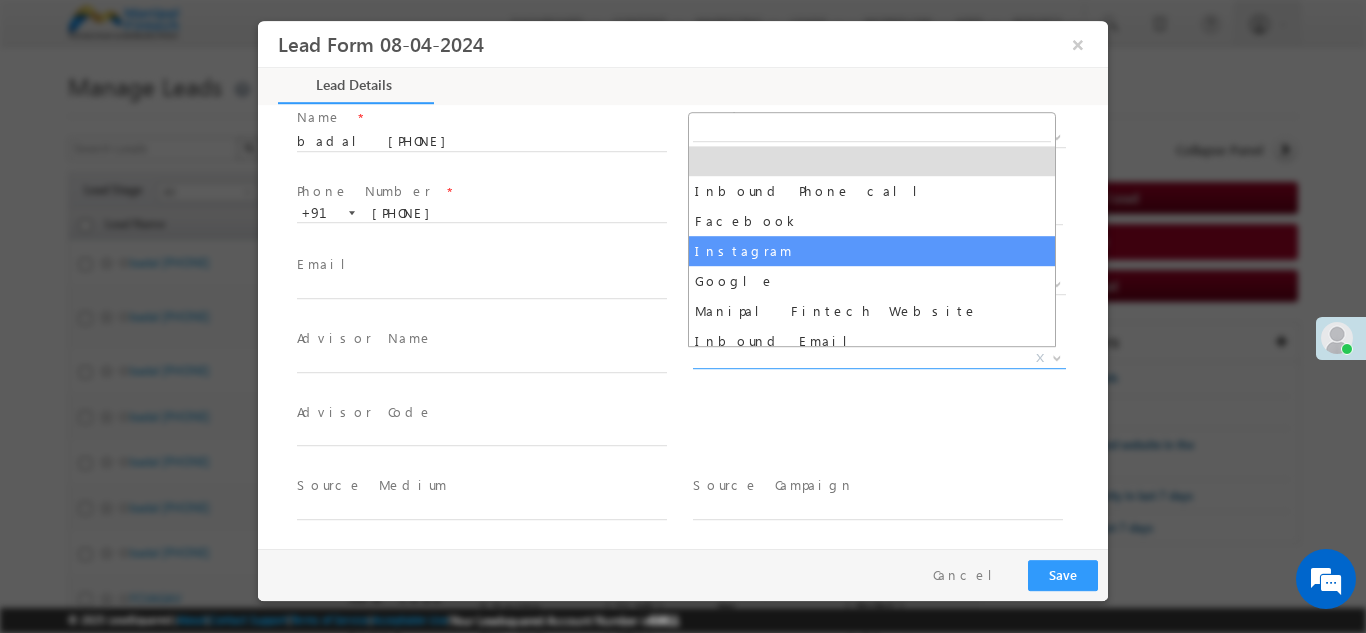 select on "Instagram" 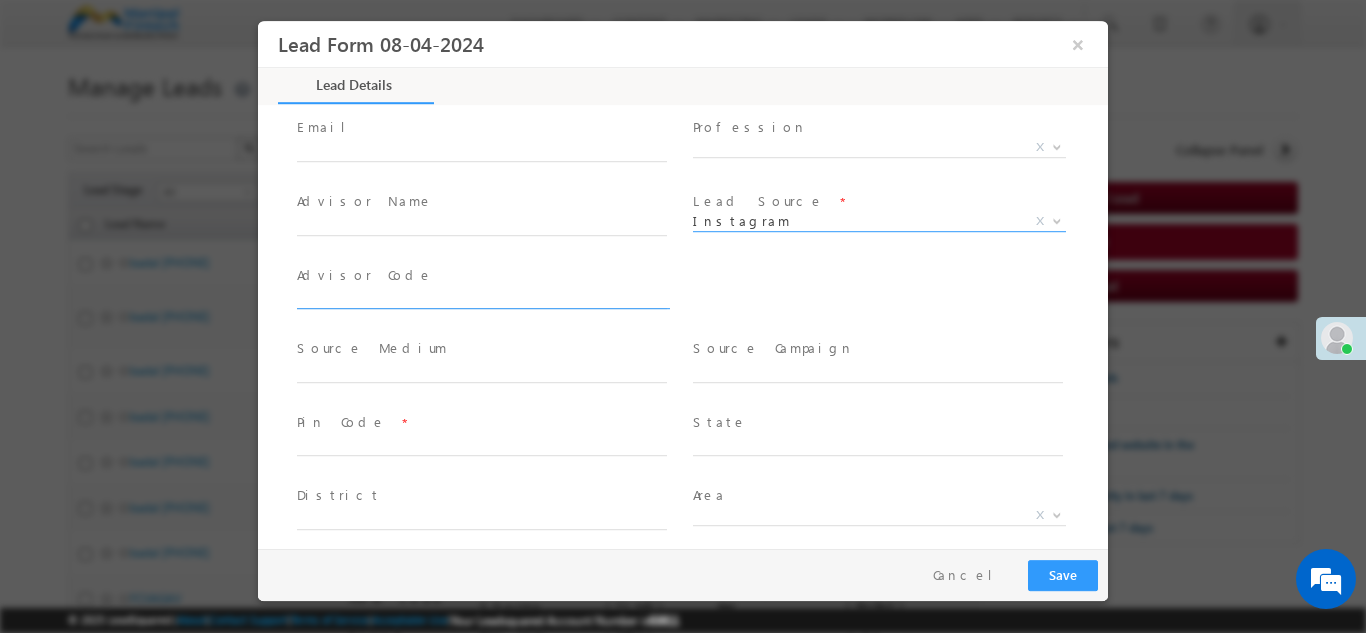 scroll, scrollTop: 197, scrollLeft: 0, axis: vertical 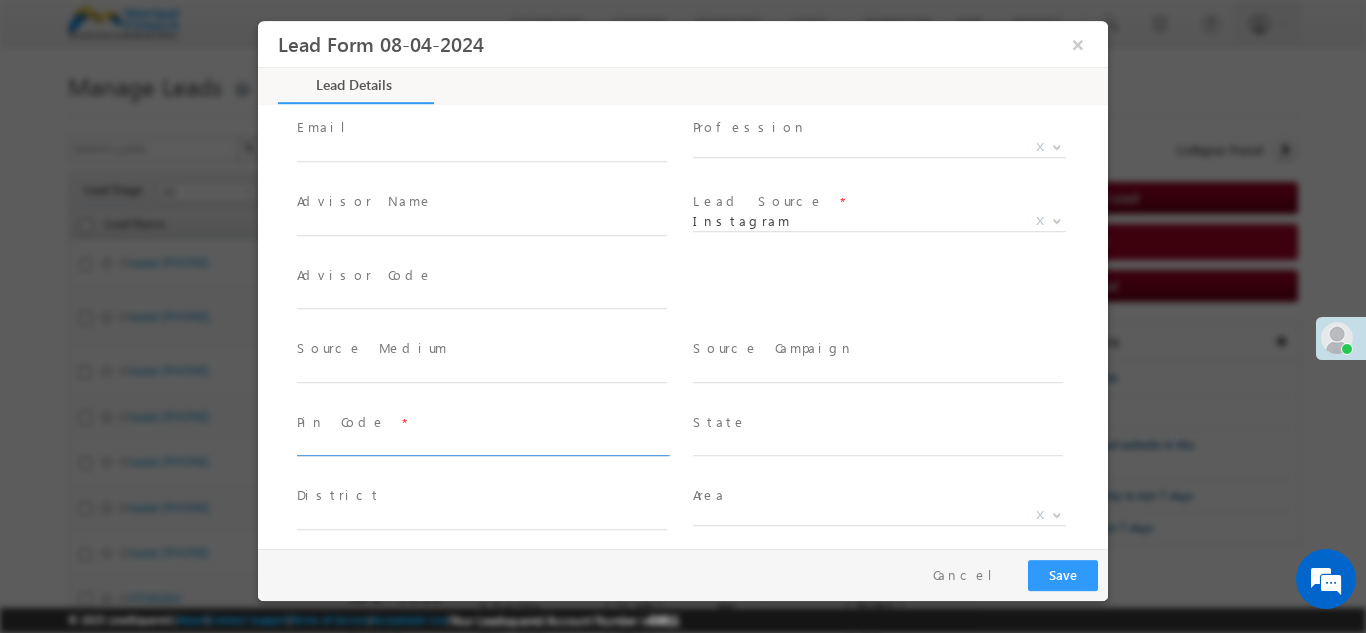 click at bounding box center (482, 446) 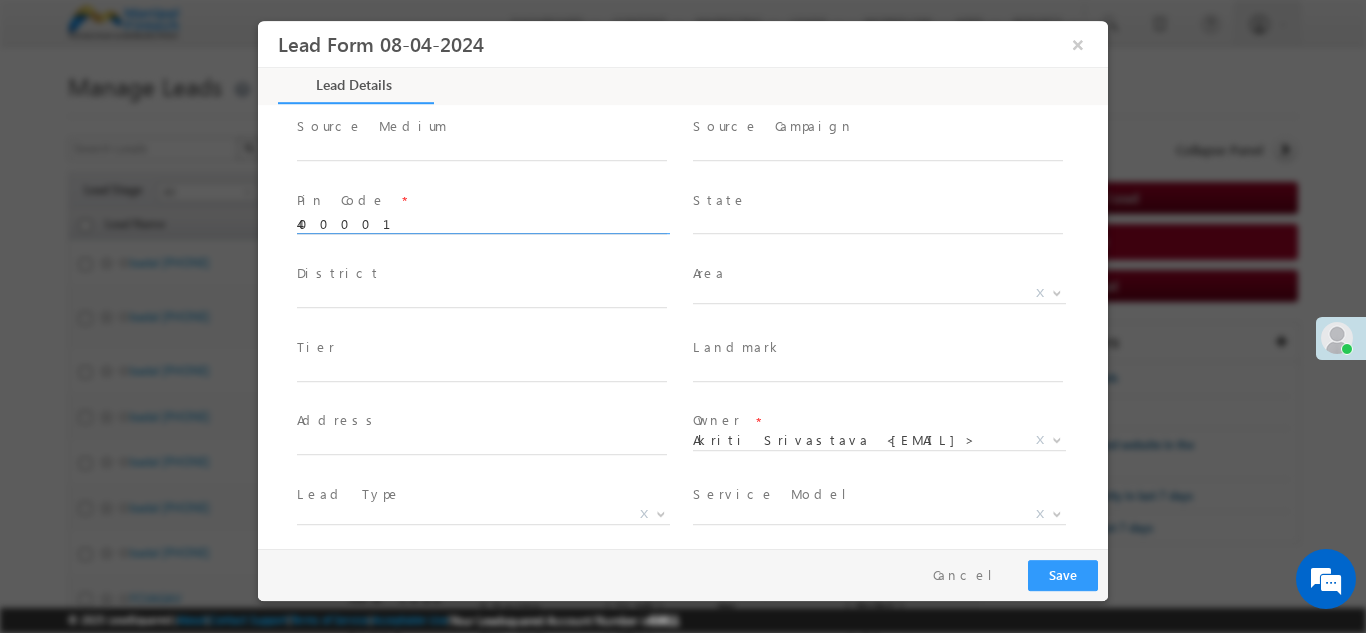 scroll, scrollTop: 415, scrollLeft: 0, axis: vertical 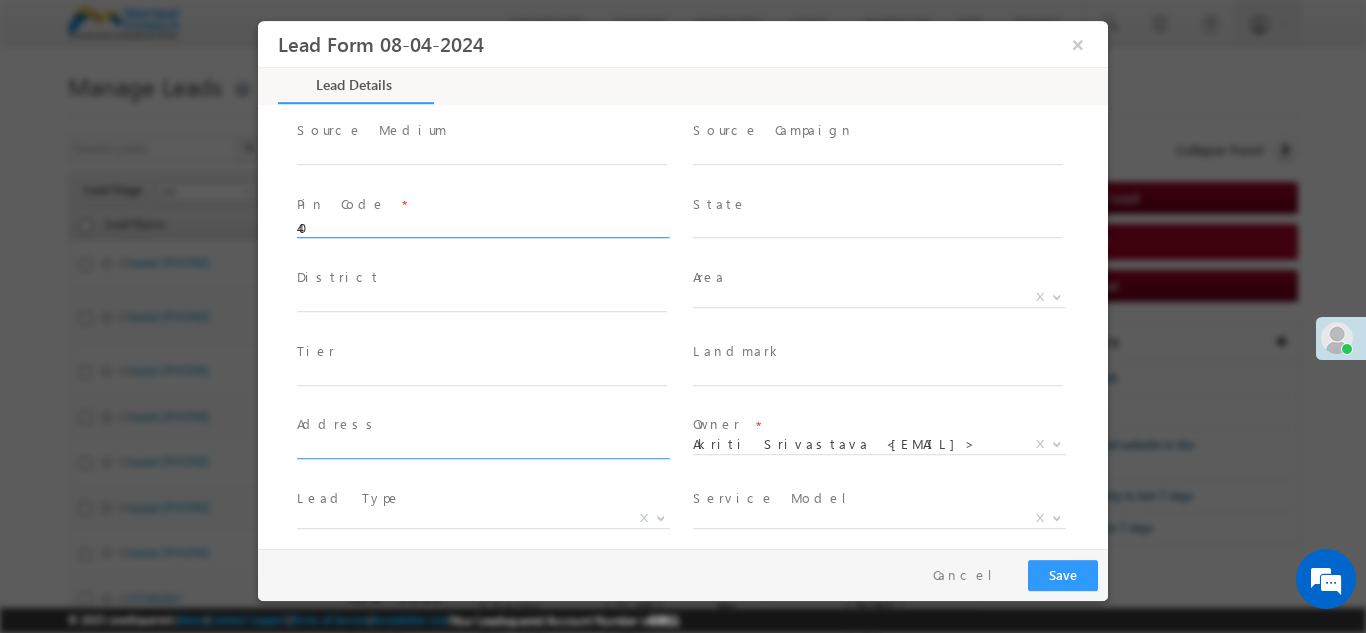 type on "4" 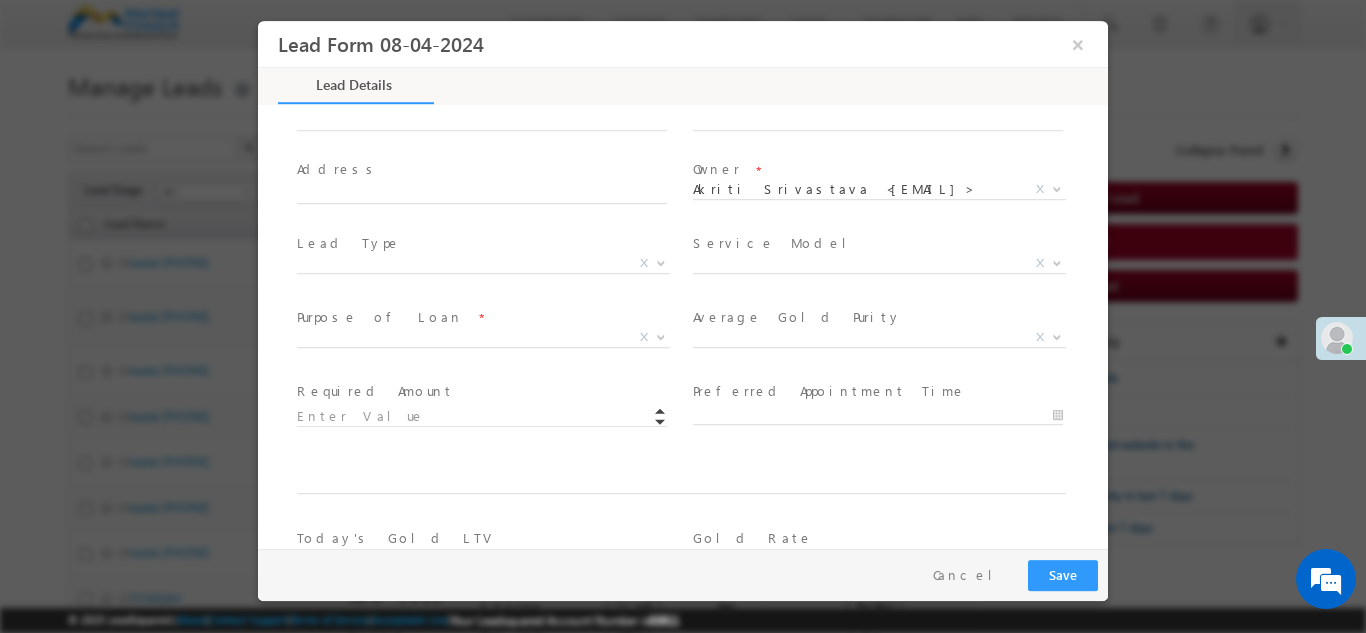 scroll, scrollTop: 706, scrollLeft: 0, axis: vertical 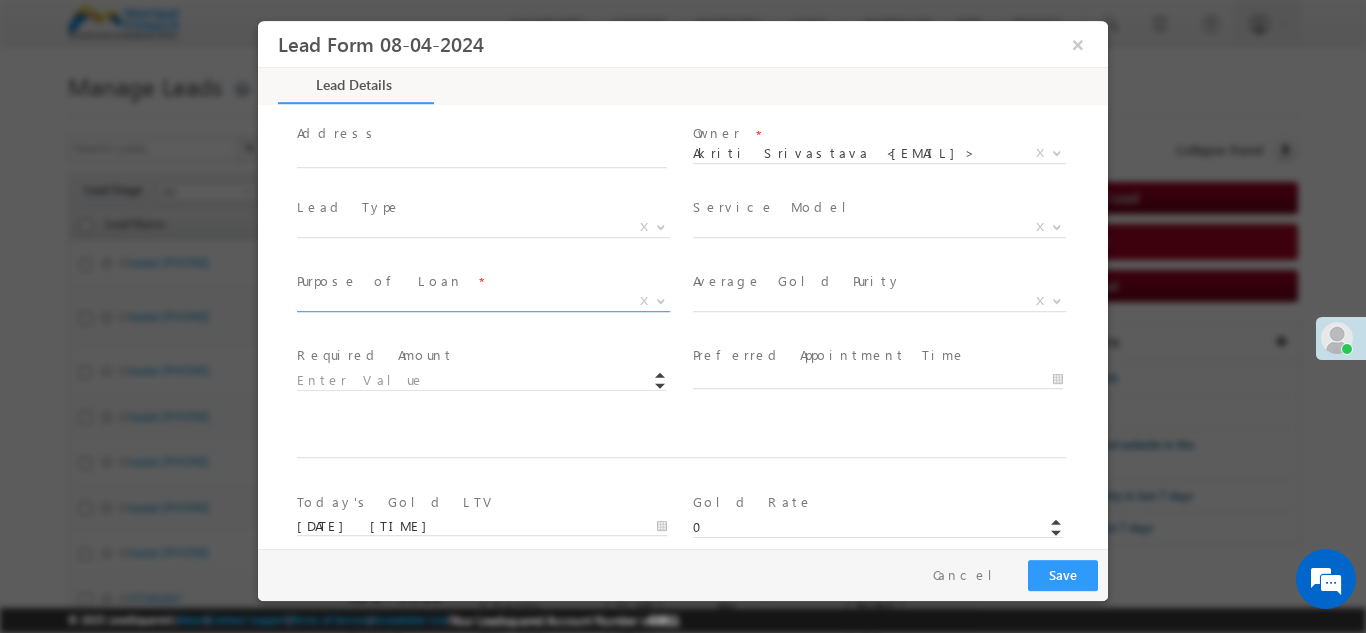 type on "600001" 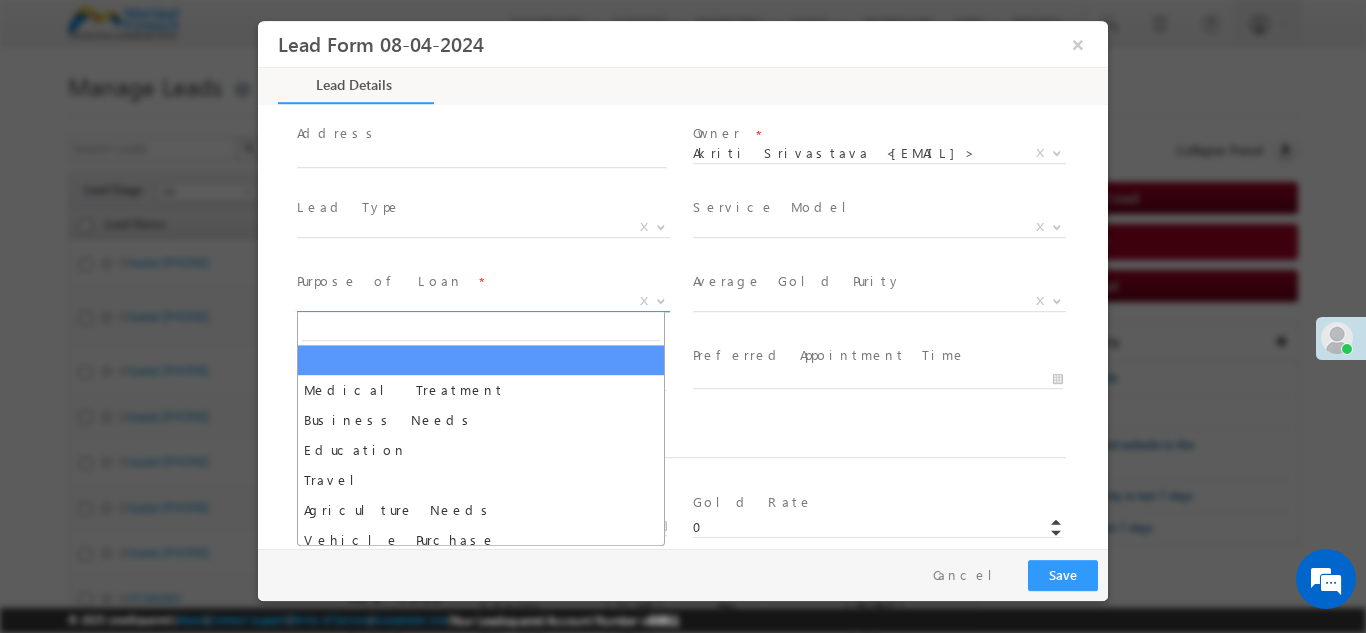 click on "X" at bounding box center (483, 301) 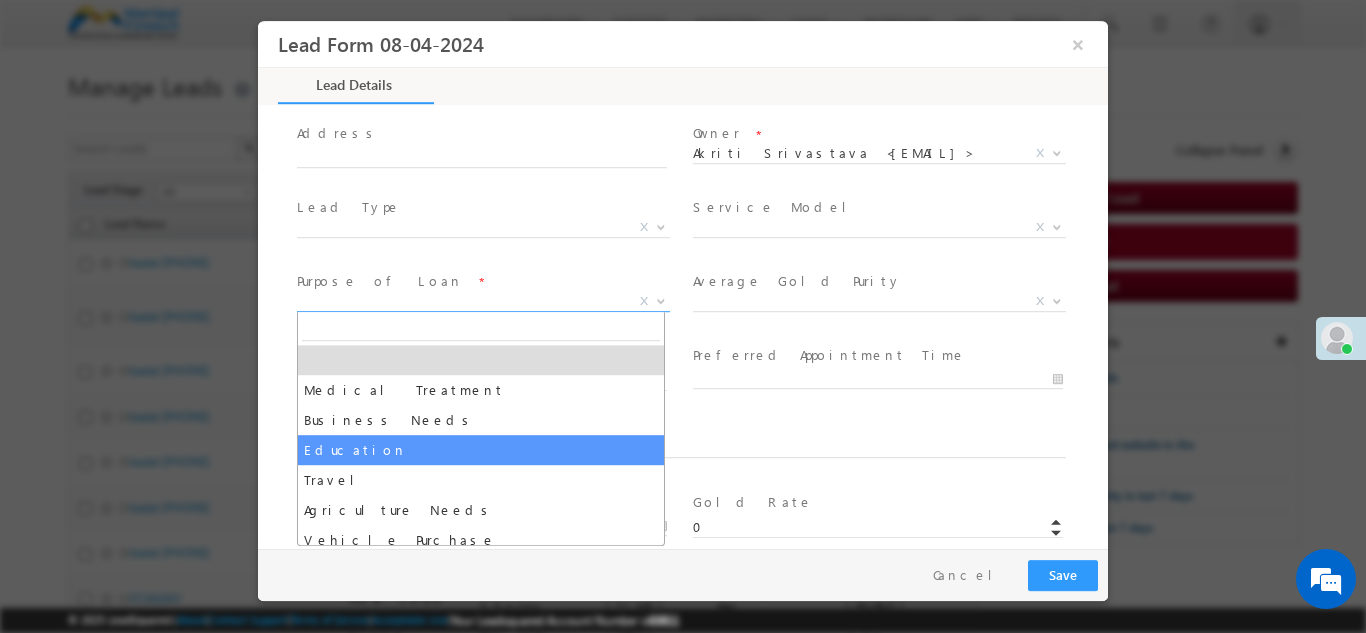 select on "Education" 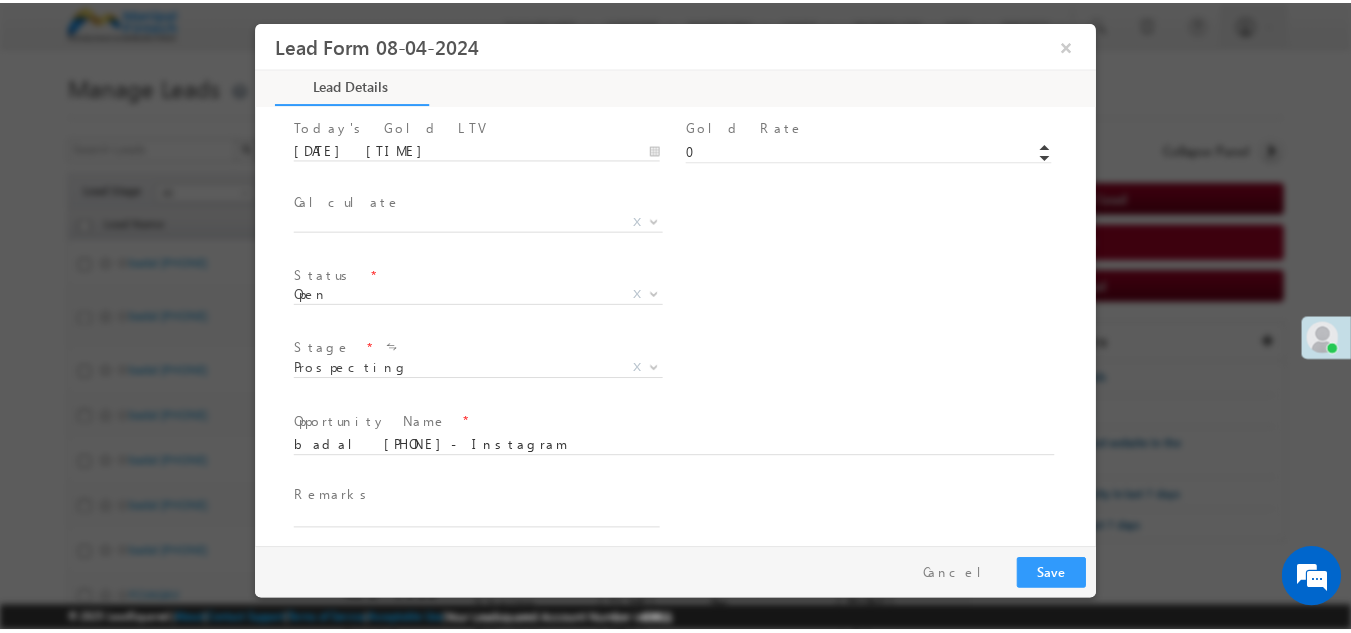 scroll, scrollTop: 1084, scrollLeft: 0, axis: vertical 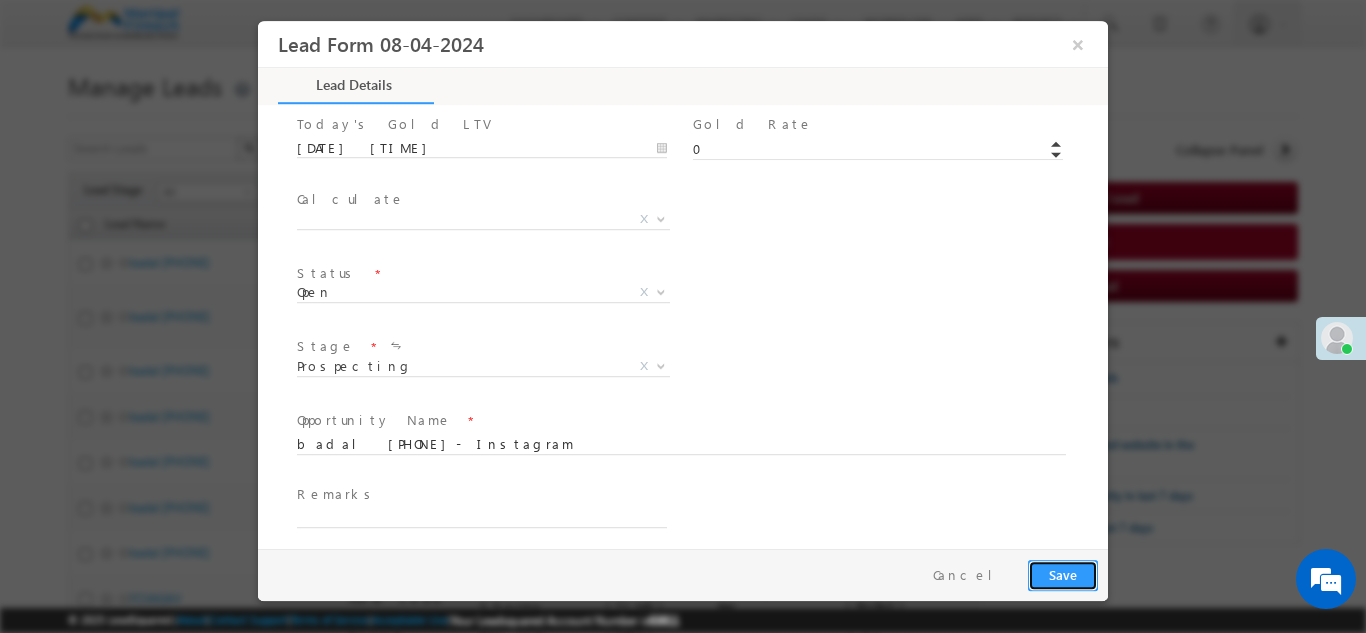 click on "Save" at bounding box center [1063, 574] 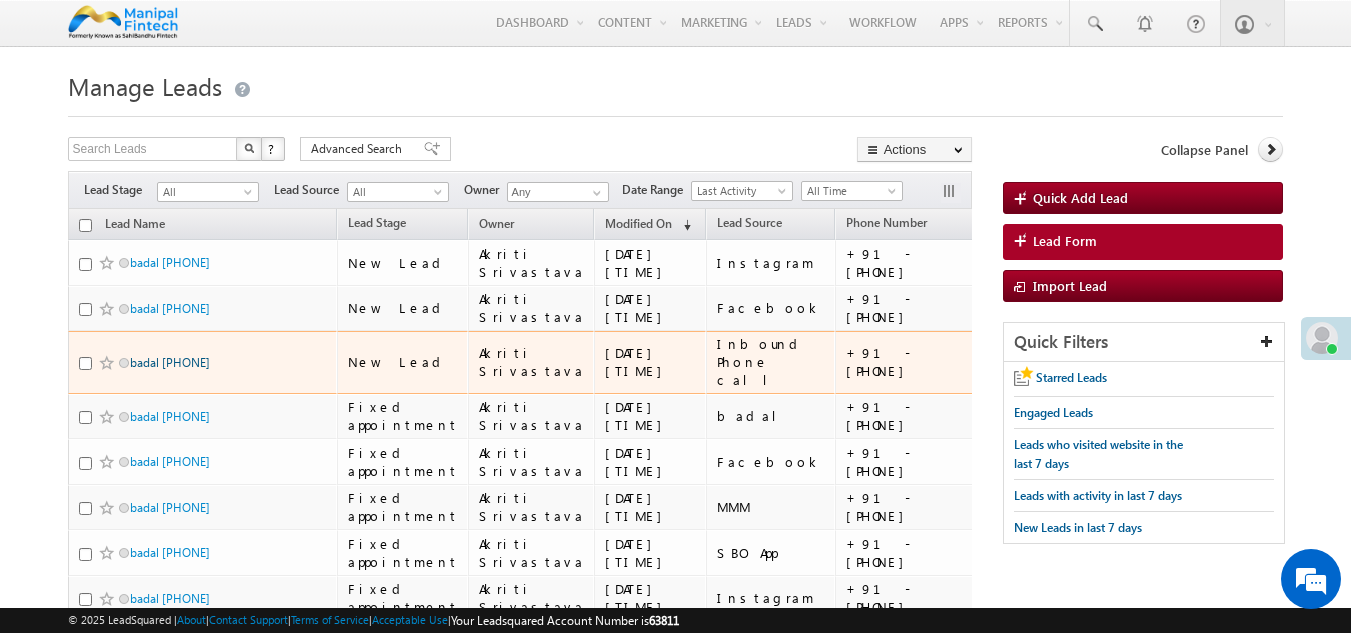 click on "badal 9846740264" at bounding box center (170, 362) 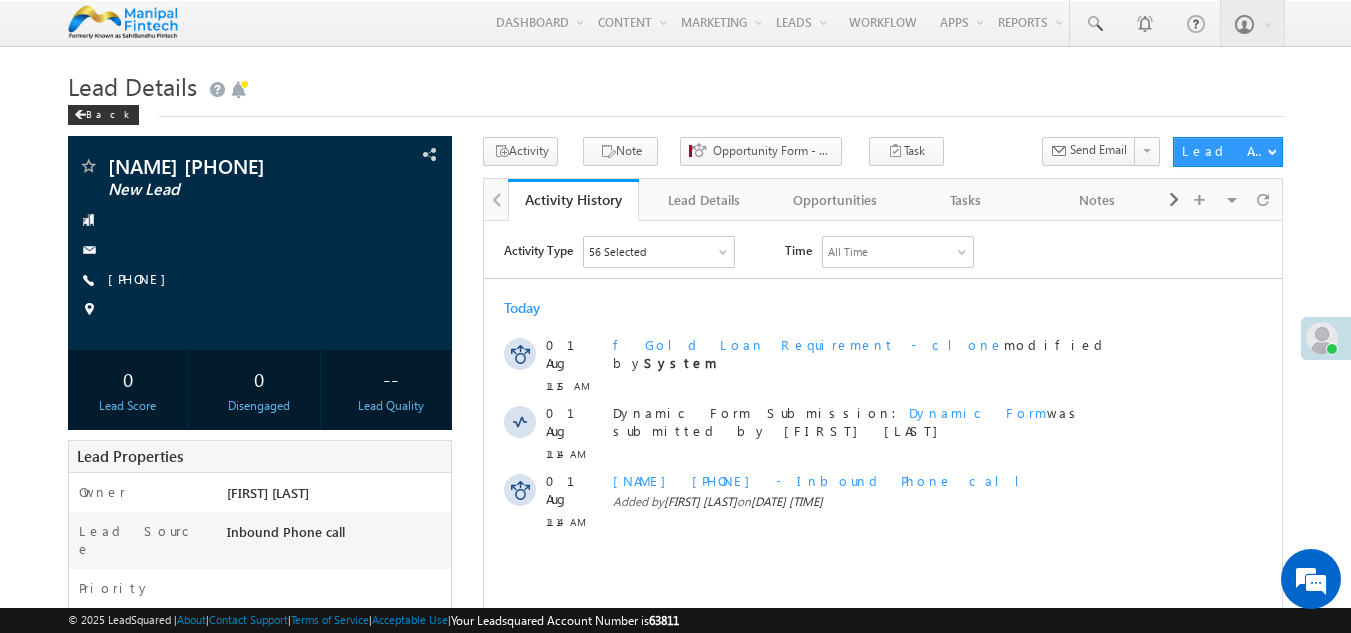 scroll, scrollTop: 0, scrollLeft: 0, axis: both 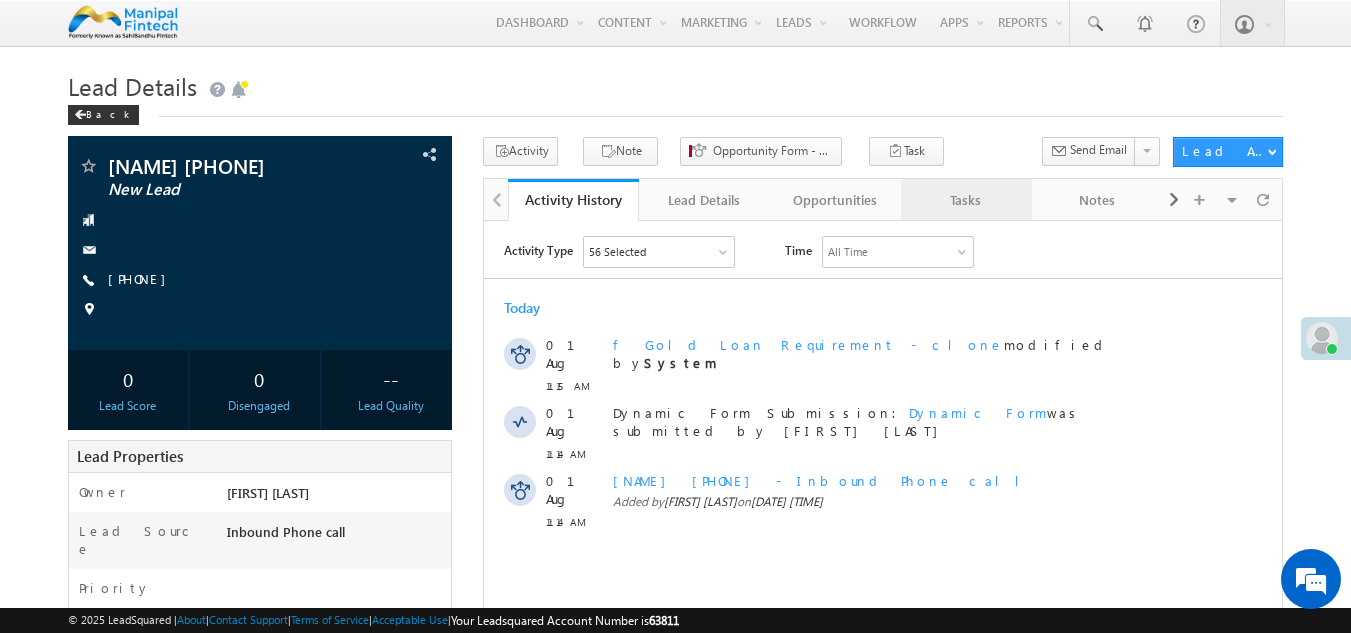 click on "Tasks" at bounding box center [965, 200] 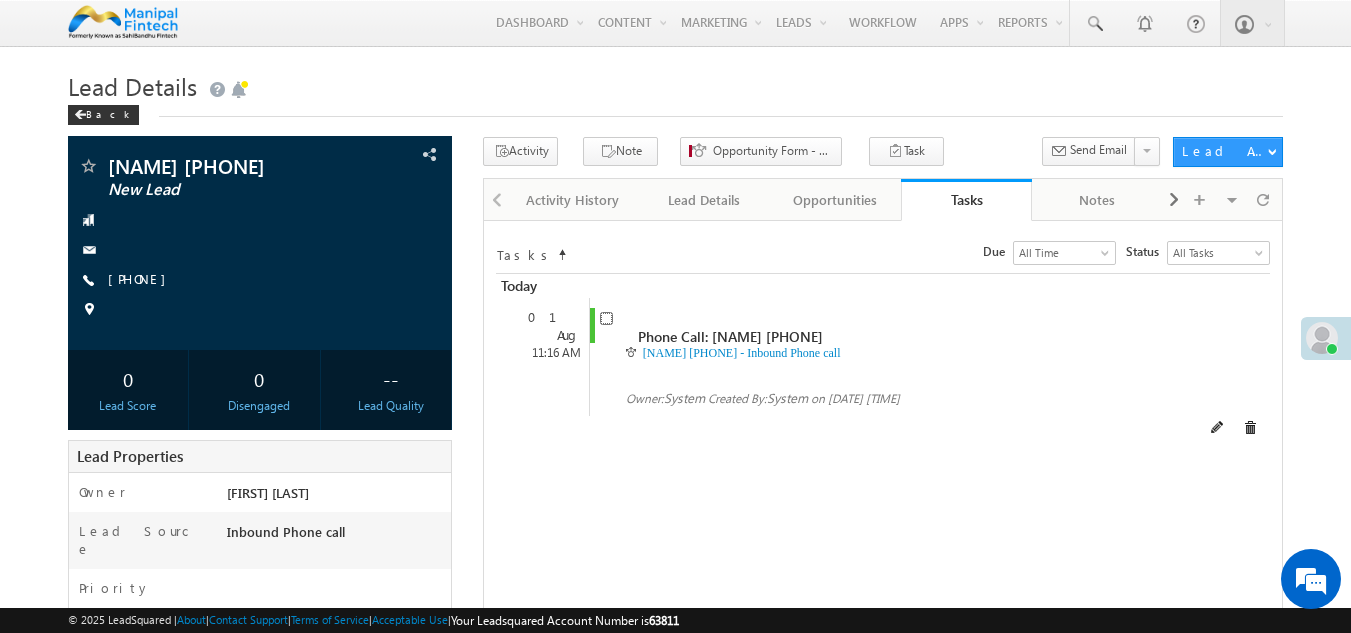 click at bounding box center (606, 318) 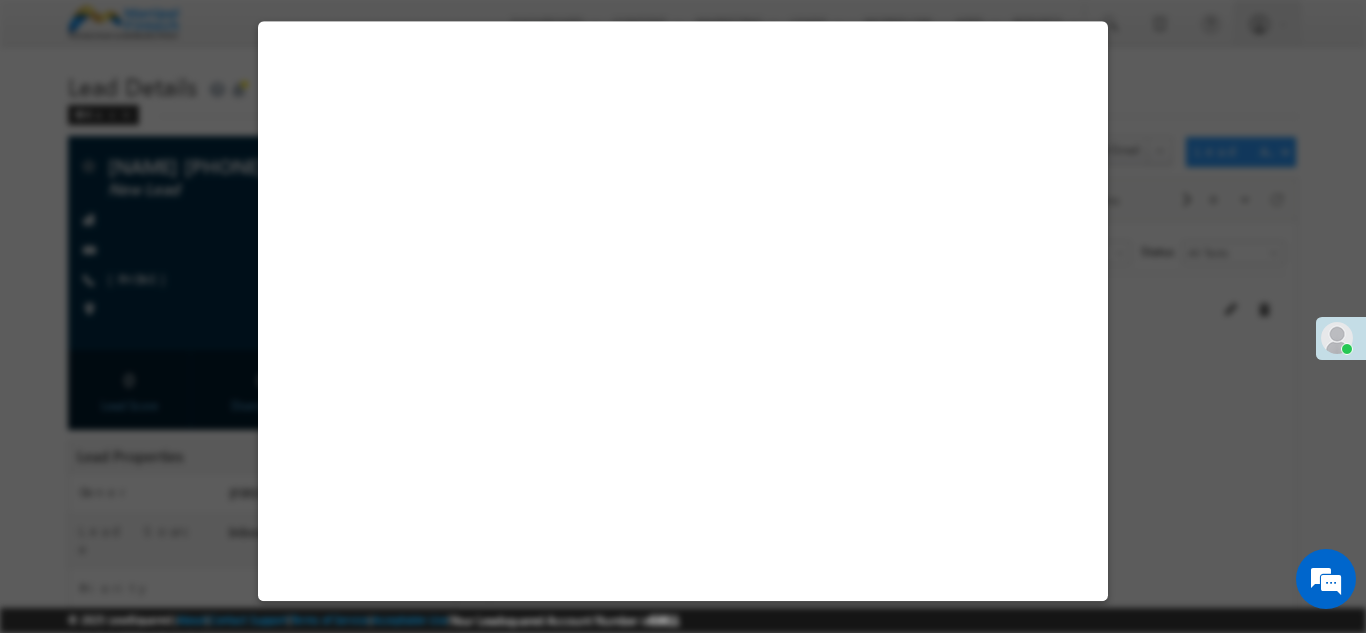 select on "Inbound Phone call" 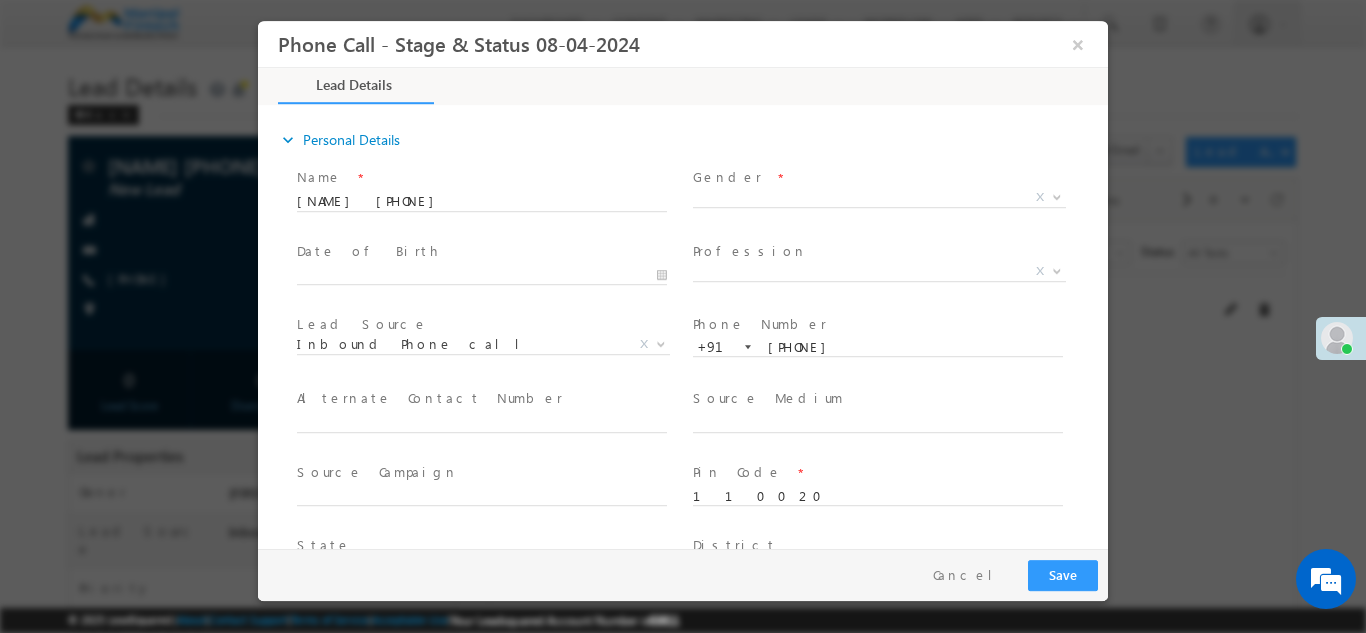 scroll, scrollTop: 0, scrollLeft: 0, axis: both 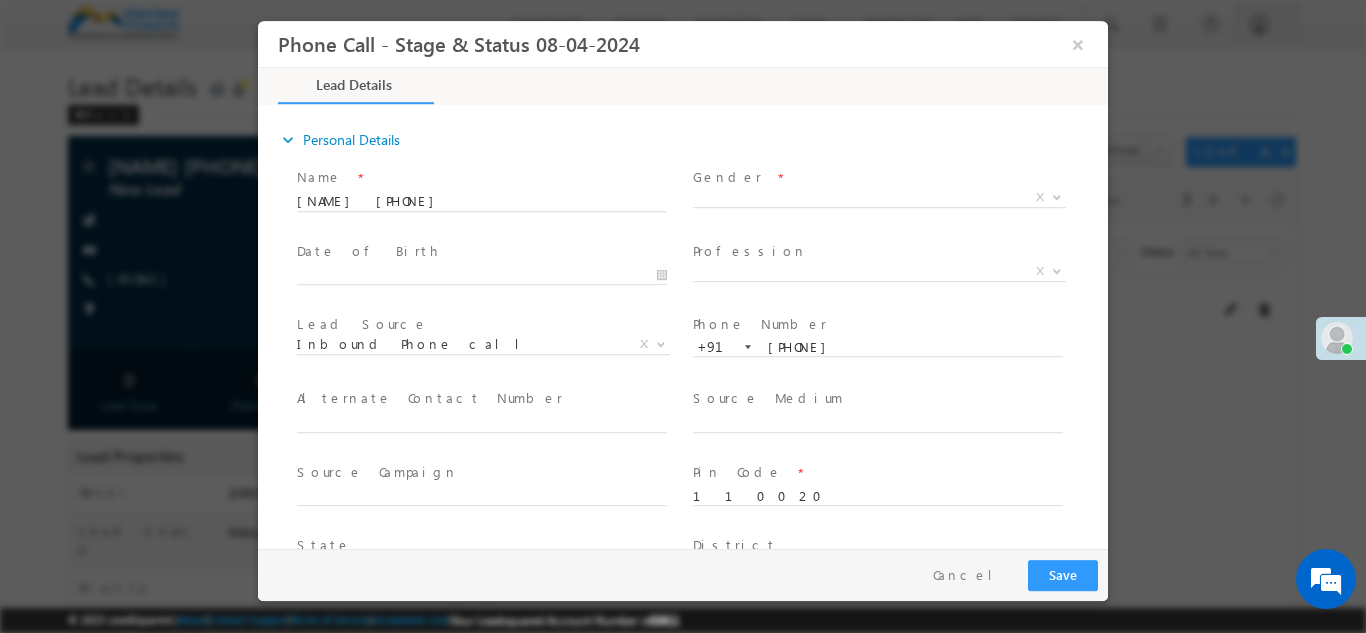 type on "08/01/25 11:16 AM" 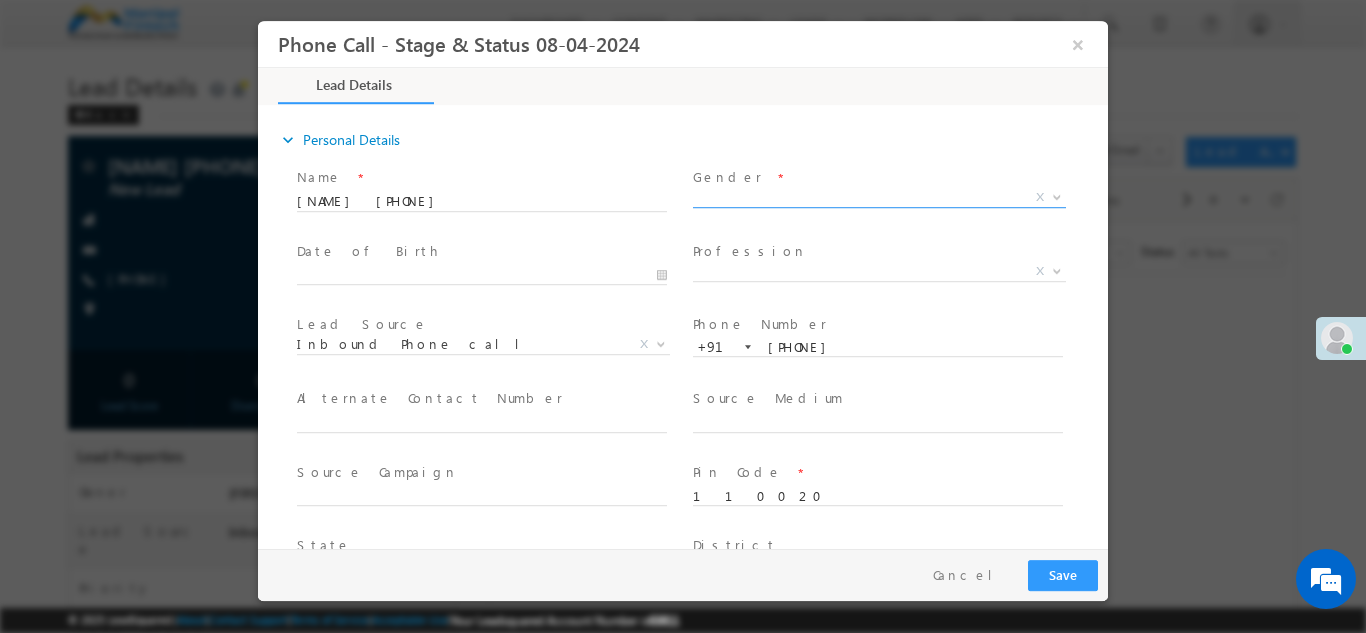 click on "X" at bounding box center (879, 201) 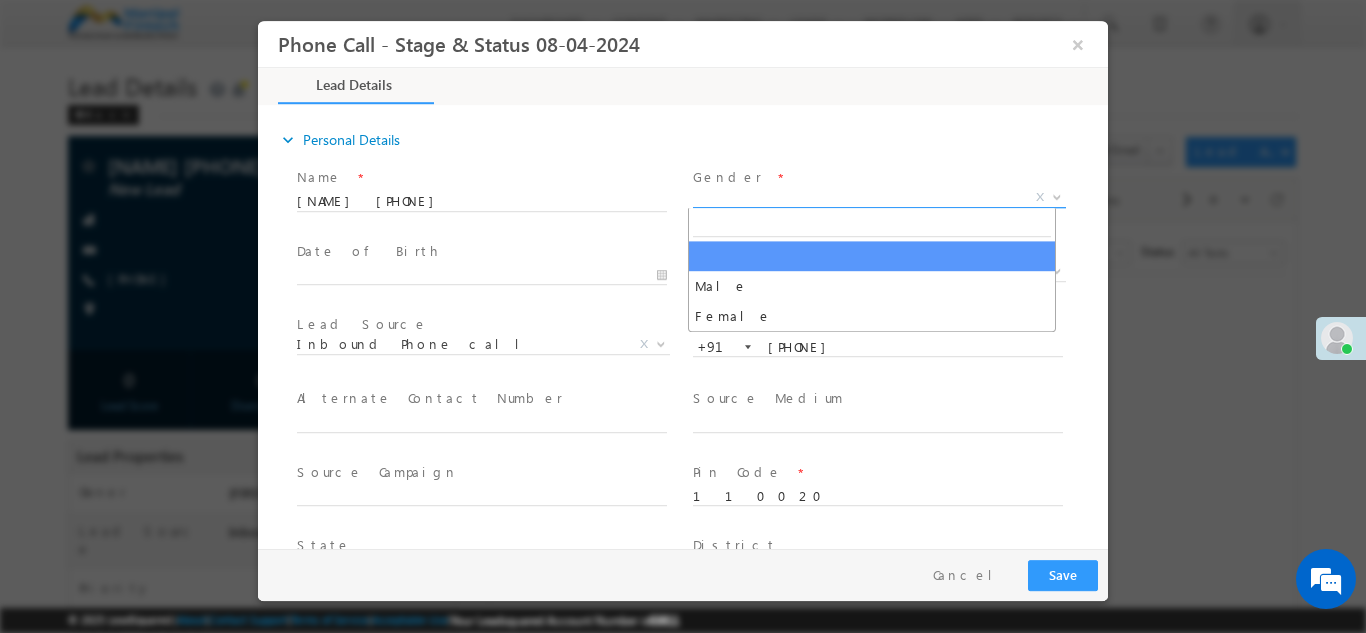 click on "X" at bounding box center [879, 197] 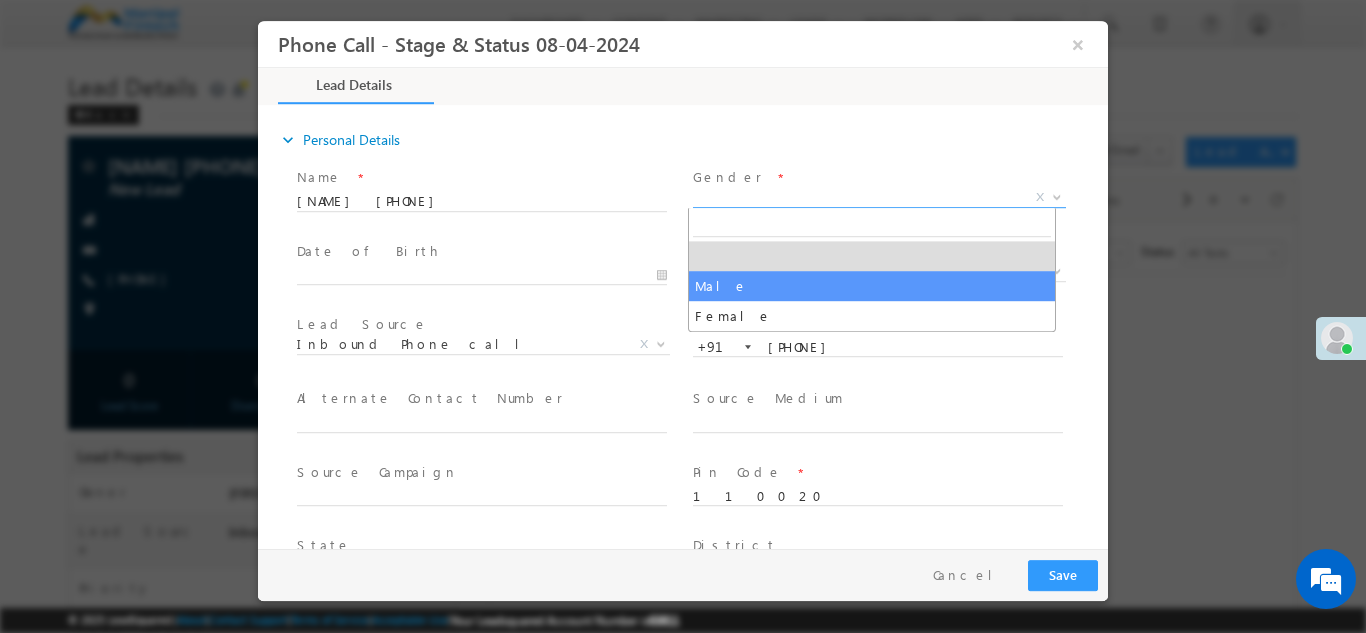 select on "Male" 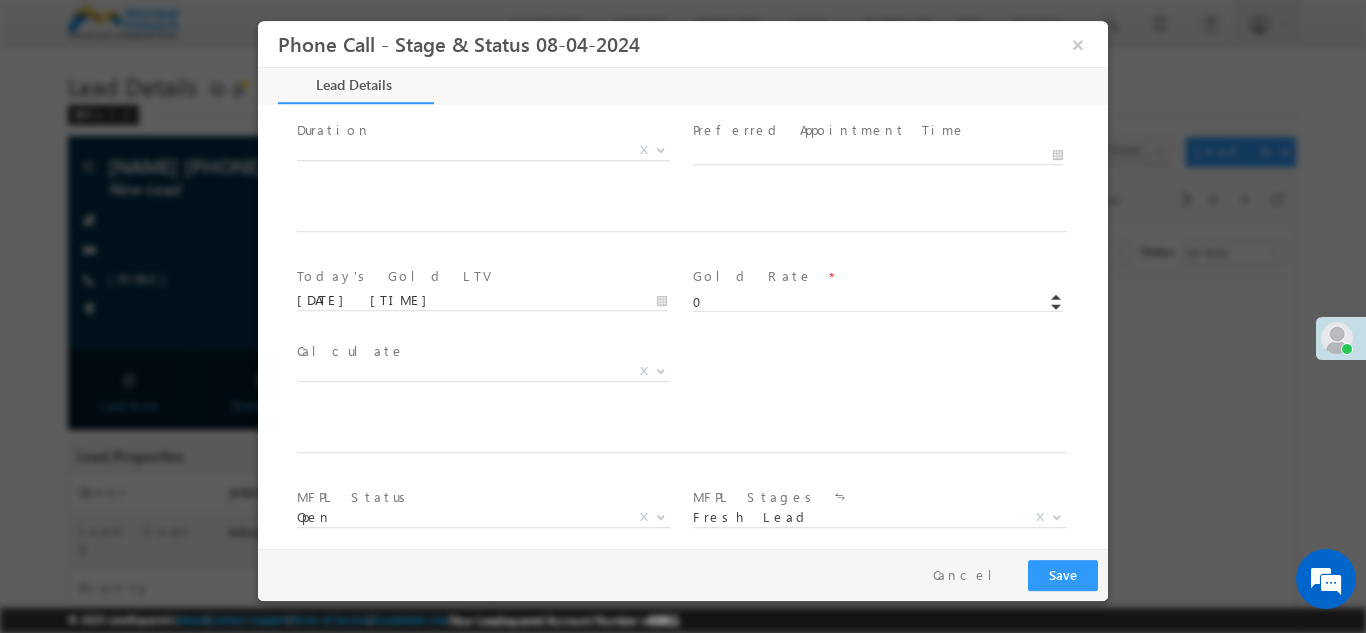 scroll, scrollTop: 1168, scrollLeft: 0, axis: vertical 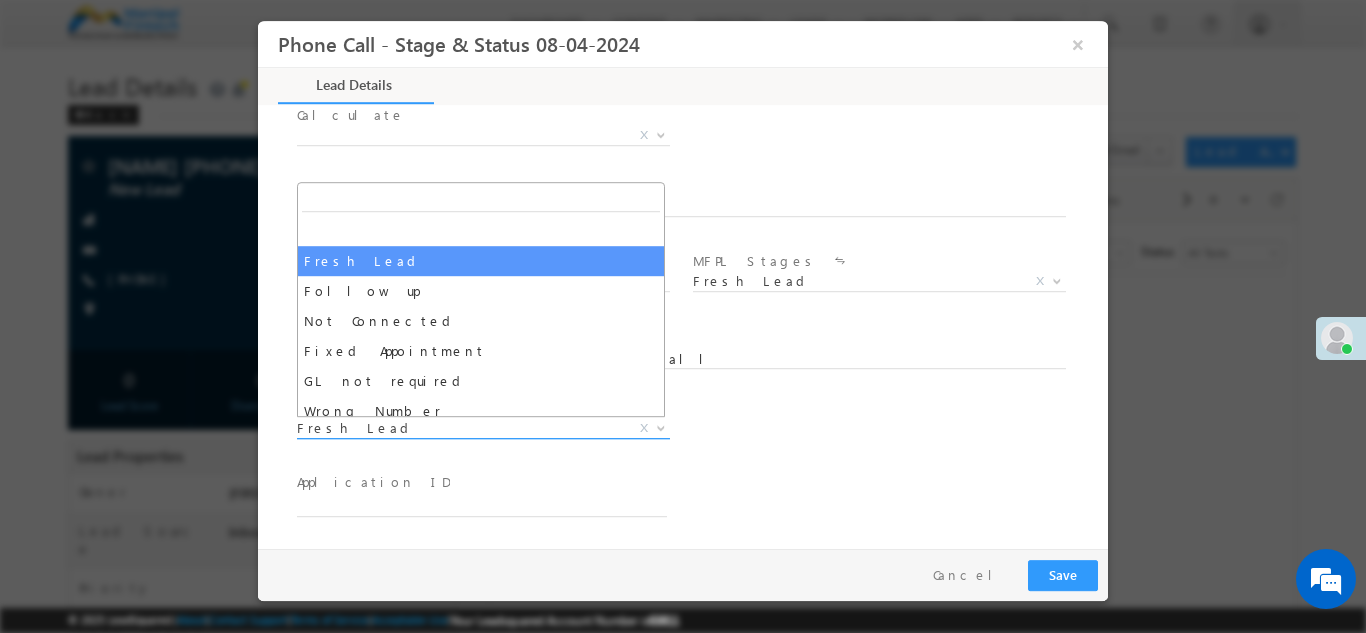 click on "Fresh Lead" at bounding box center (459, 427) 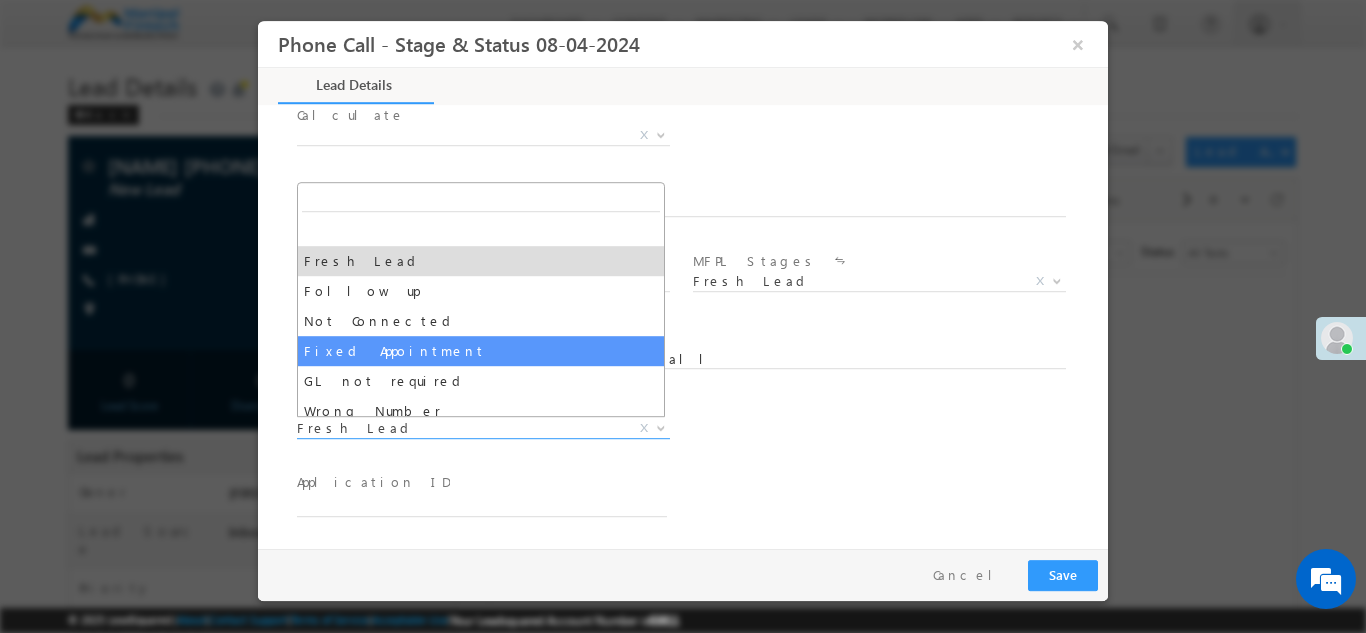 select on "Fixed Appointment" 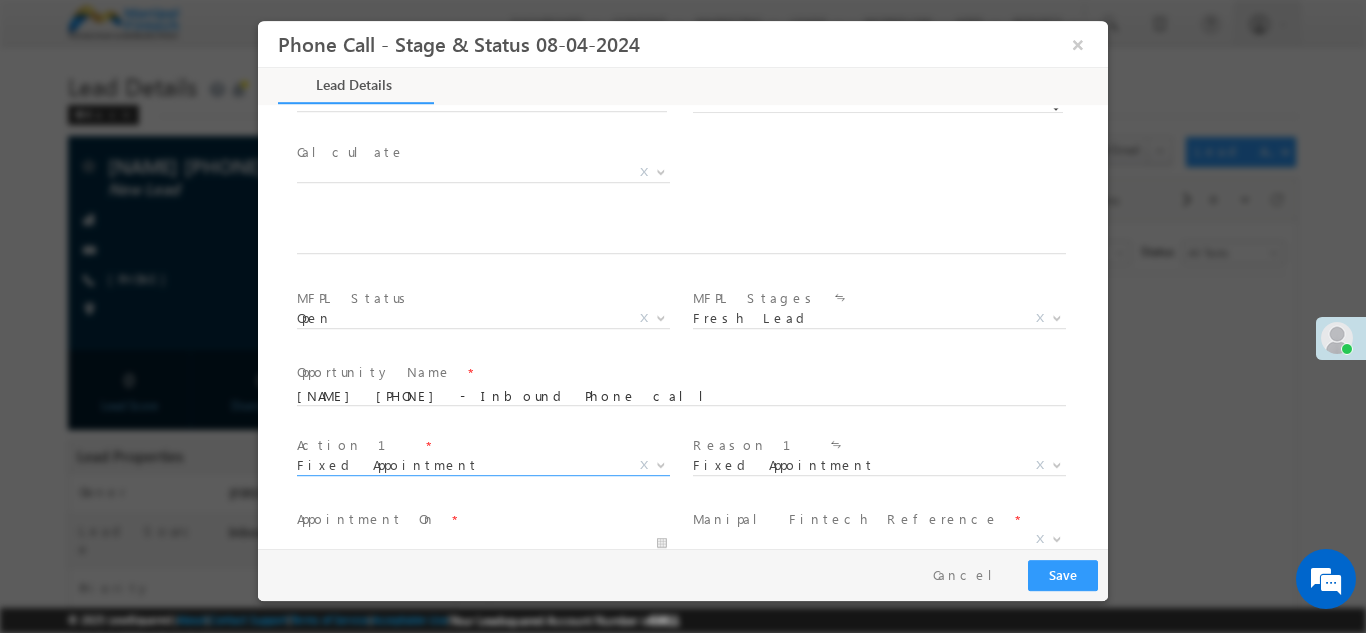 scroll, scrollTop: 1315, scrollLeft: 0, axis: vertical 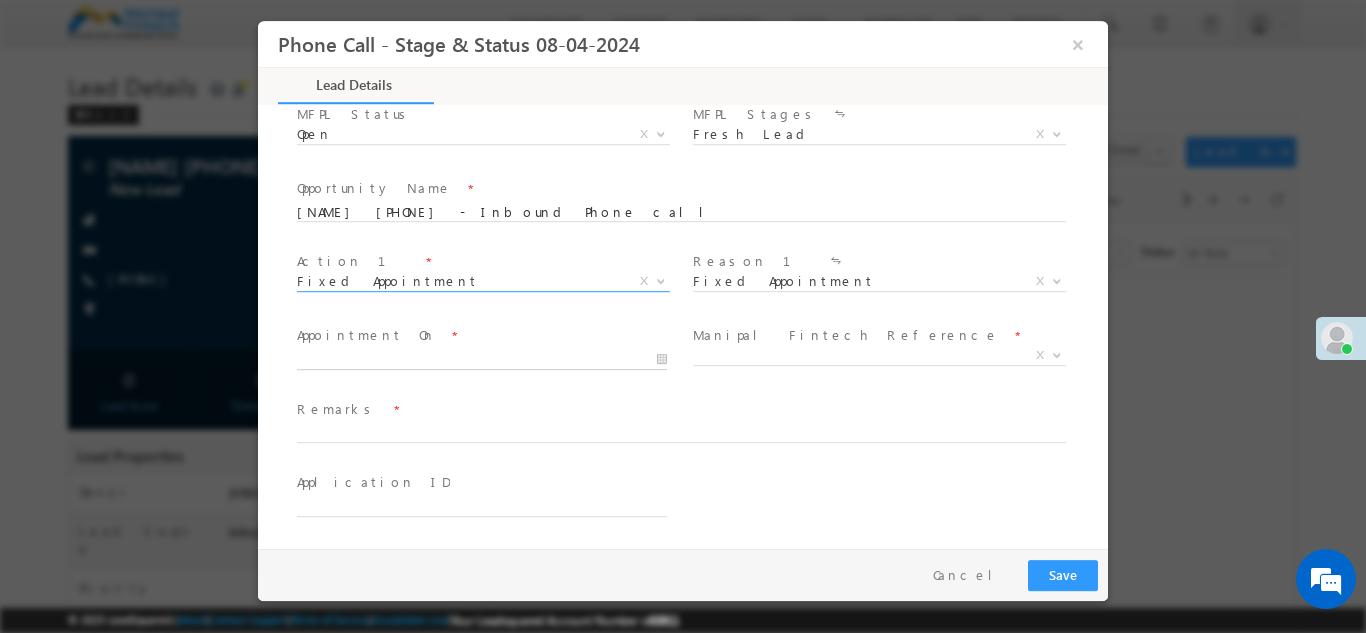 type on "08/01/25 11:17 AM" 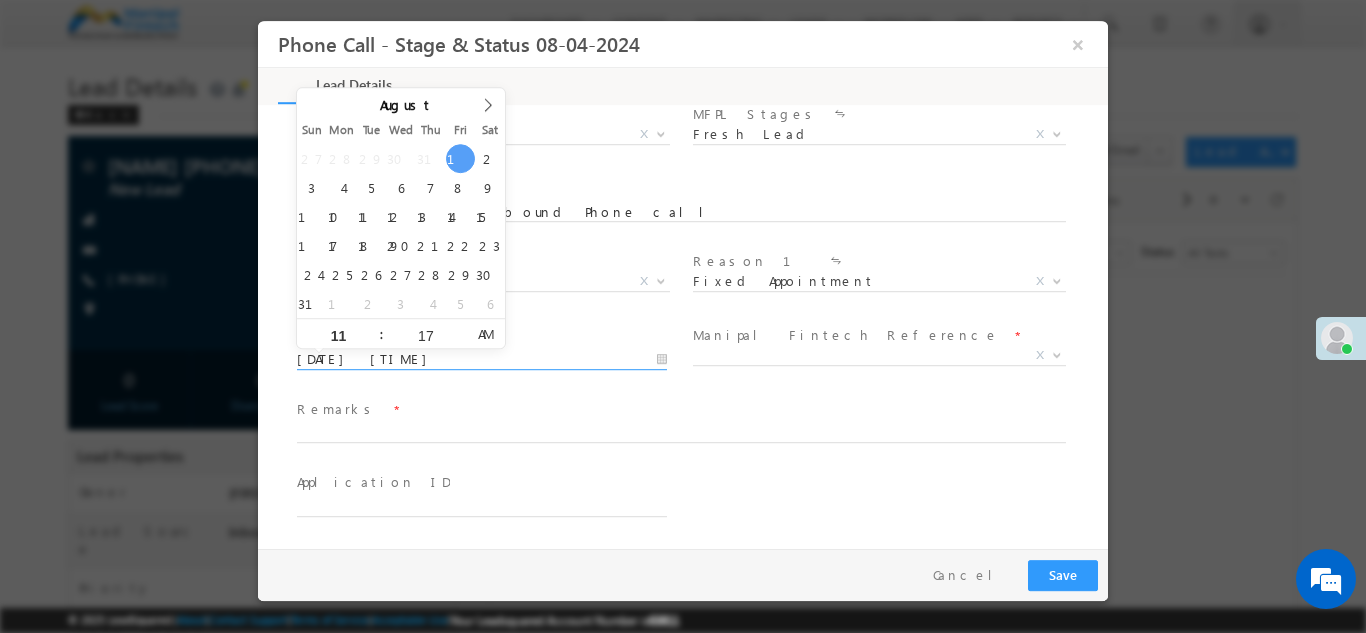 click on "08/01/25 11:17 AM" at bounding box center (482, 359) 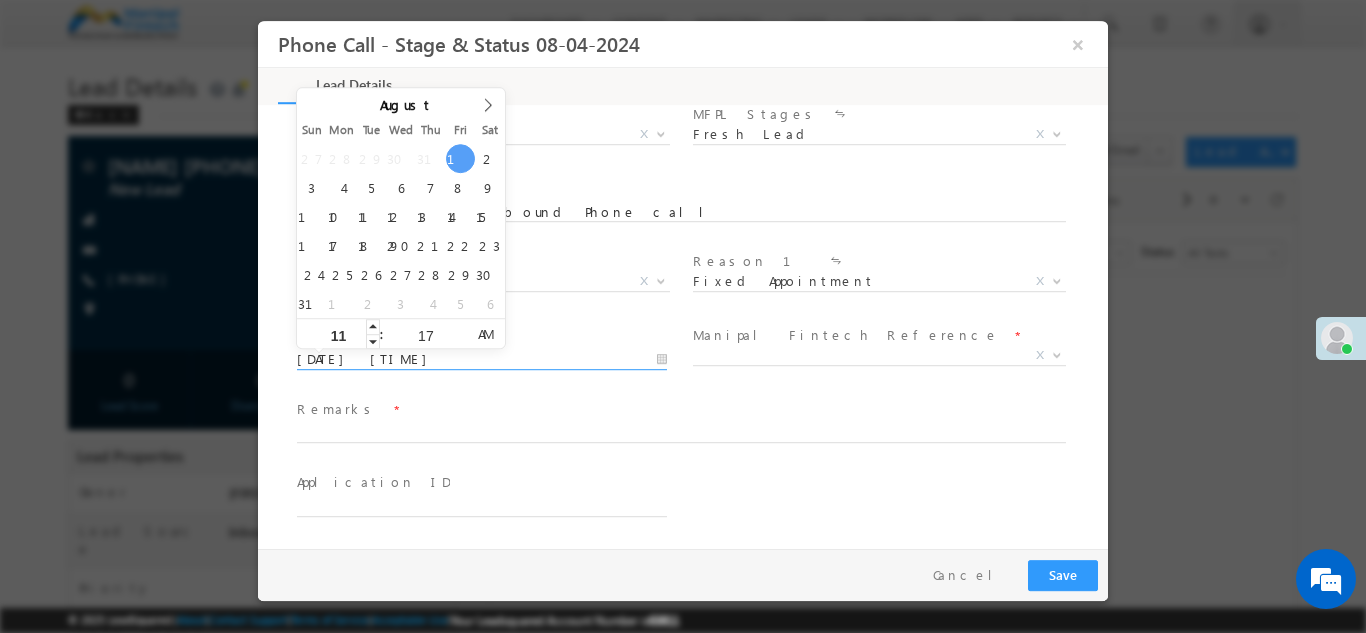 click on "11" at bounding box center [338, 334] 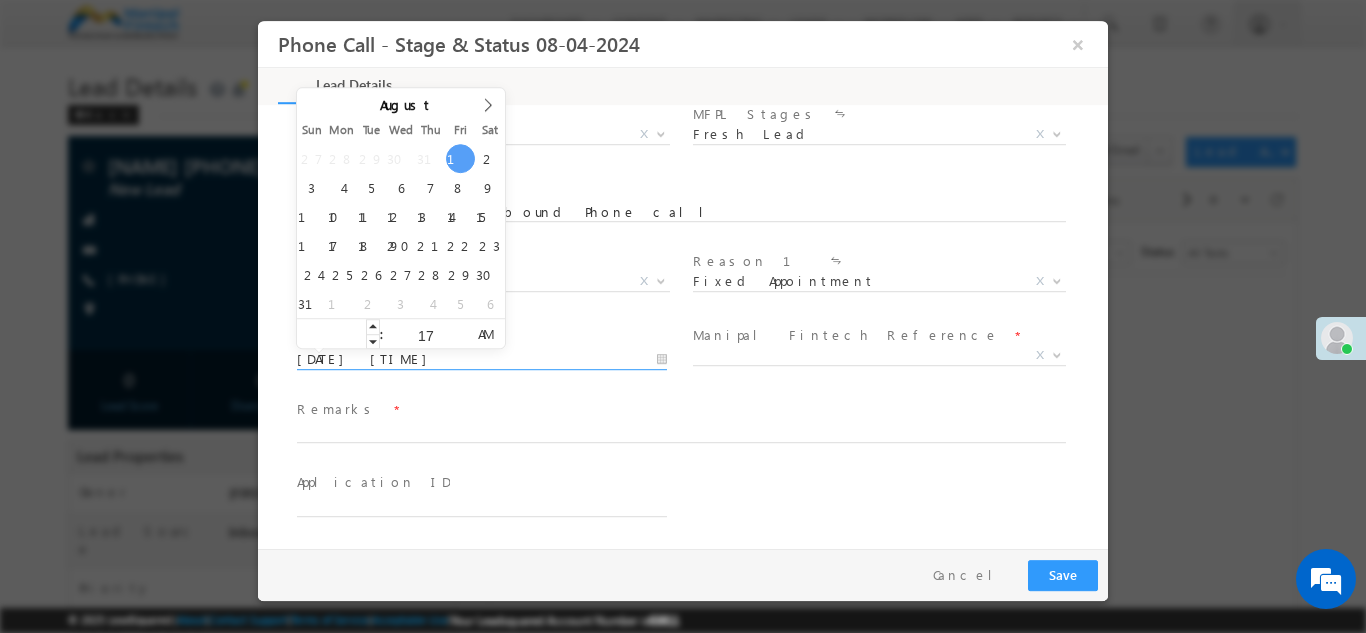 type on "5" 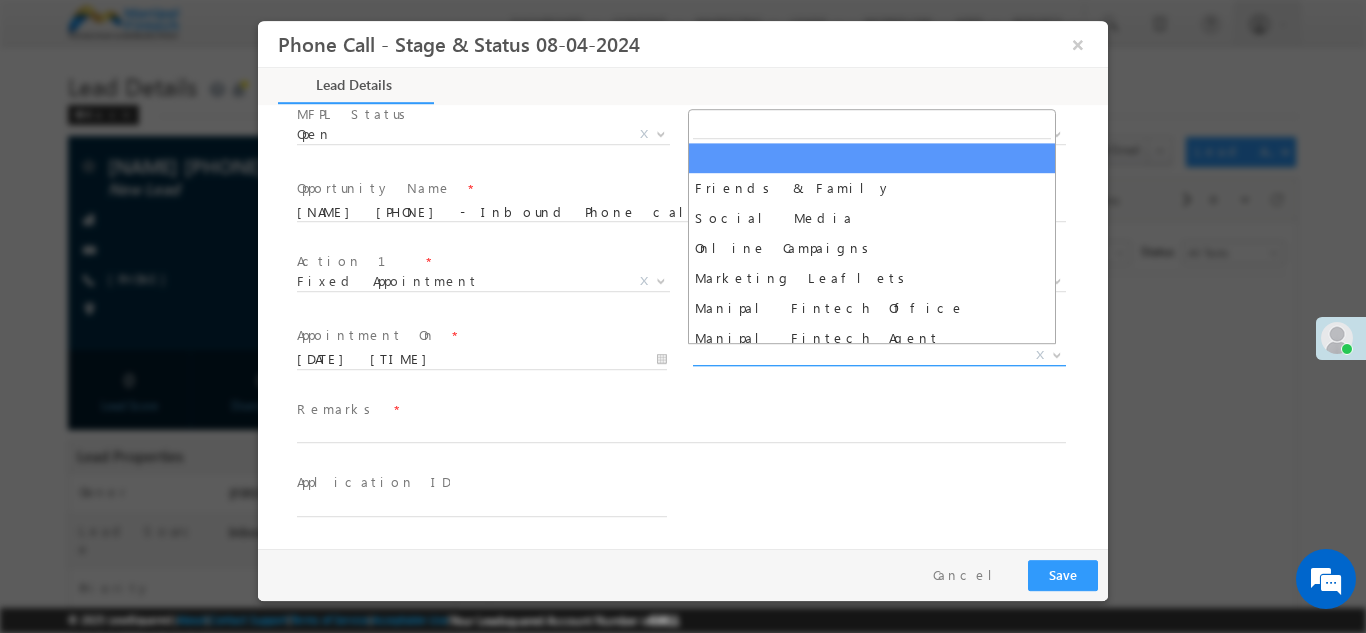 click on "X" at bounding box center (879, 355) 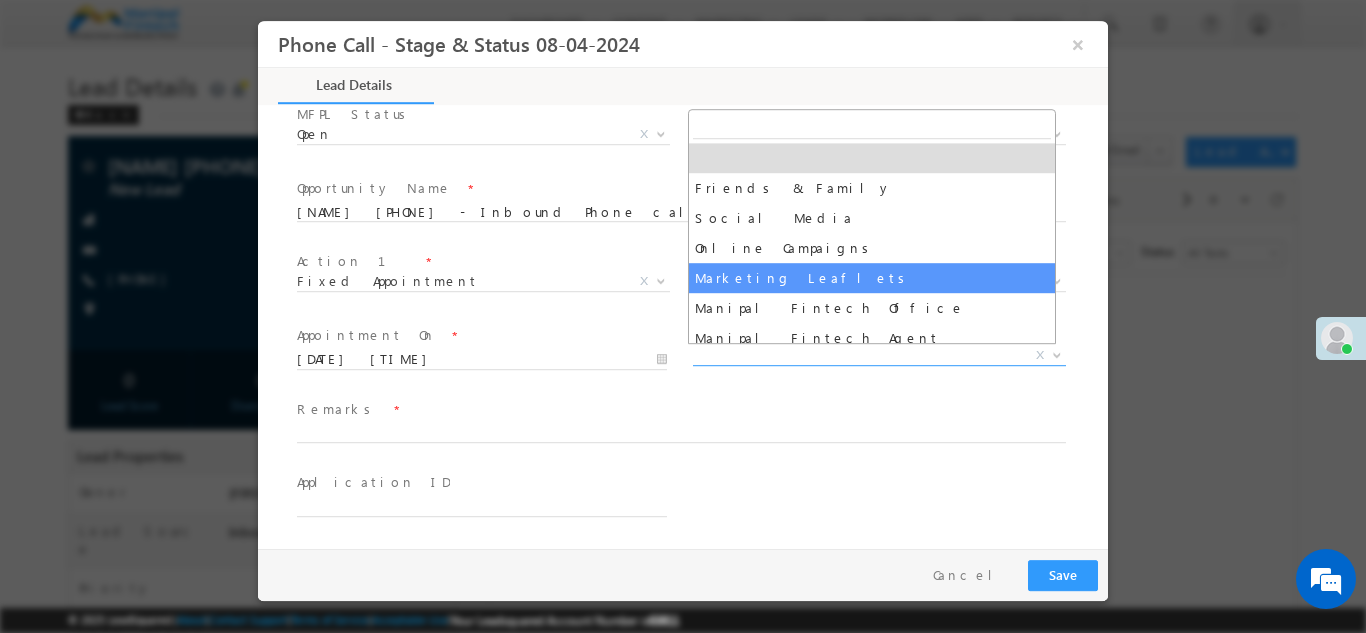 scroll, scrollTop: 70, scrollLeft: 0, axis: vertical 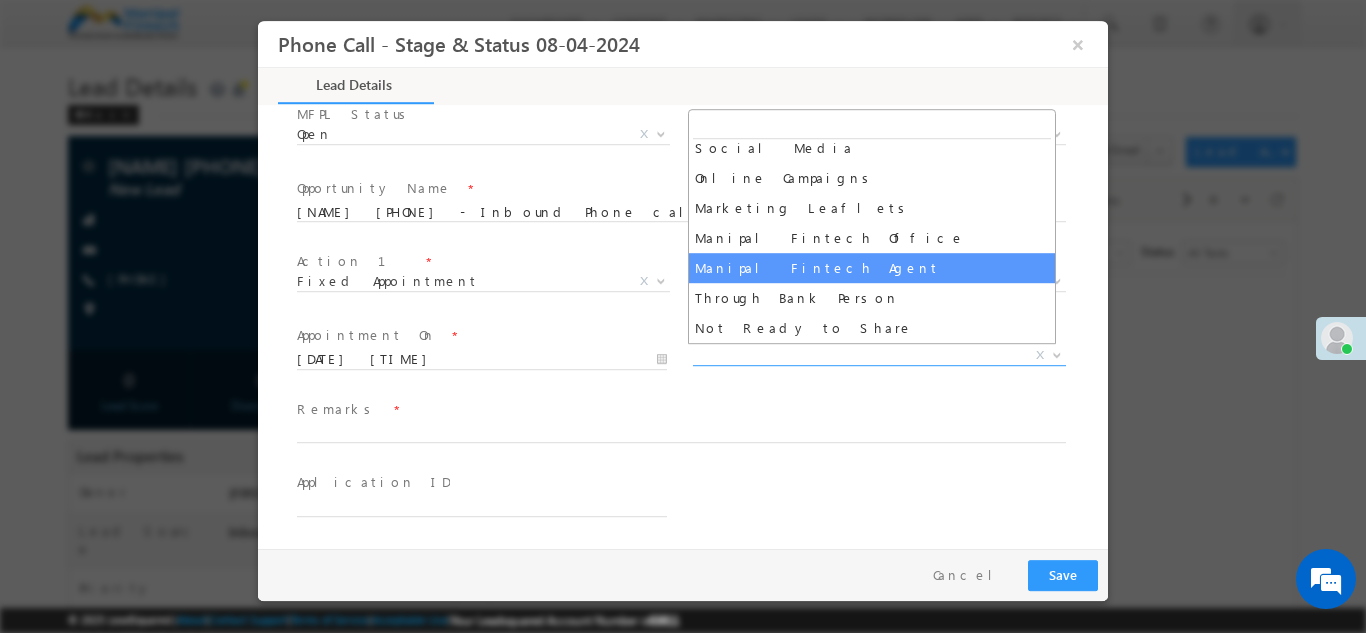 select on "Manipal Fintech Agent" 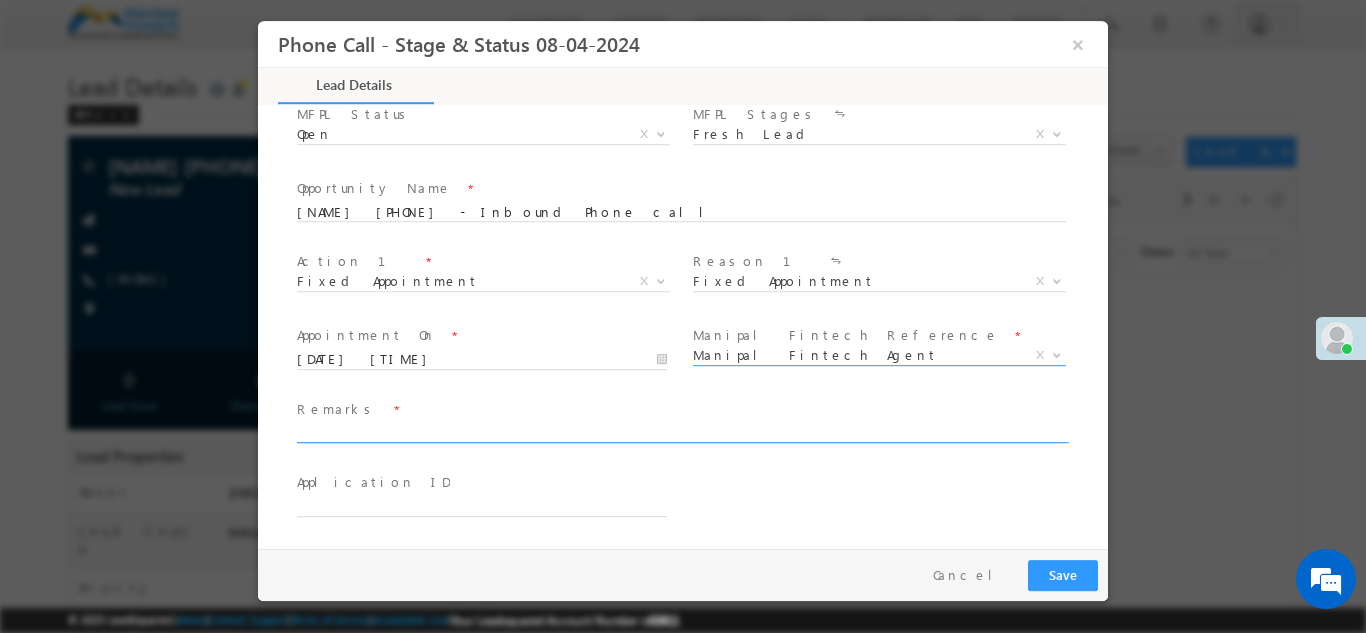click at bounding box center [681, 433] 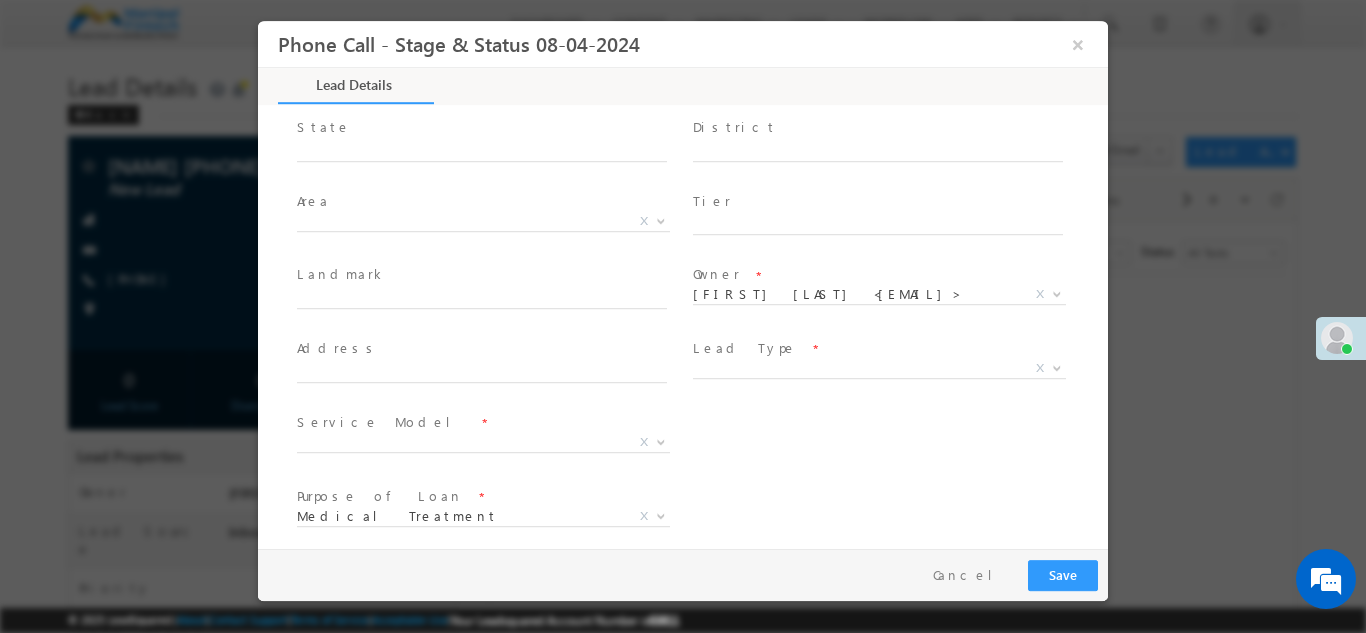 scroll, scrollTop: 455, scrollLeft: 0, axis: vertical 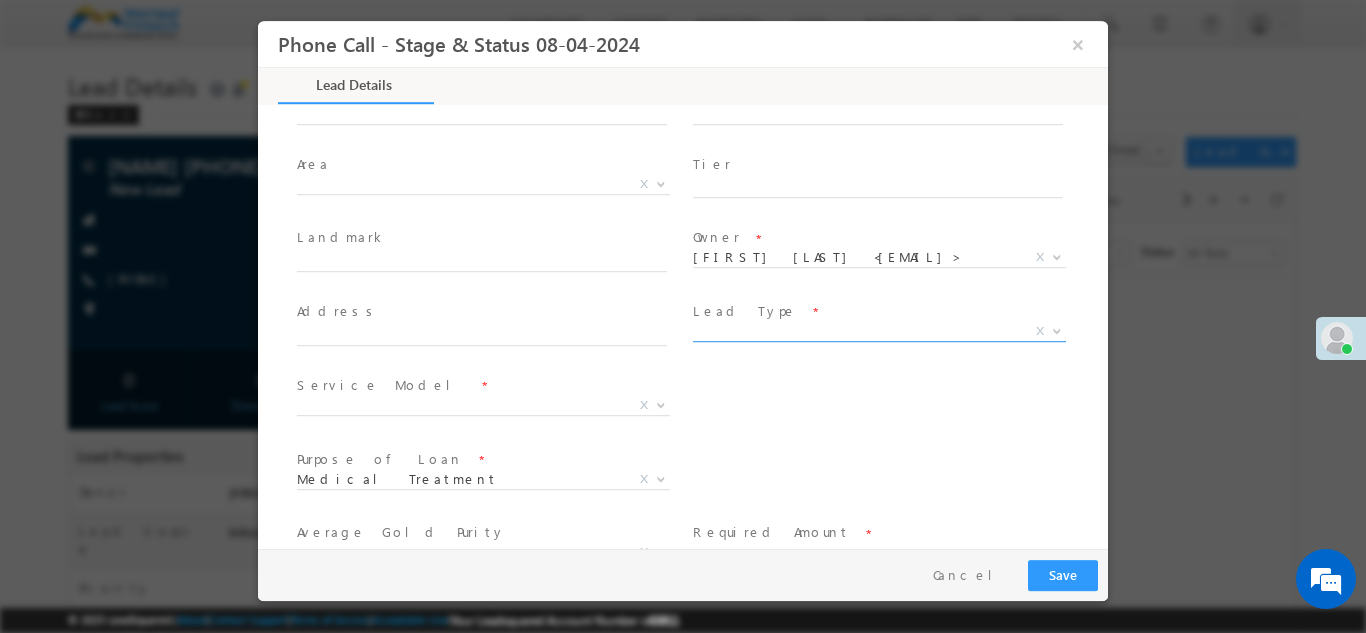 type on "[NAME] [NUMBER]" 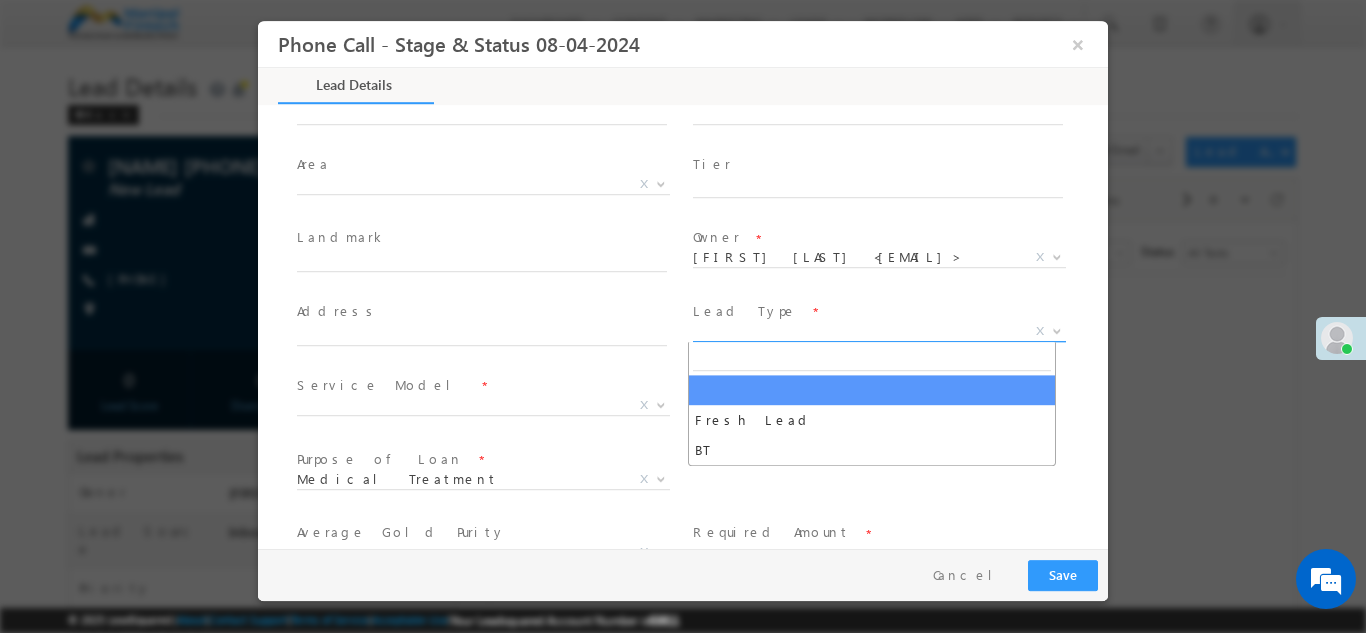click on "X" at bounding box center [879, 331] 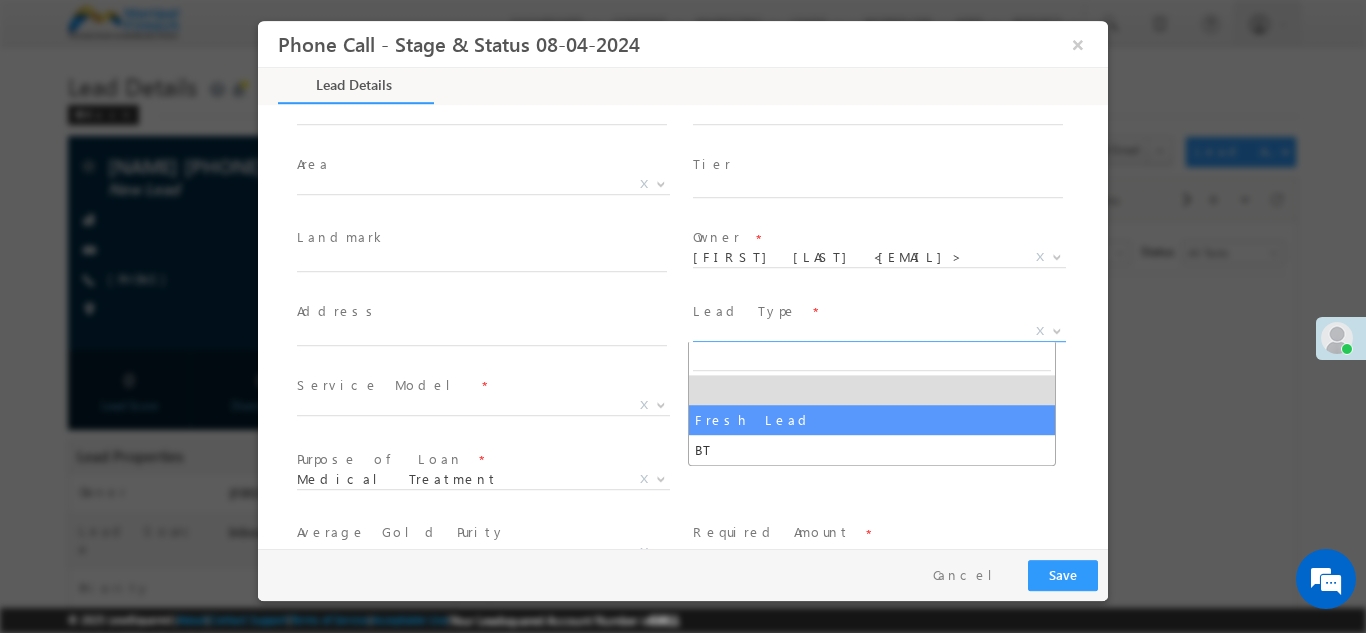 select on "Fresh Lead" 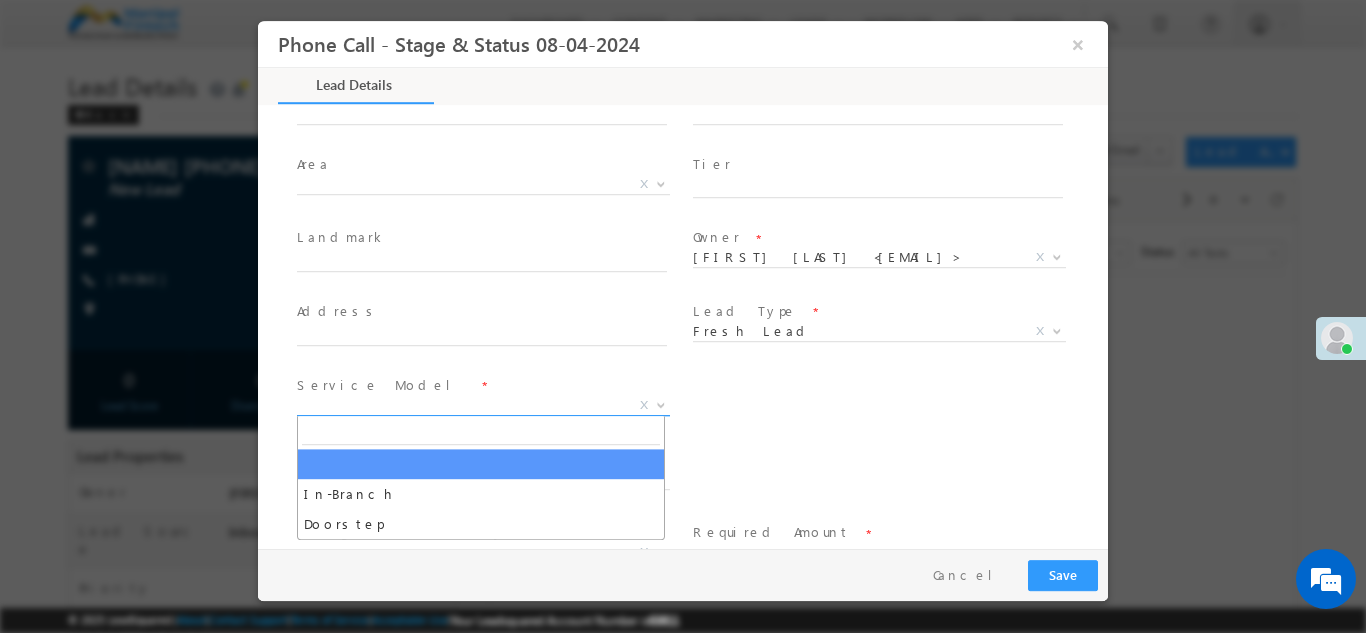 click on "X" at bounding box center (483, 405) 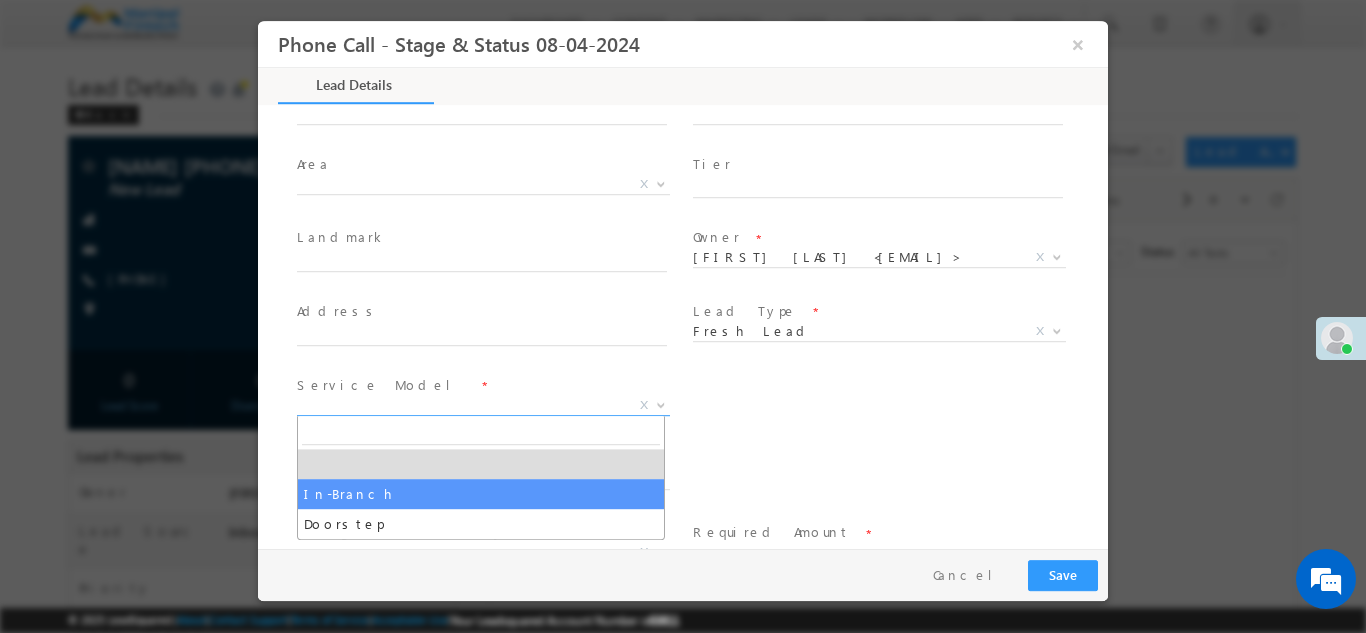 select on "In-Branch" 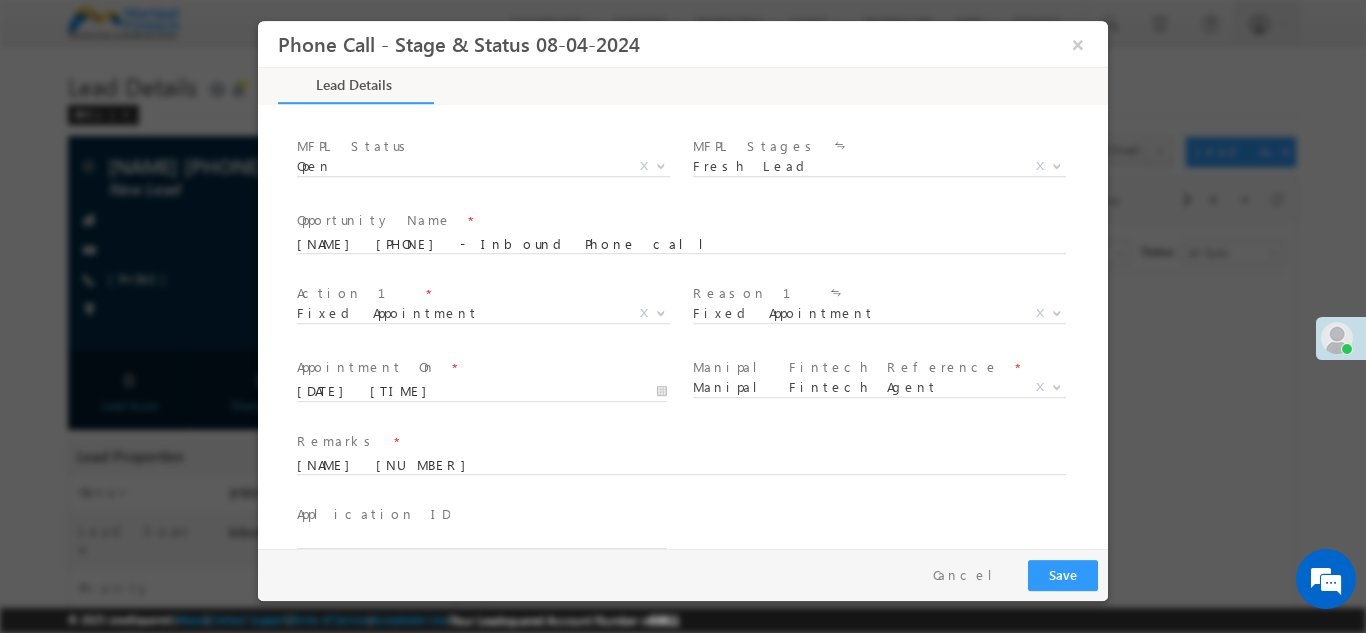 scroll, scrollTop: 1315, scrollLeft: 0, axis: vertical 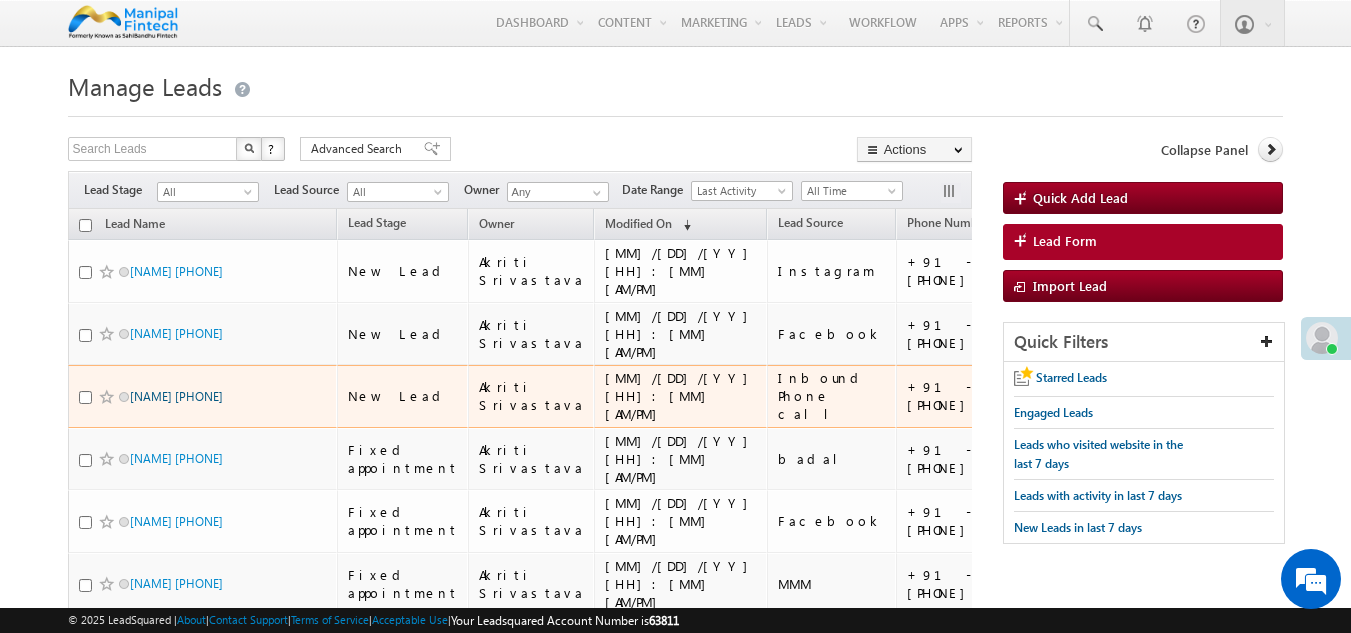 click on "[NAME] [PHONE]" at bounding box center [176, 396] 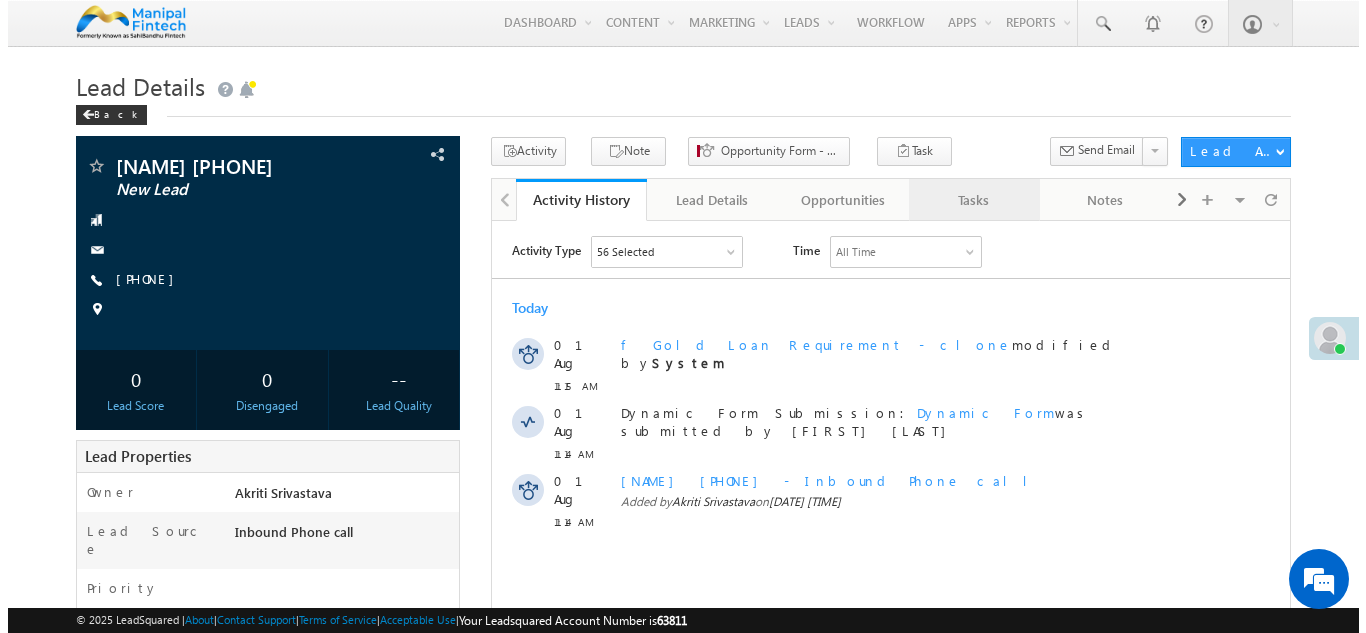 scroll, scrollTop: 0, scrollLeft: 0, axis: both 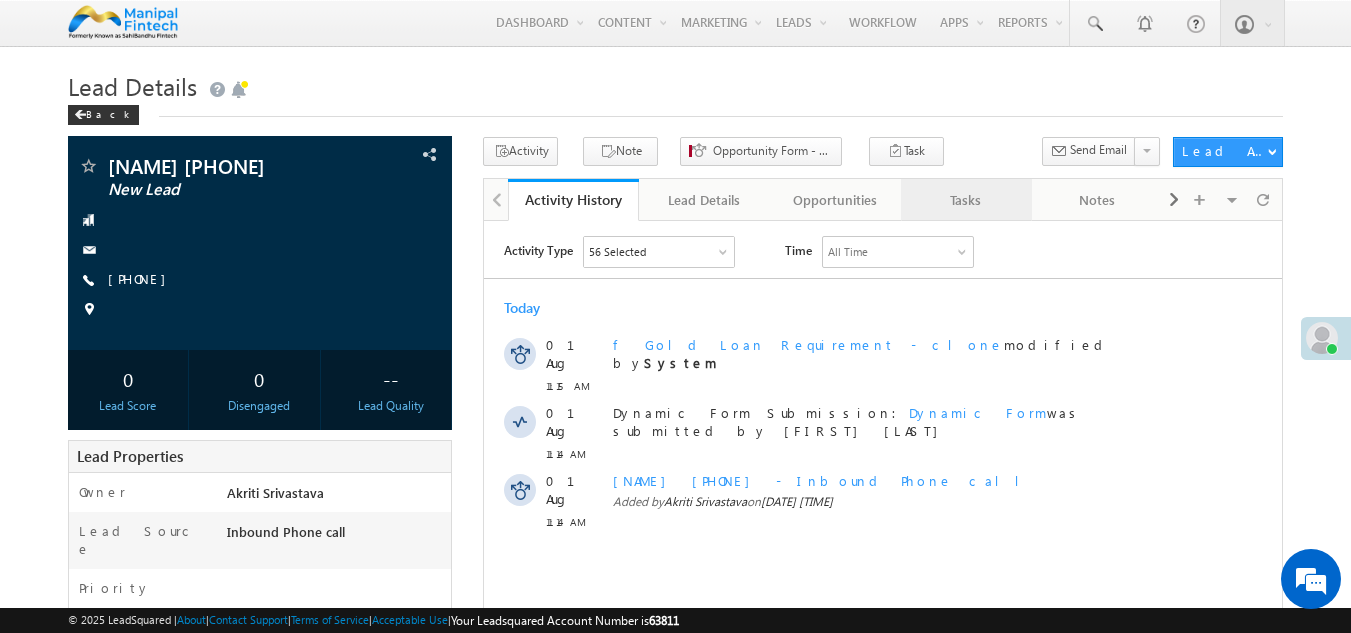 click on "Tasks" at bounding box center [965, 200] 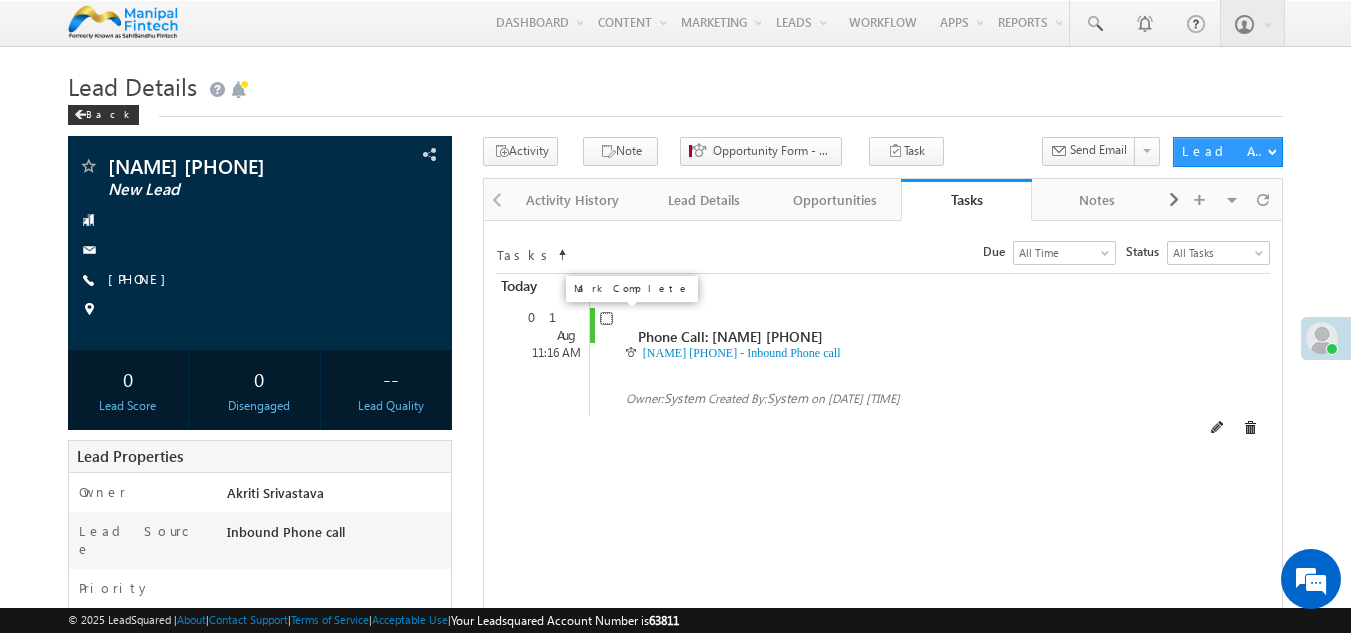 click at bounding box center (606, 318) 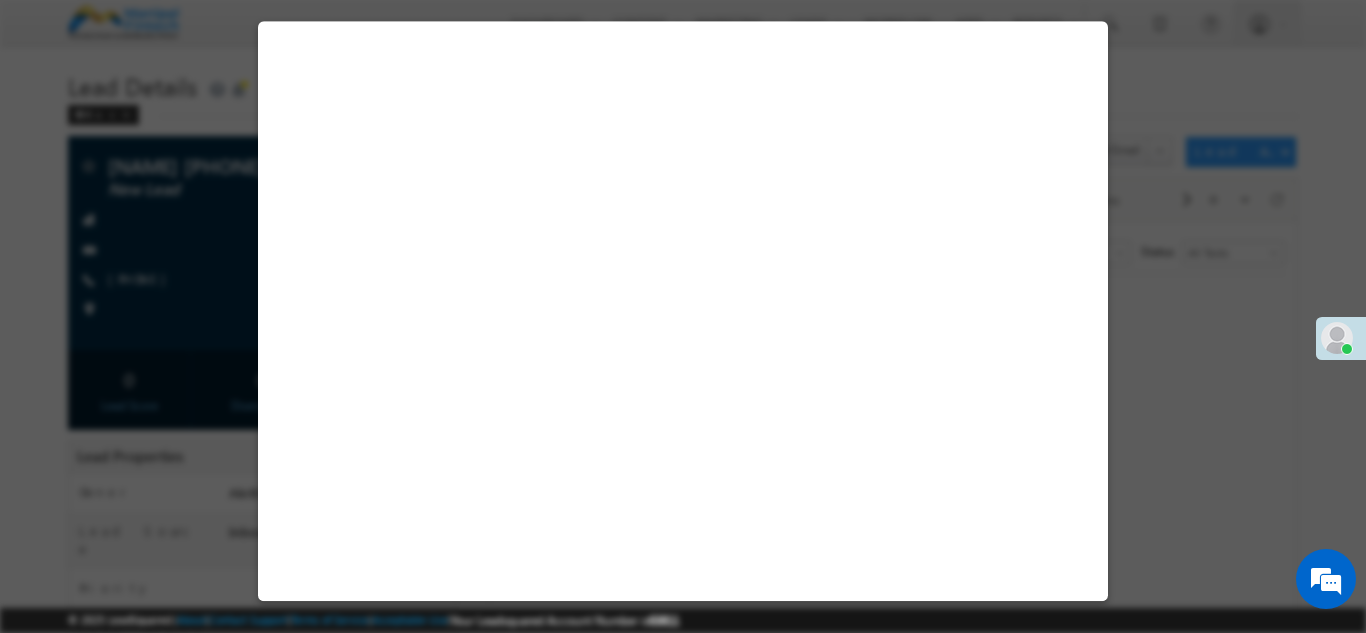 select on "Inbound Phone call" 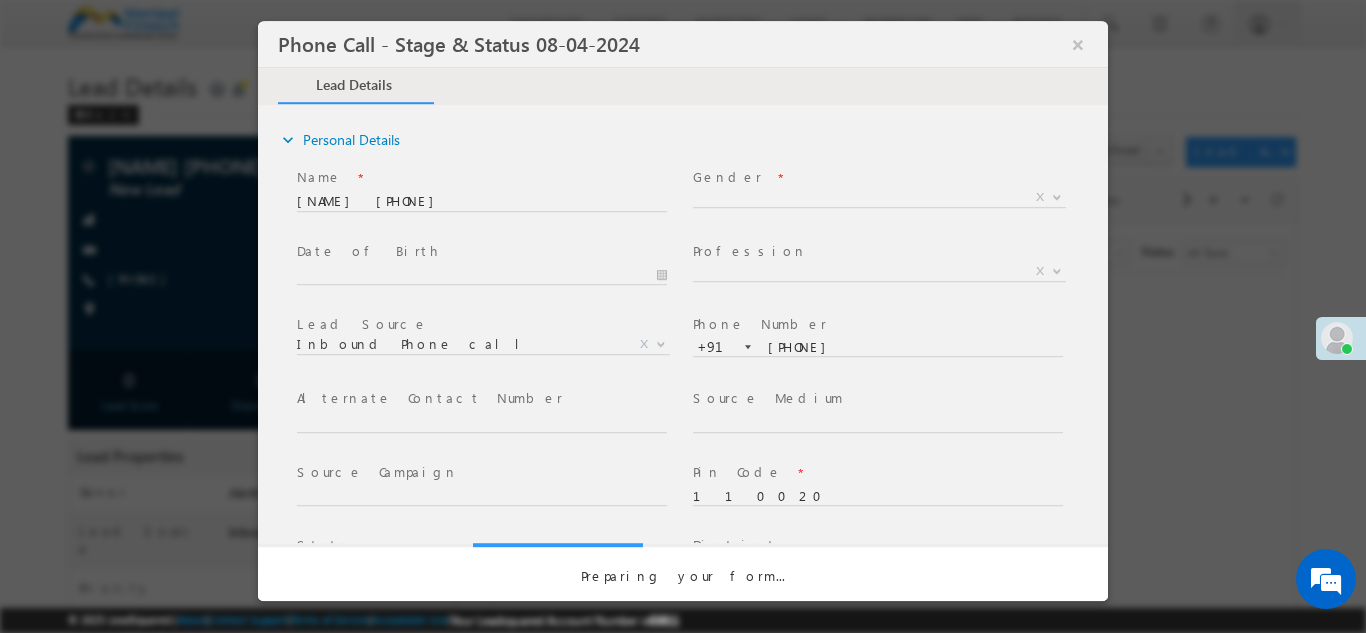select on "Open" 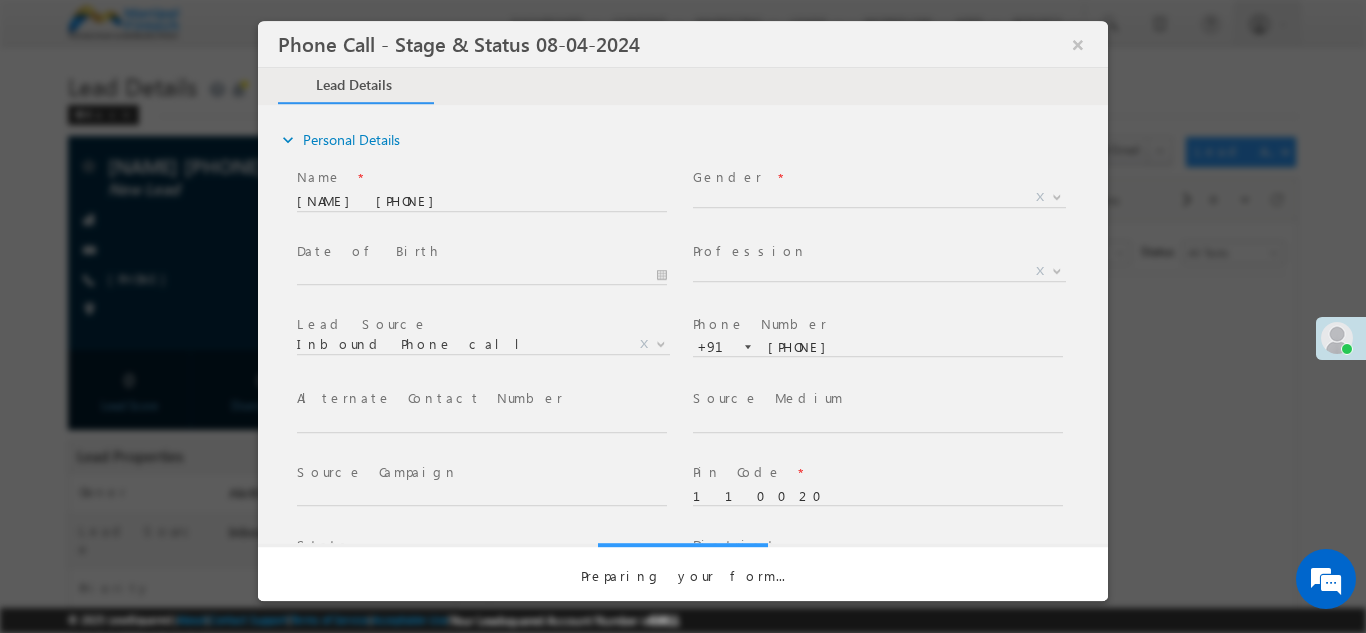 scroll, scrollTop: 0, scrollLeft: 0, axis: both 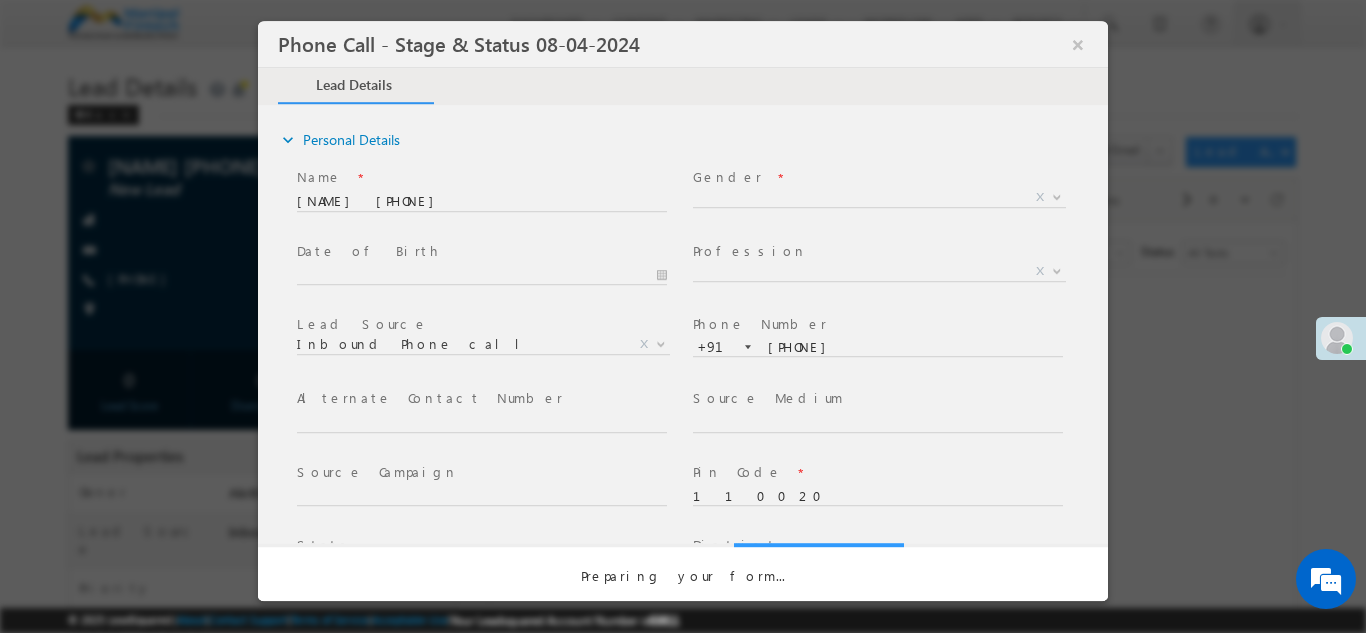 select on "Fresh Lead" 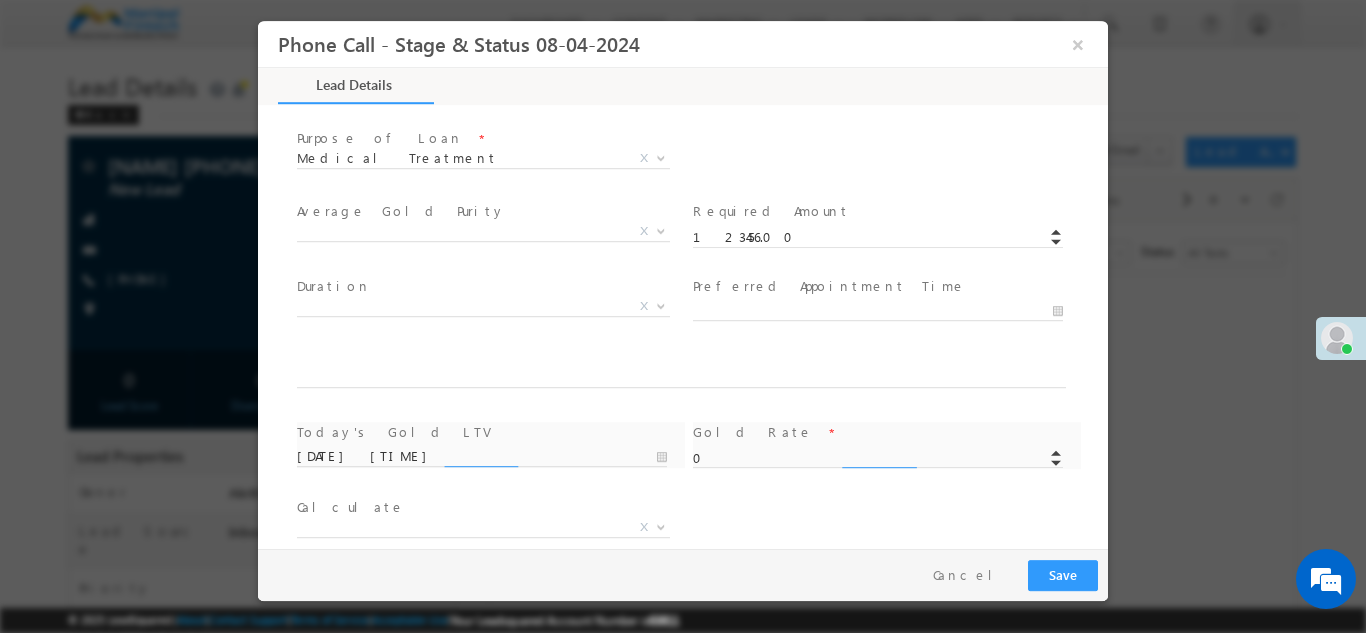 type on "08/01/25 11:17 AM" 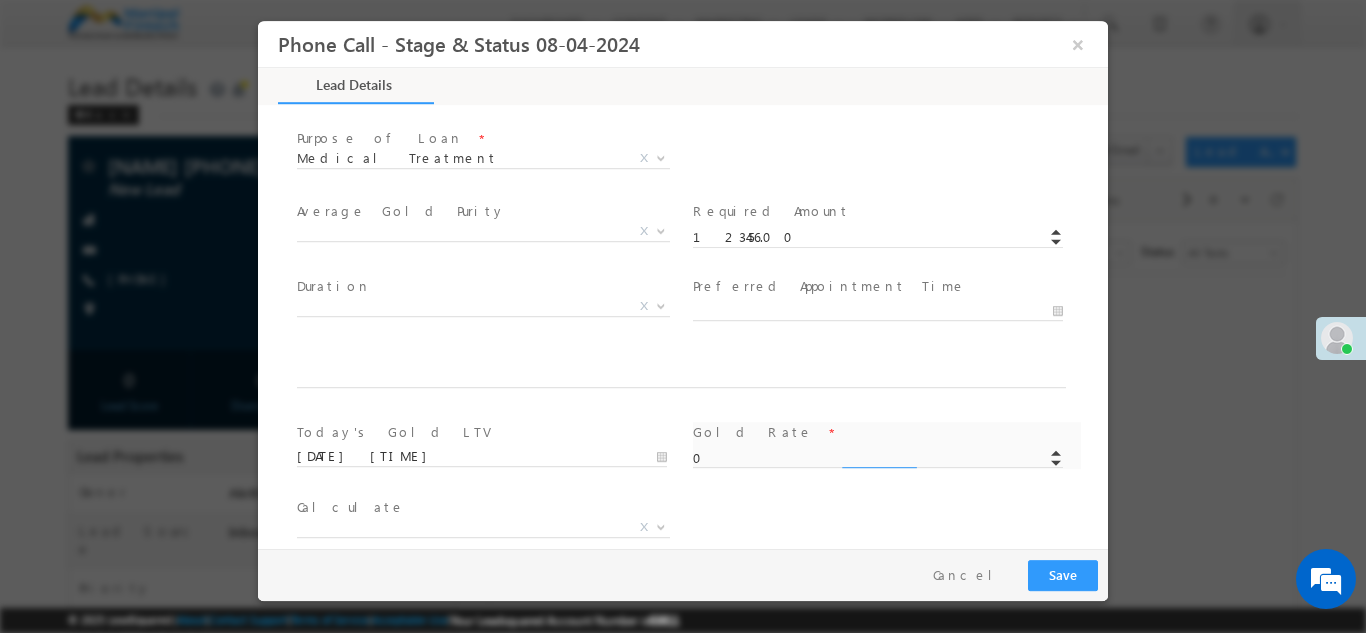 scroll, scrollTop: 1168, scrollLeft: 0, axis: vertical 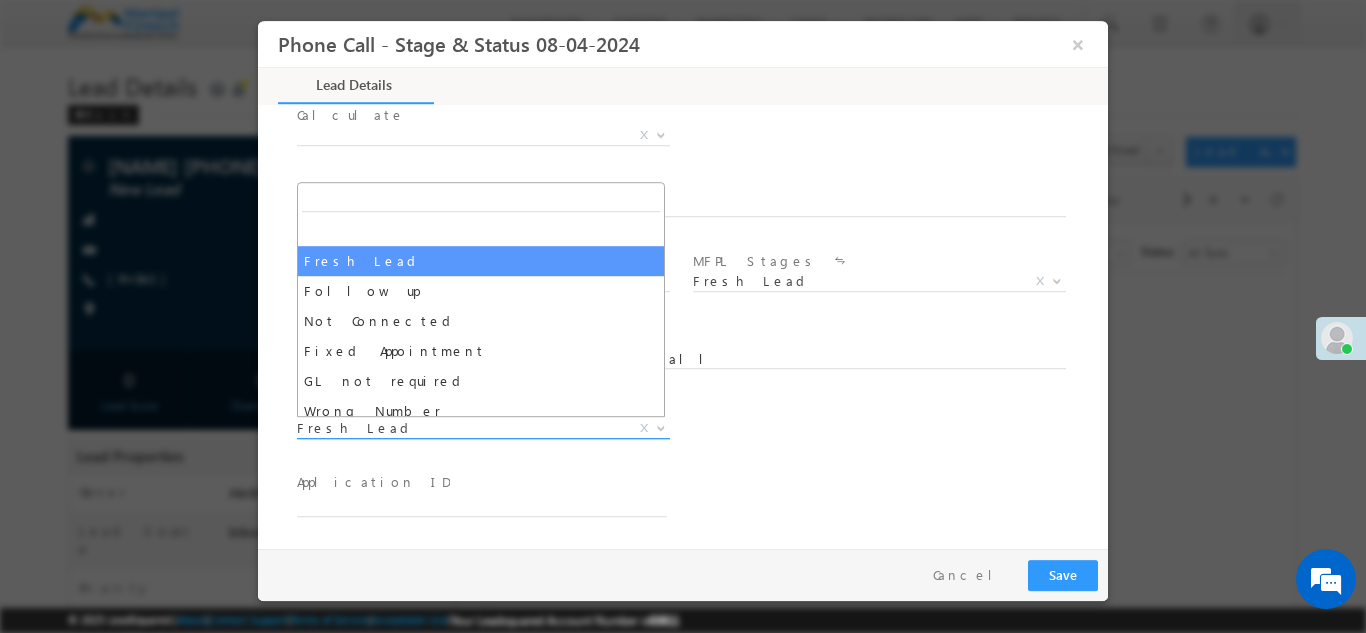 click on "Fresh Lead" at bounding box center [459, 427] 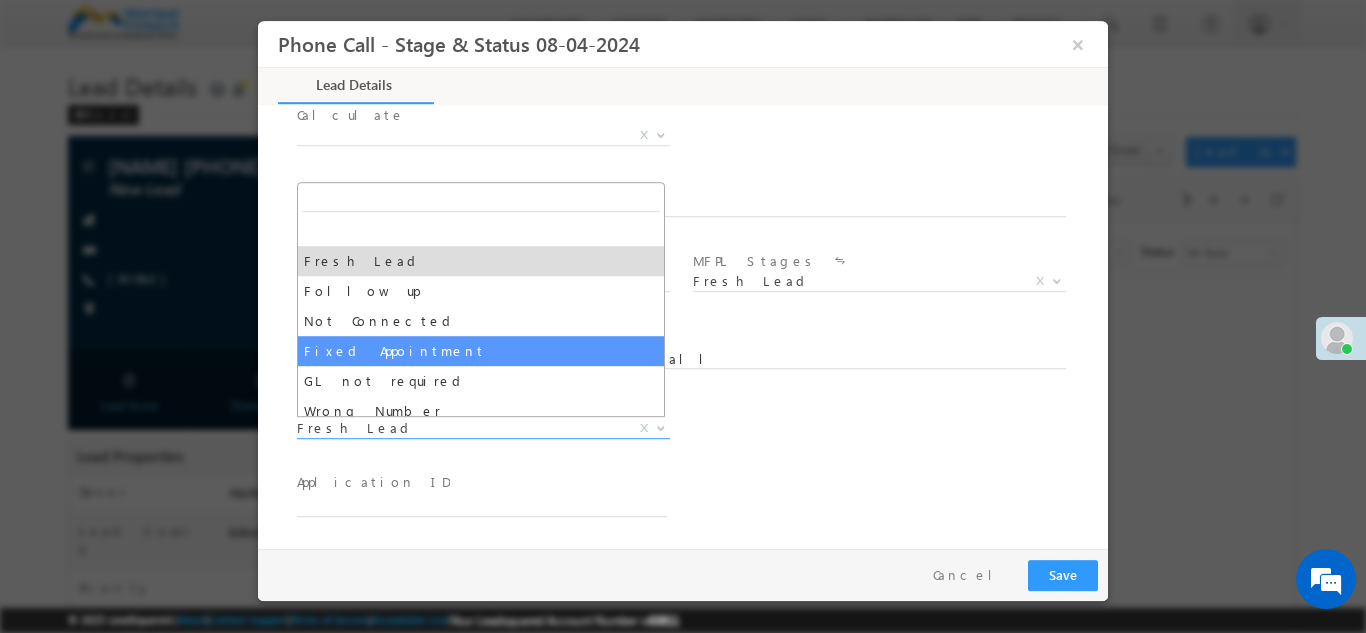 select on "Fixed Appointment" 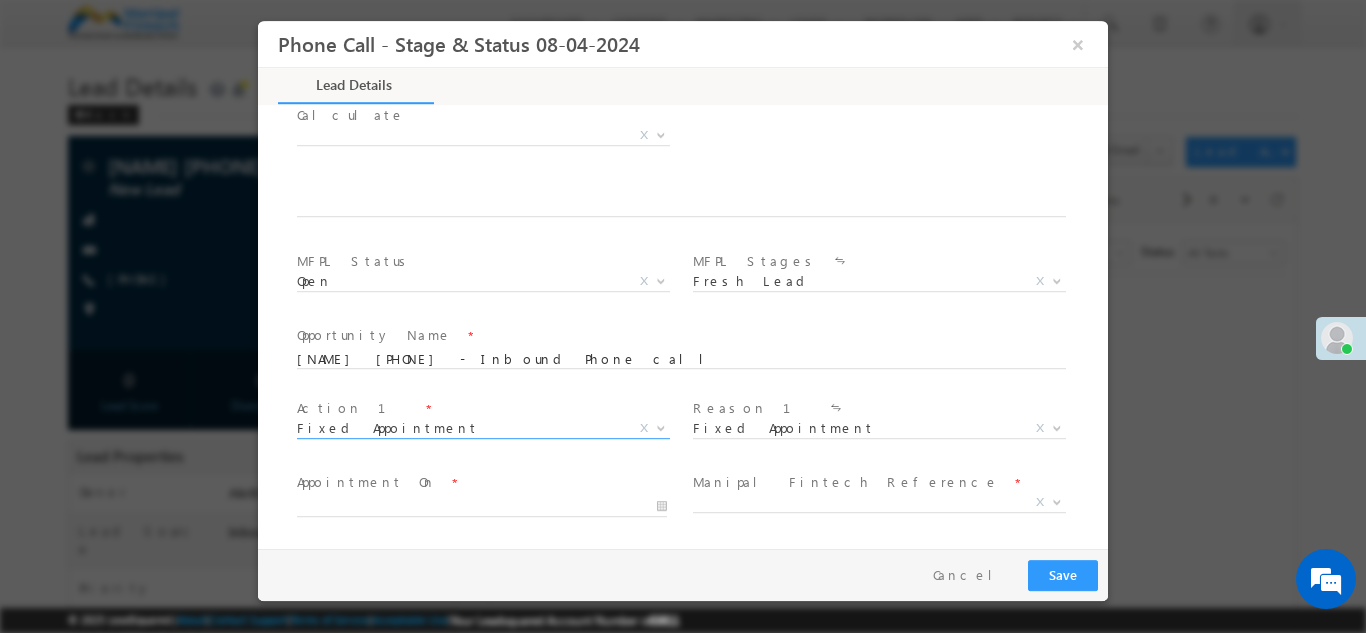 scroll, scrollTop: 0, scrollLeft: 0, axis: both 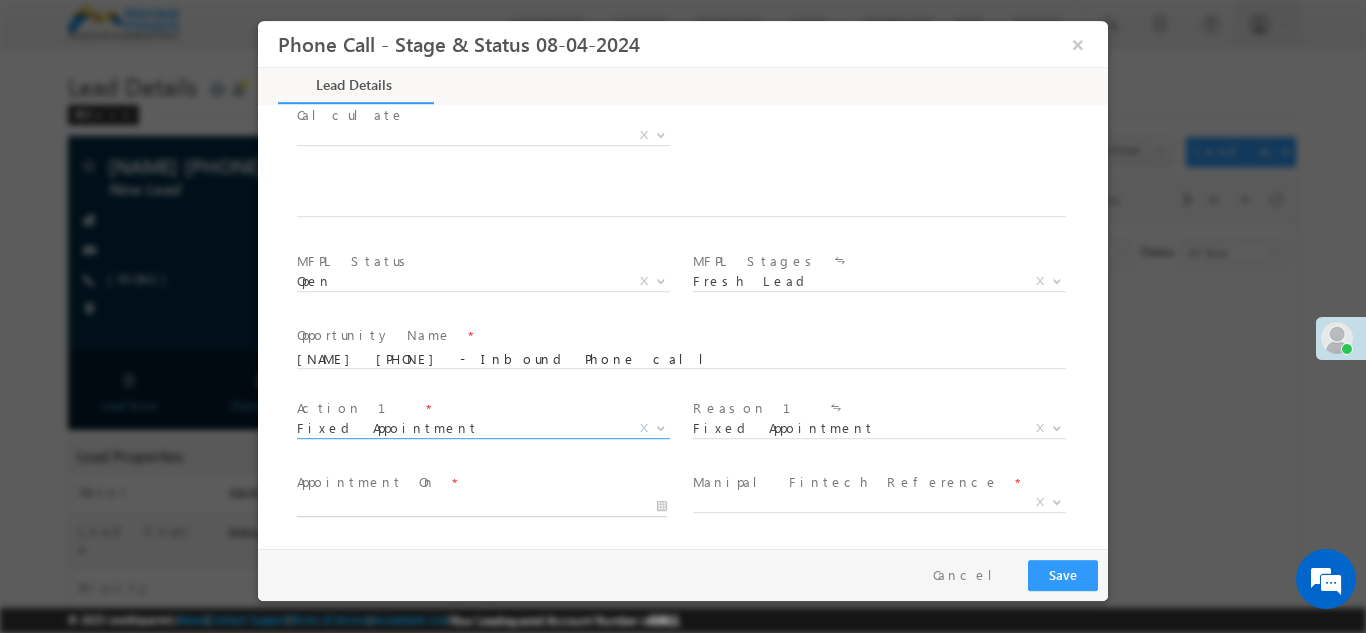 type on "08/01/25 11:18 AM" 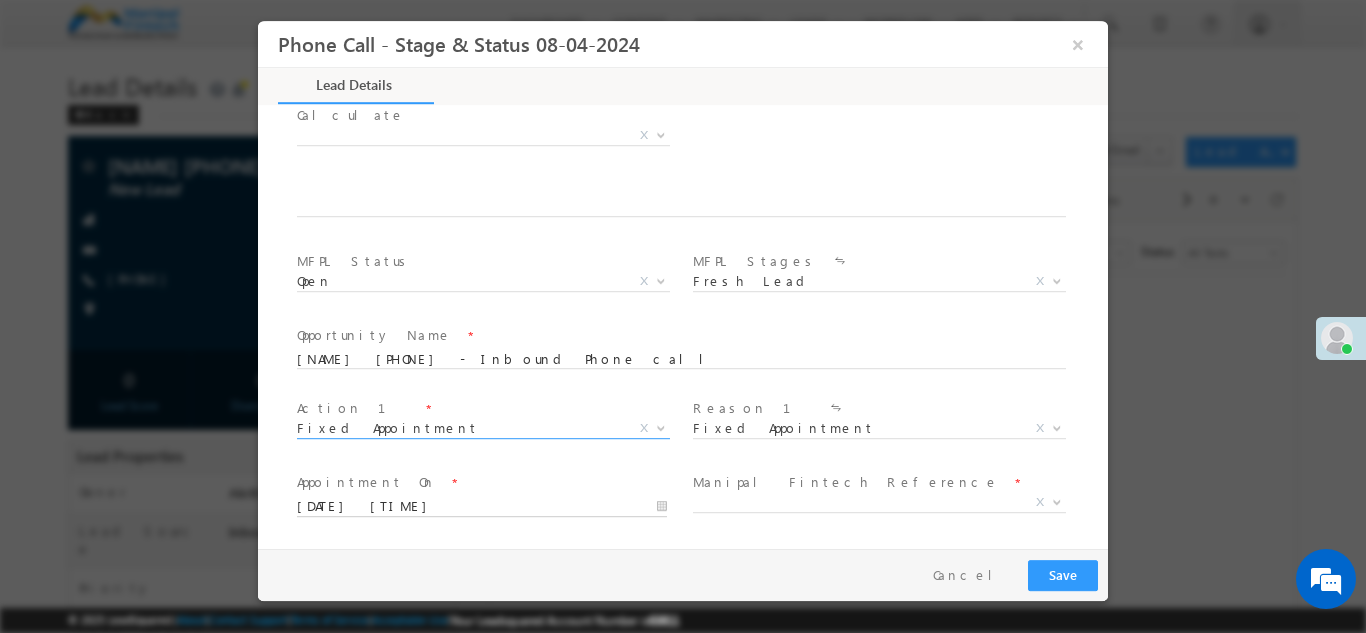 click on "08/01/25 11:18 AM" at bounding box center [482, 506] 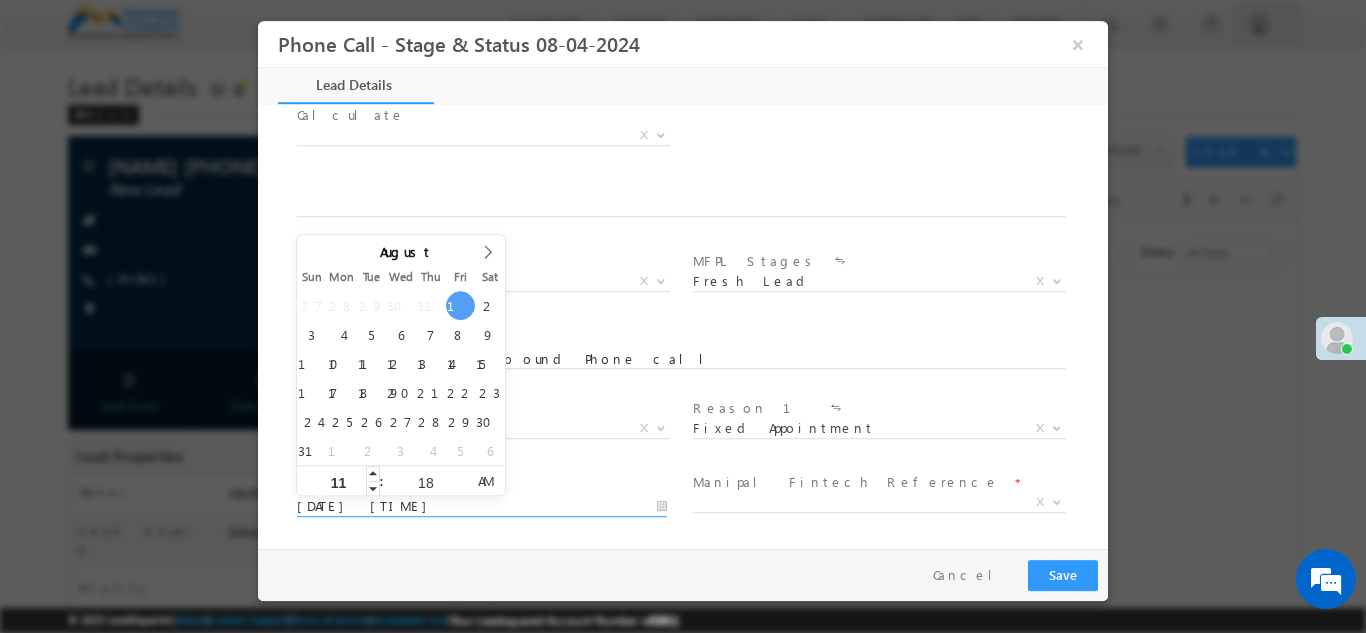 click on "11" at bounding box center [338, 481] 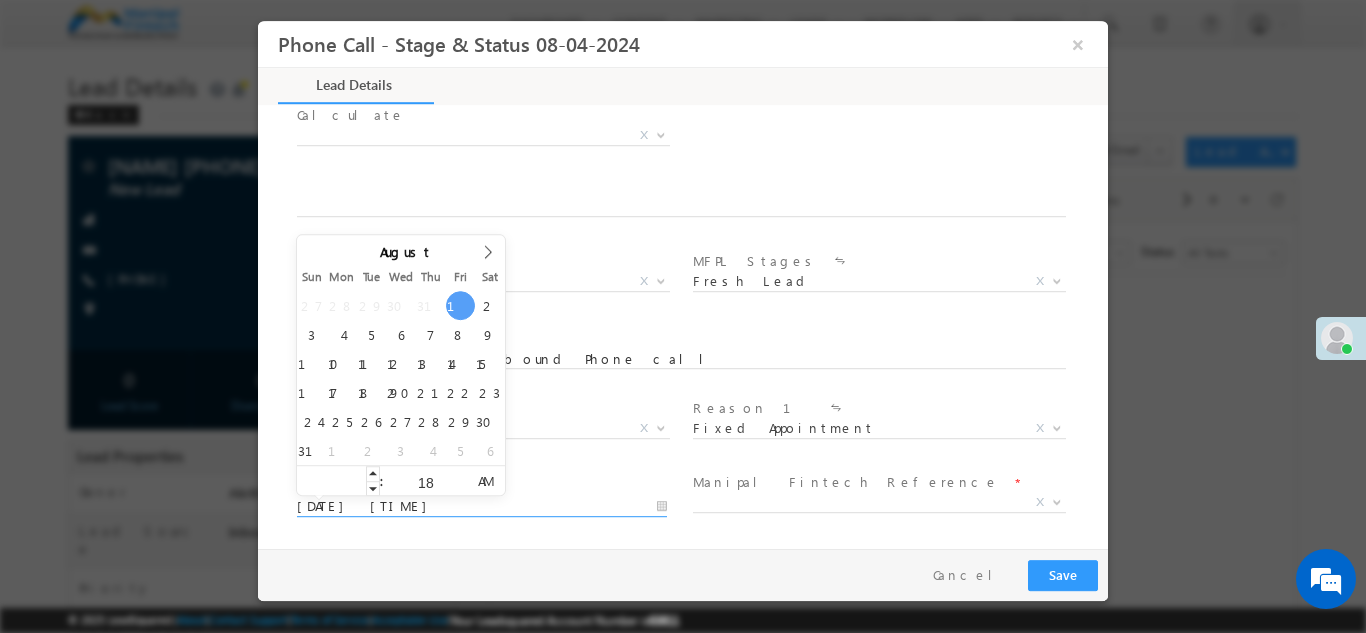 type on "6" 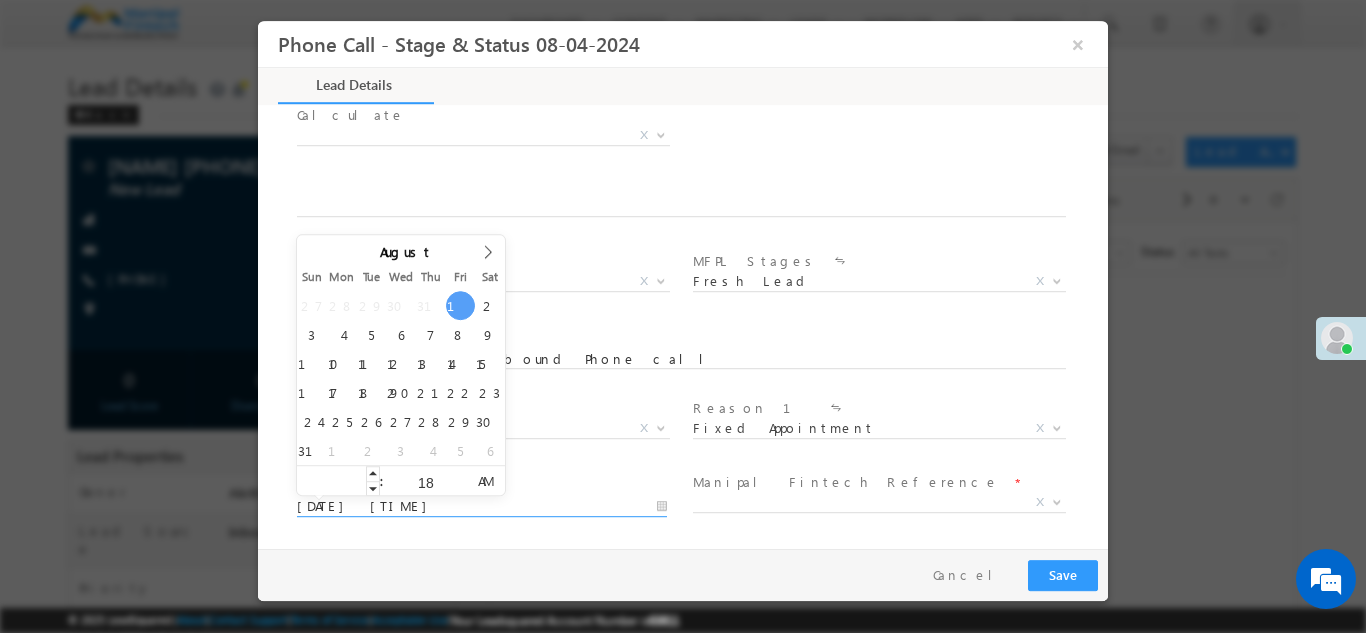 type on "5" 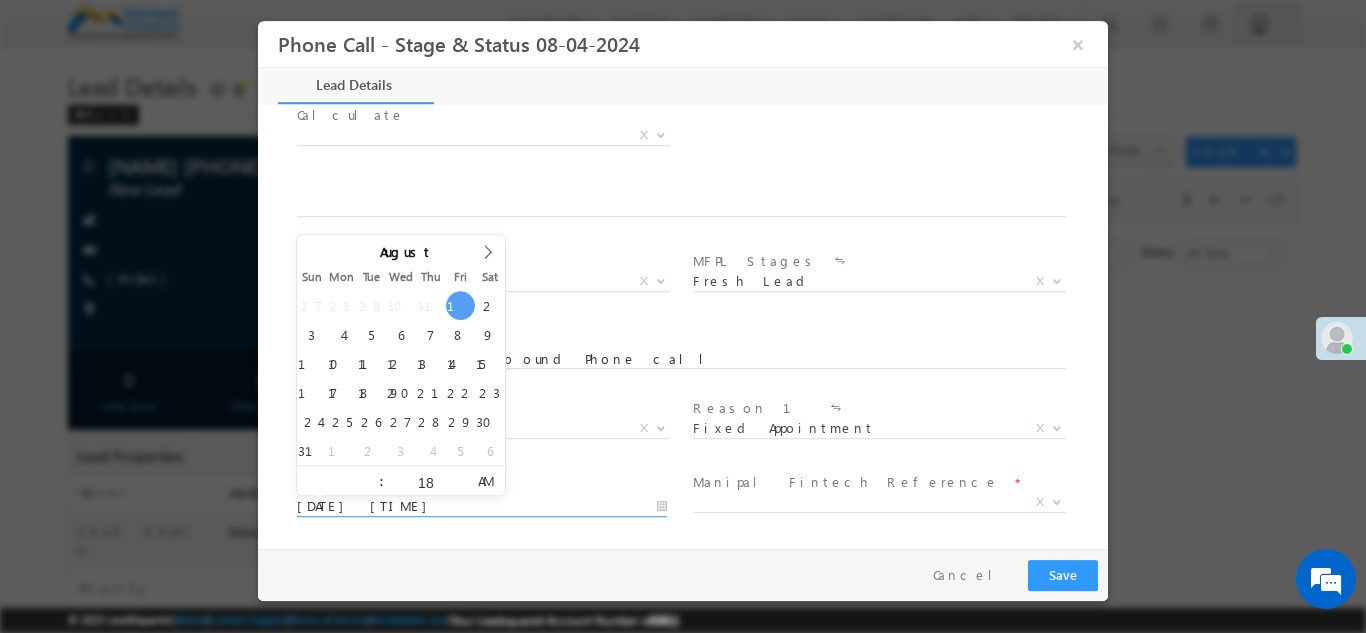 type on "6" 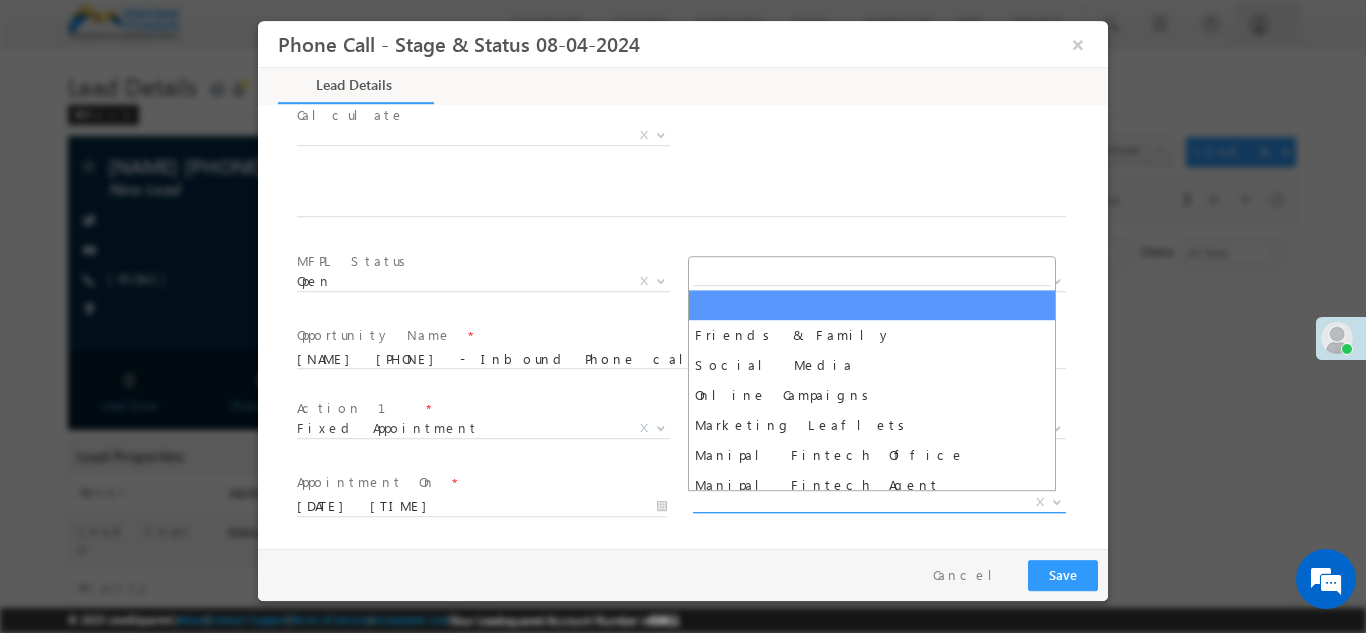click on "X" at bounding box center (879, 502) 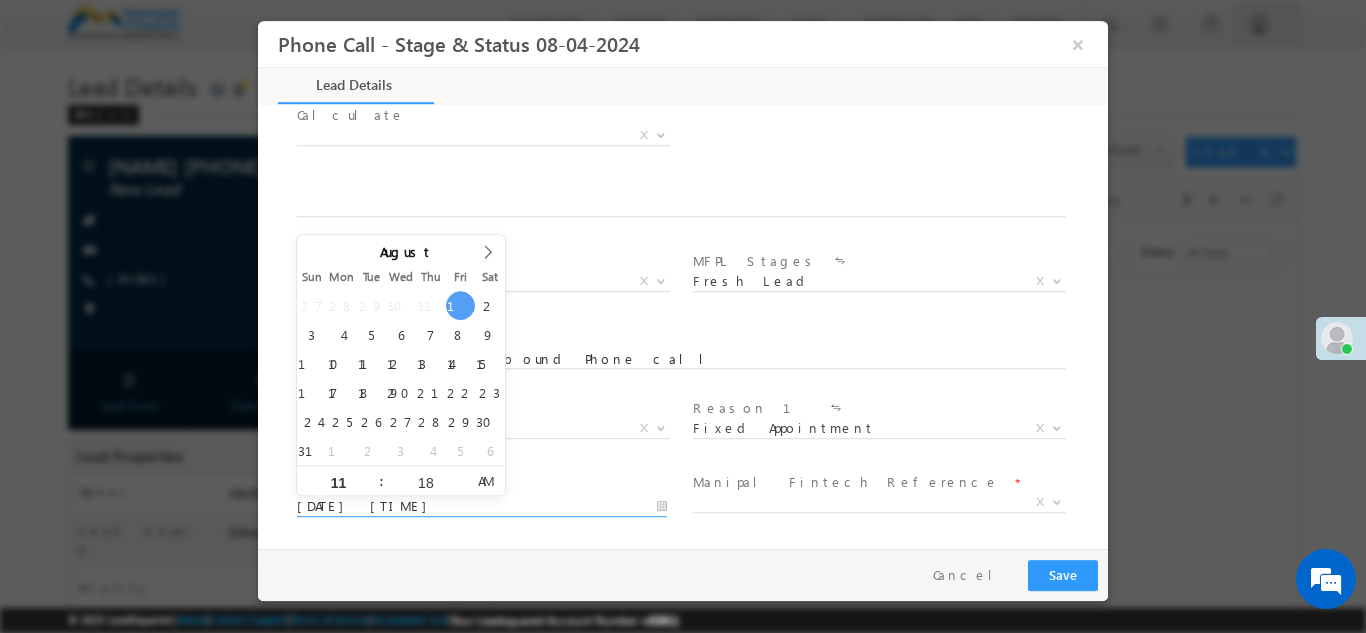 click on "08/01/25 11:18 AM" at bounding box center (482, 506) 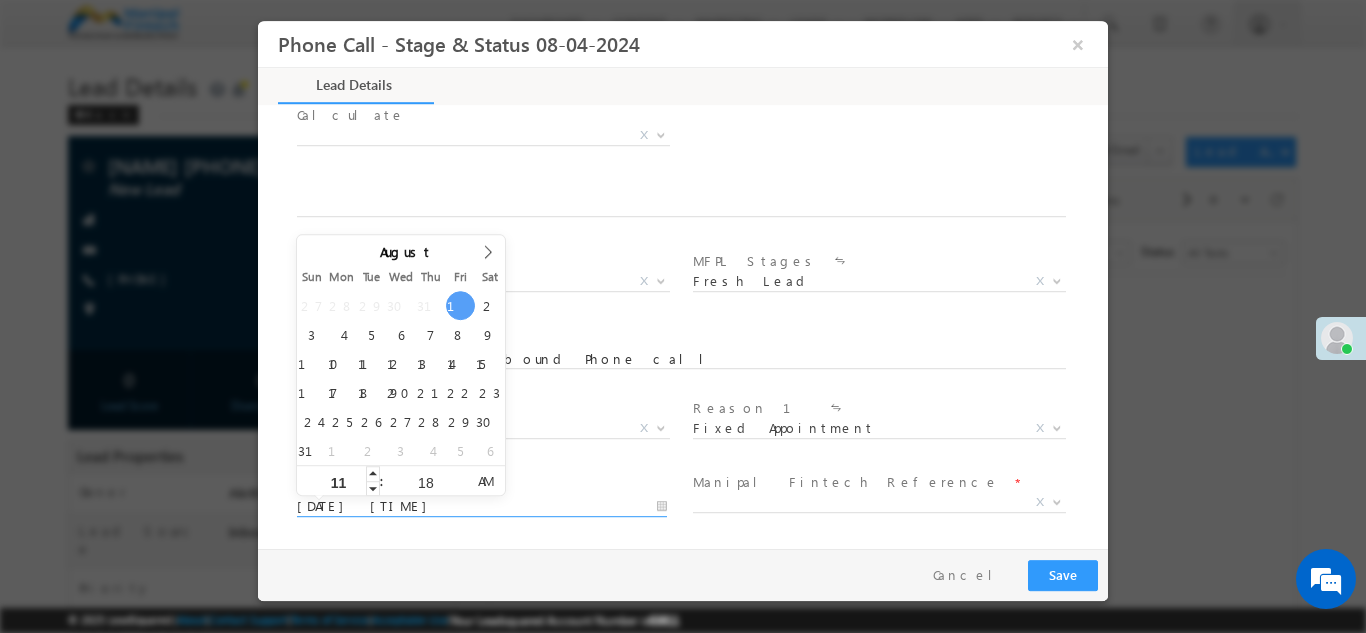 click on "11" at bounding box center [338, 480] 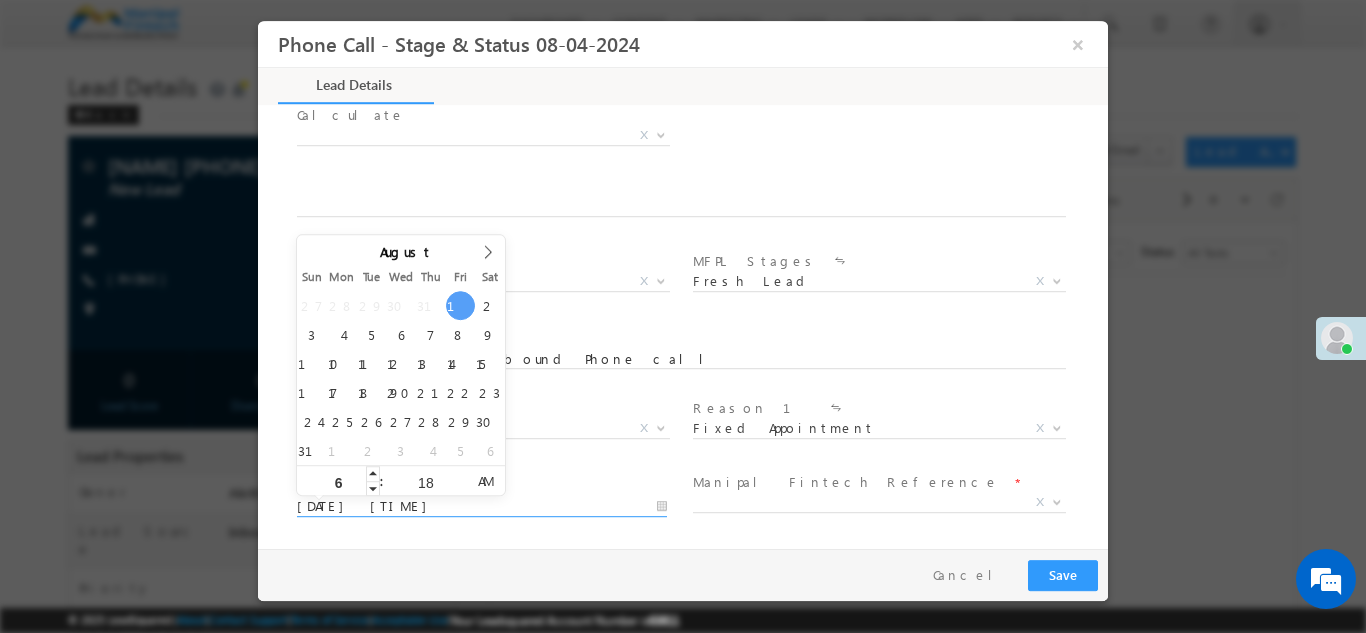type on "11" 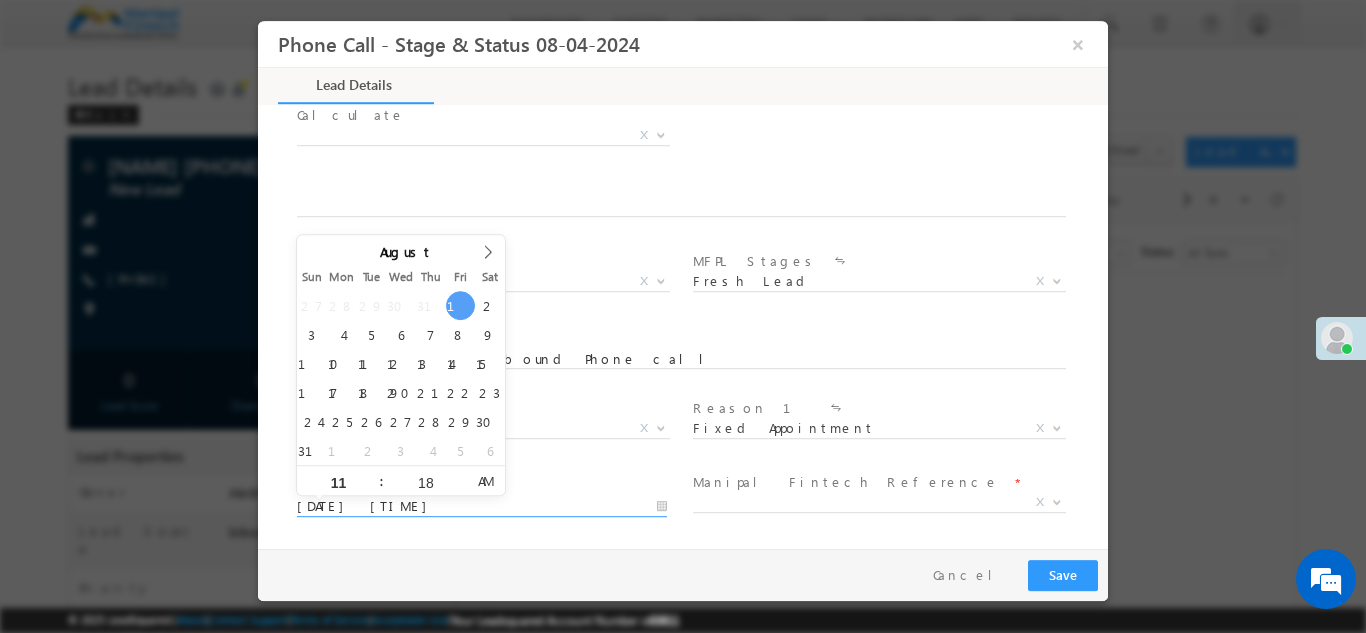 type on "08/01/25 11:18 PM" 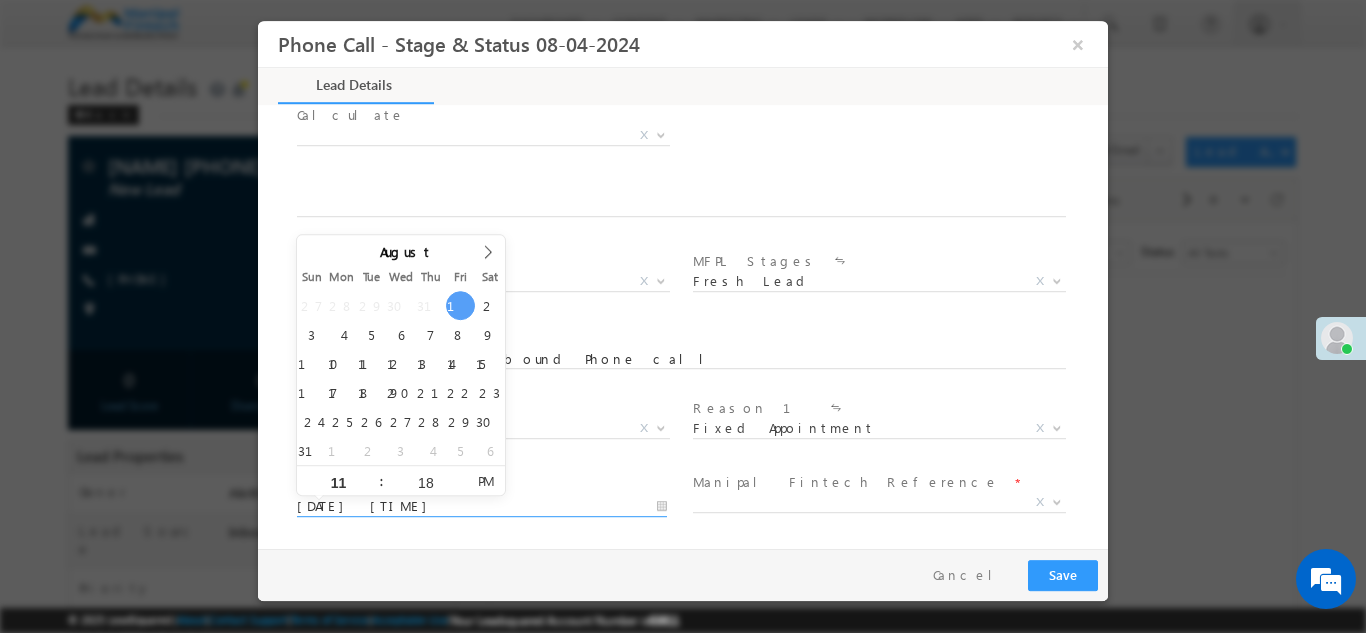 click on "PM" at bounding box center (485, 480) 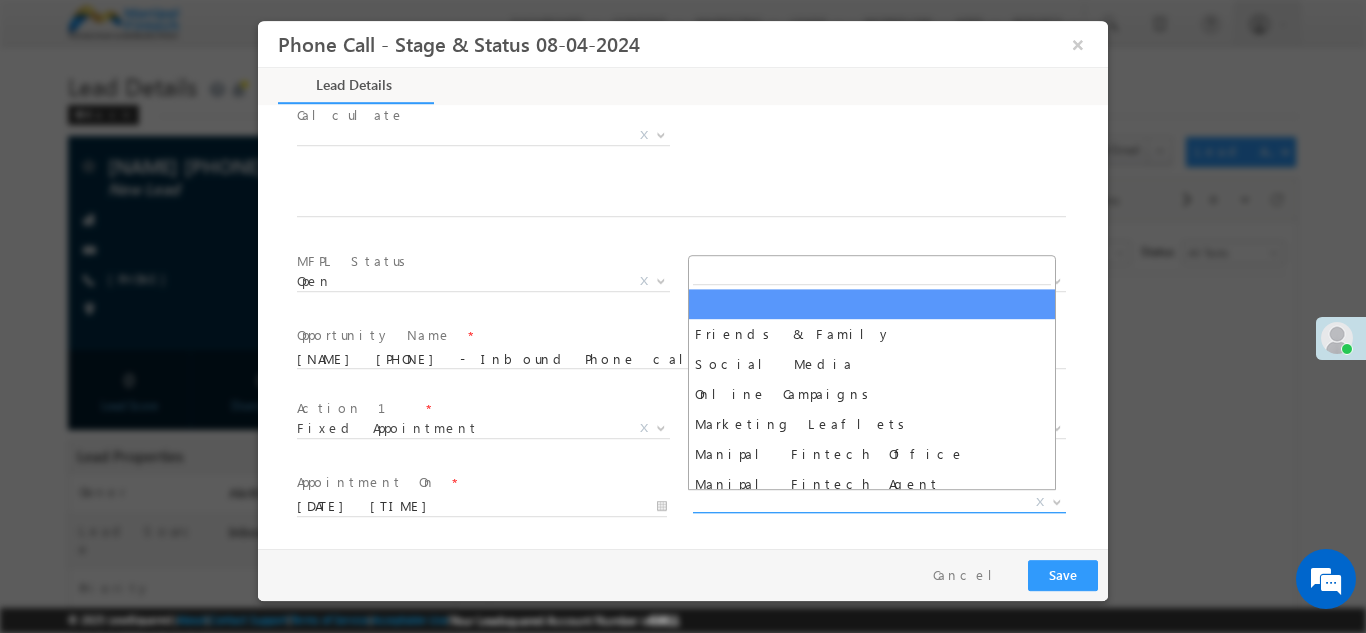 click on "X" at bounding box center [879, 502] 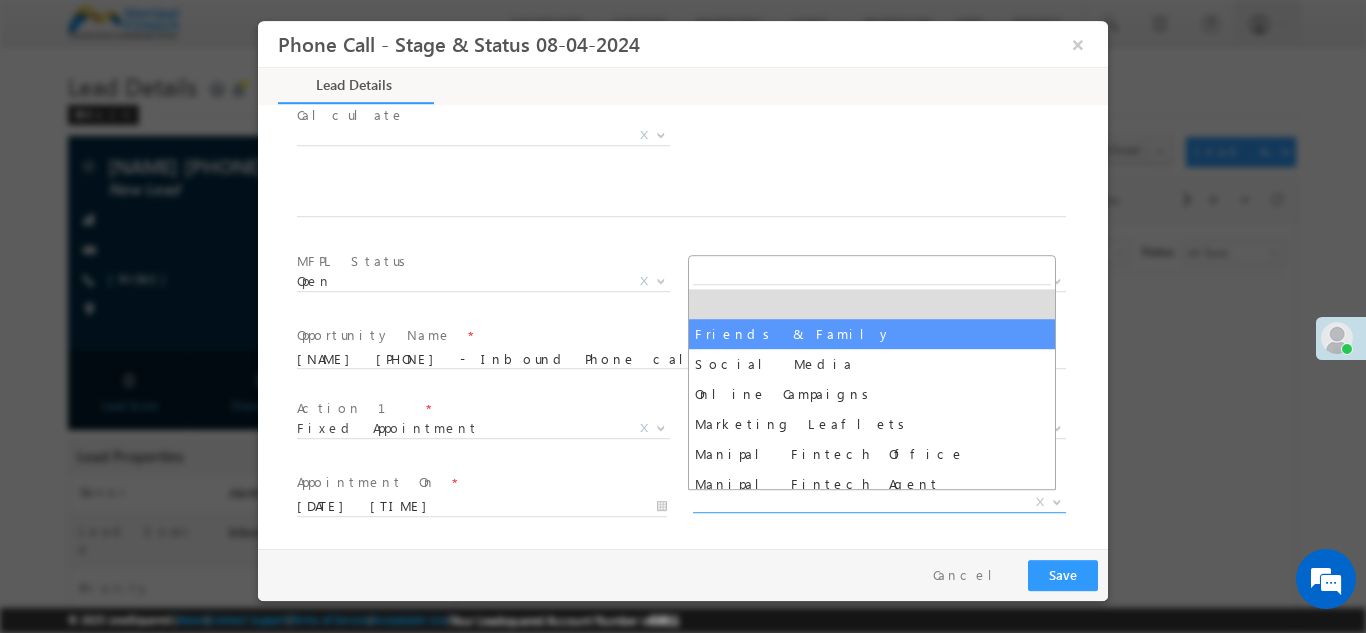 select on "Friends & Family" 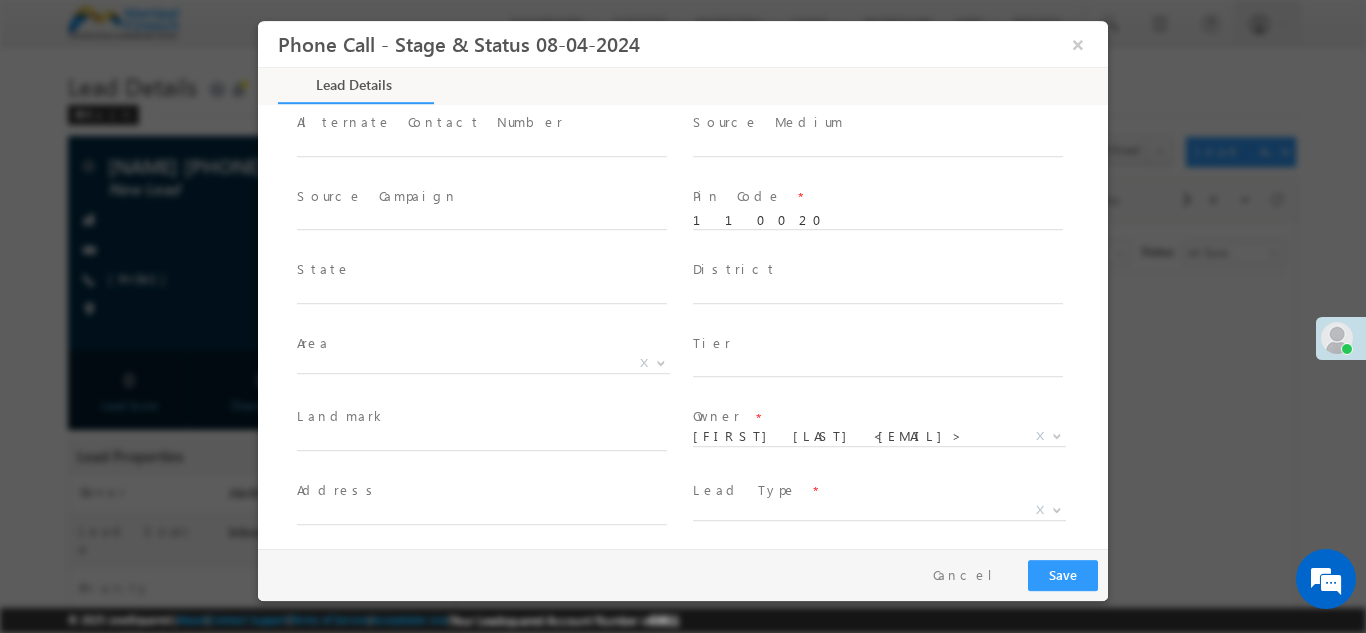 scroll, scrollTop: 0, scrollLeft: 0, axis: both 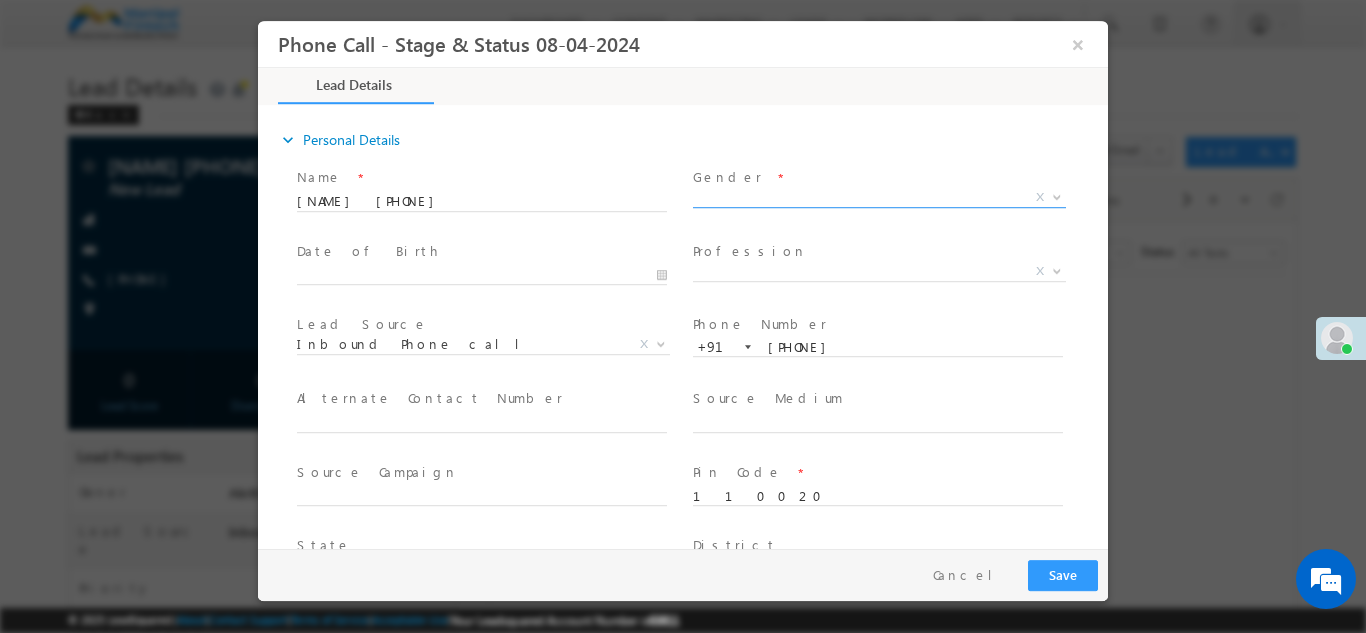 click on "X" at bounding box center [879, 197] 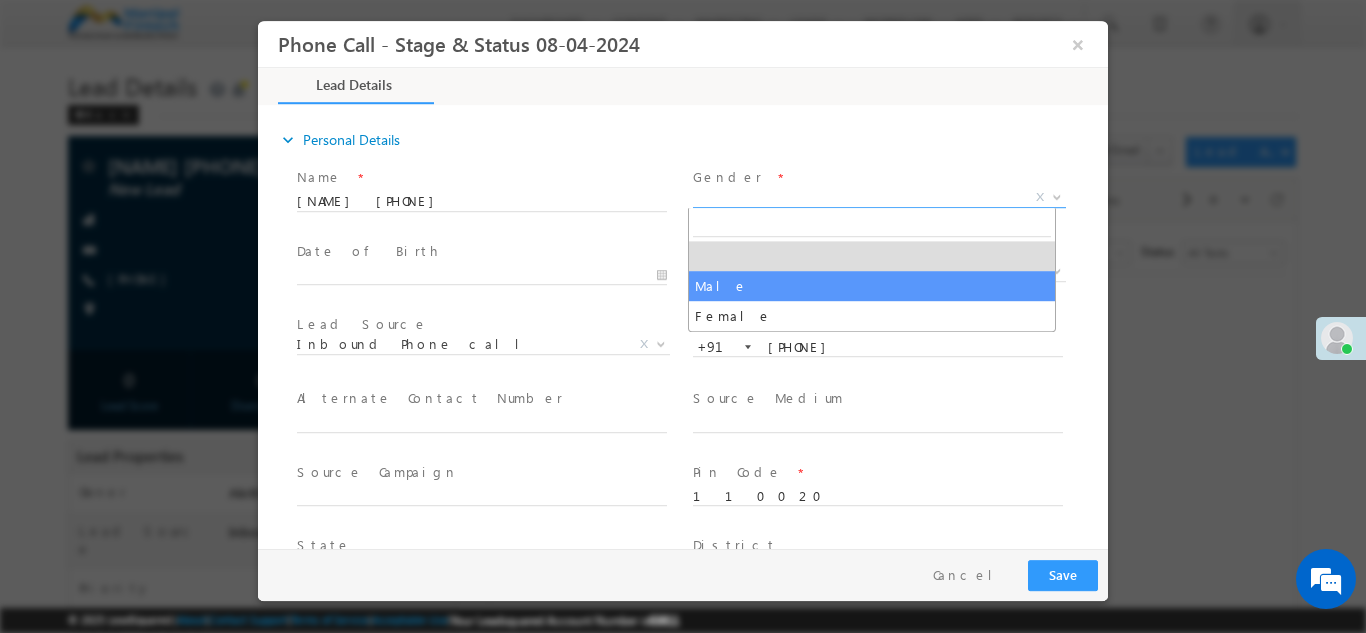 select on "Male" 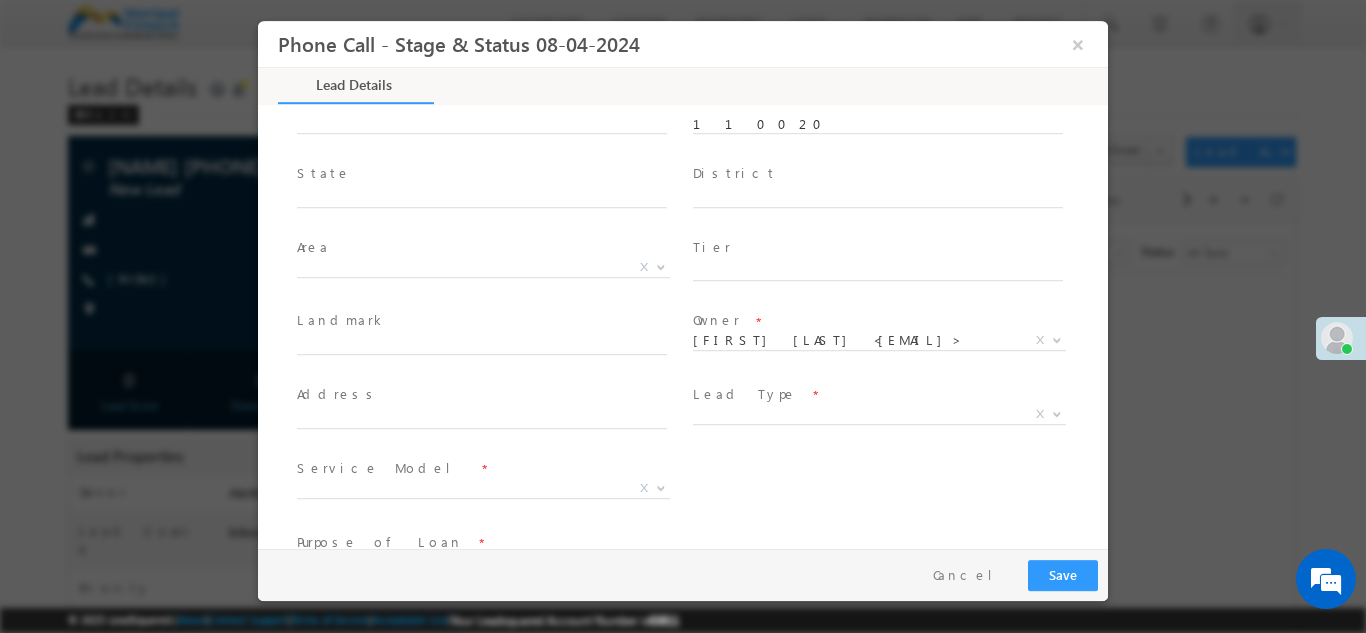 scroll, scrollTop: 404, scrollLeft: 0, axis: vertical 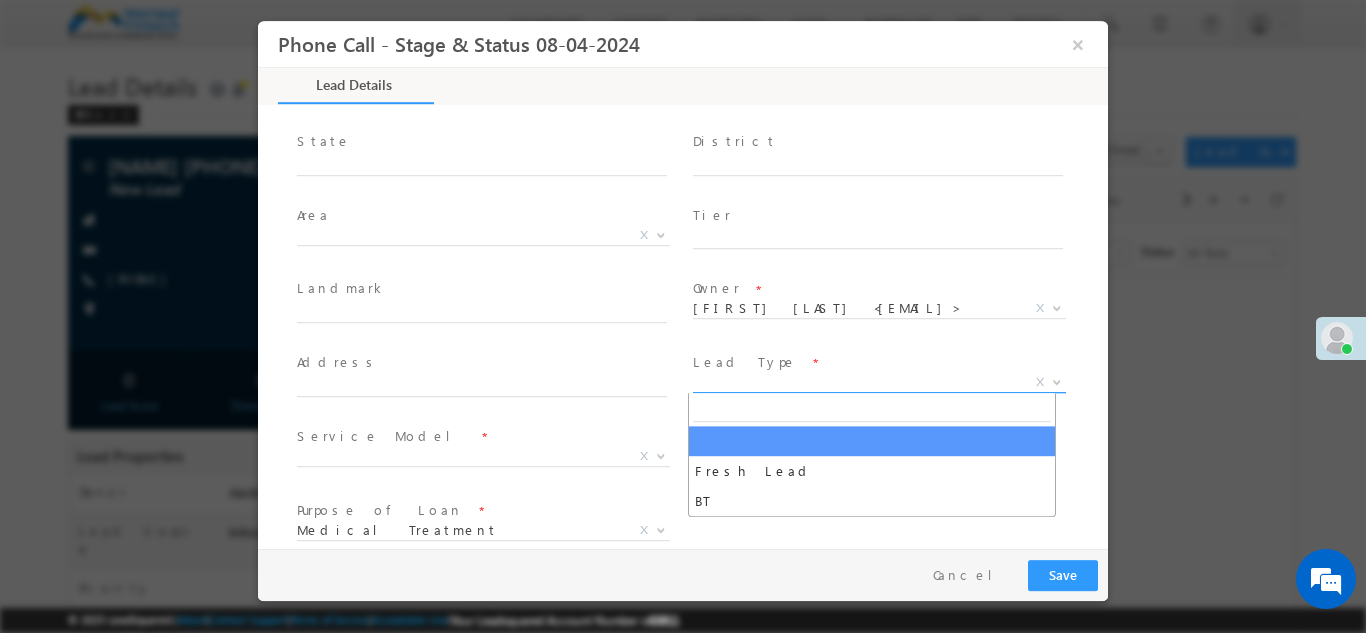 click on "X" at bounding box center (879, 382) 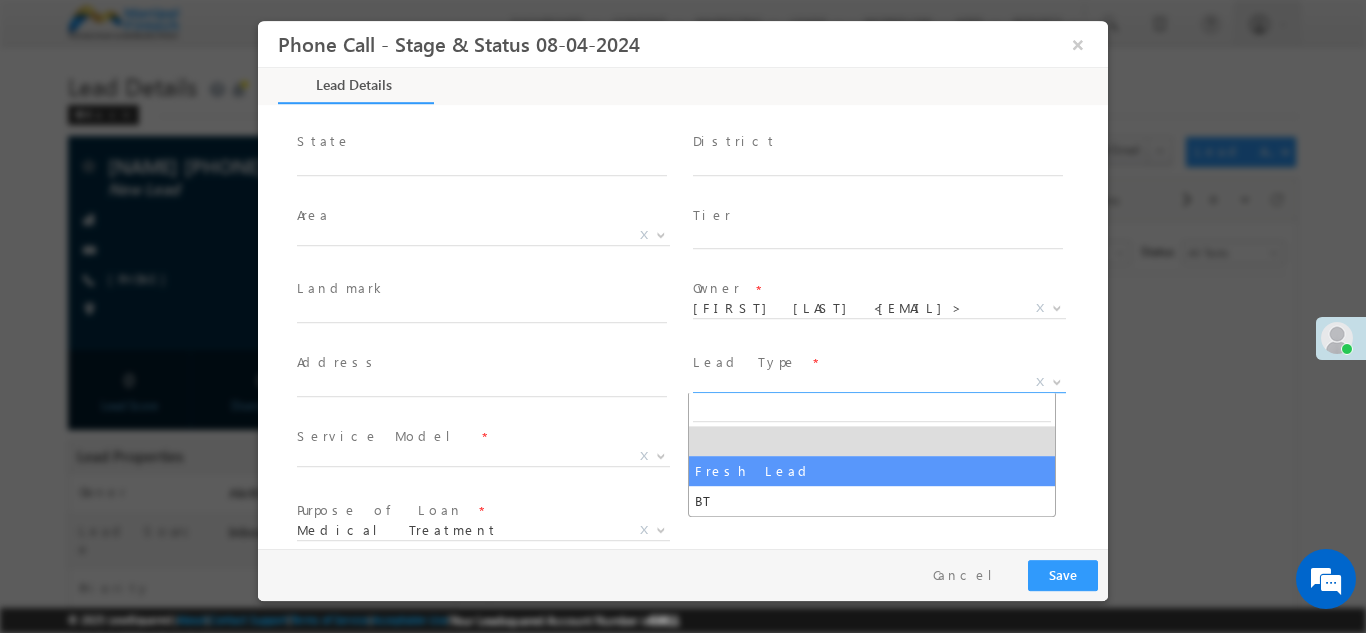 select on "Fresh Lead" 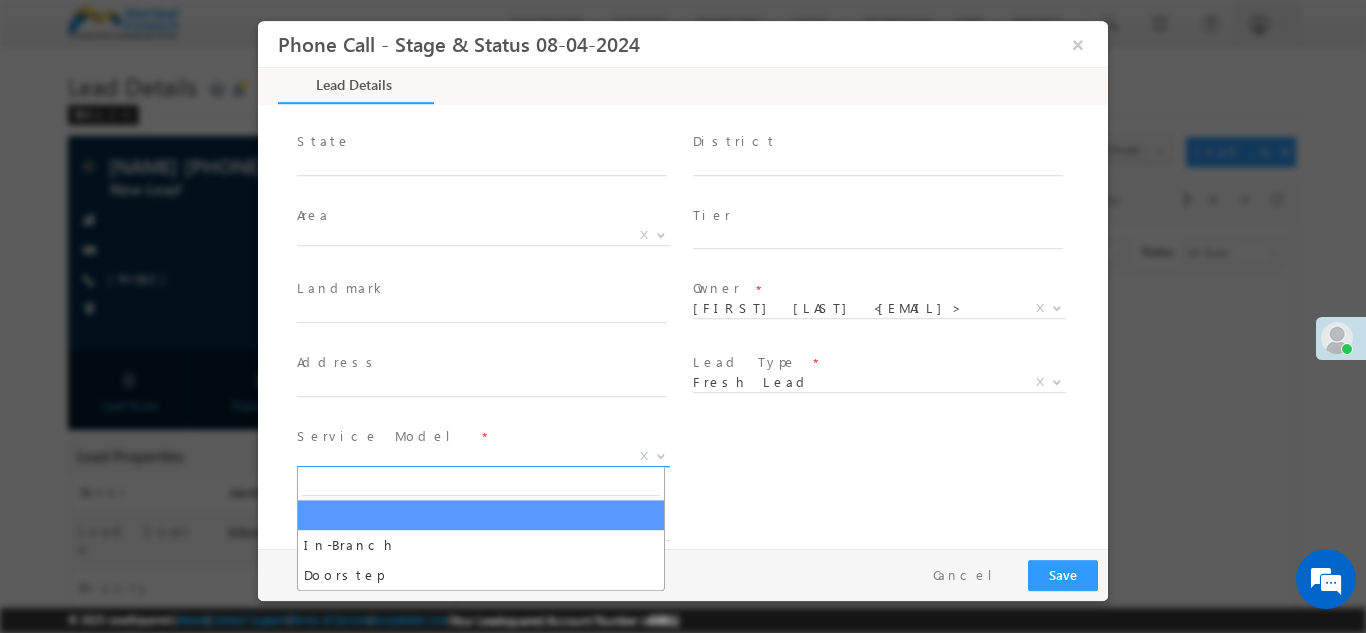 click on "X" at bounding box center (483, 456) 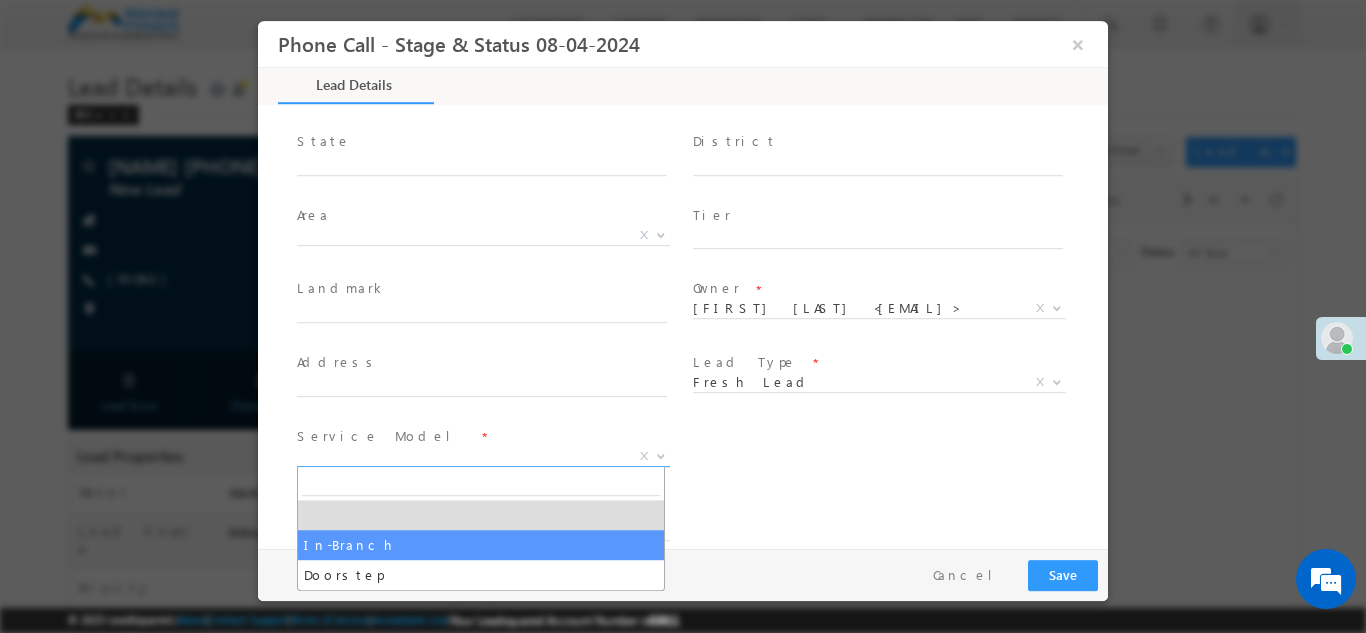 select on "In-Branch" 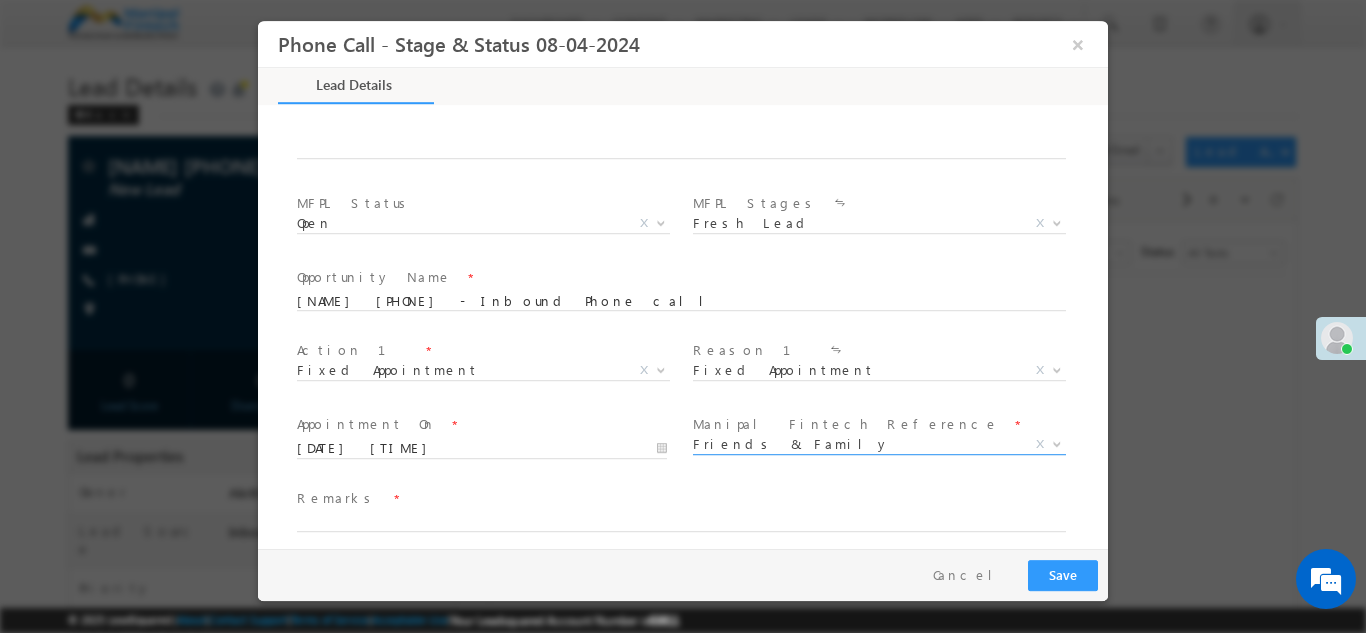 scroll, scrollTop: 1315, scrollLeft: 0, axis: vertical 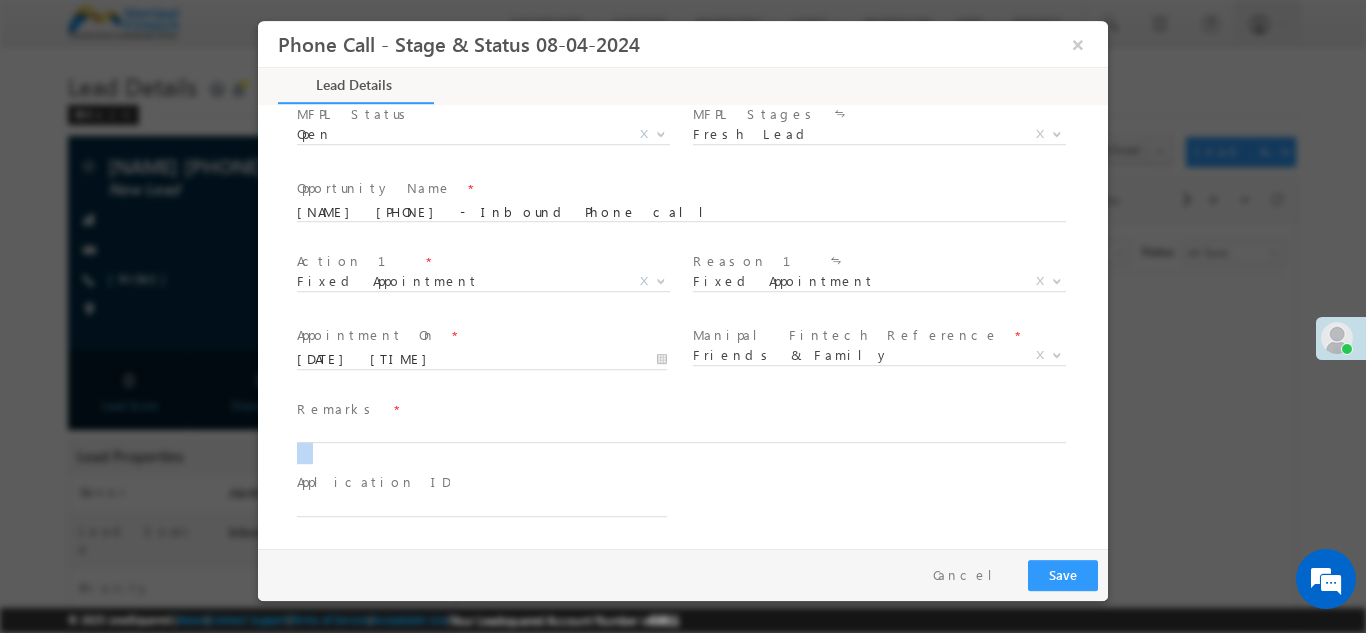 drag, startPoint x: 724, startPoint y: 443, endPoint x: 735, endPoint y: 423, distance: 22.825424 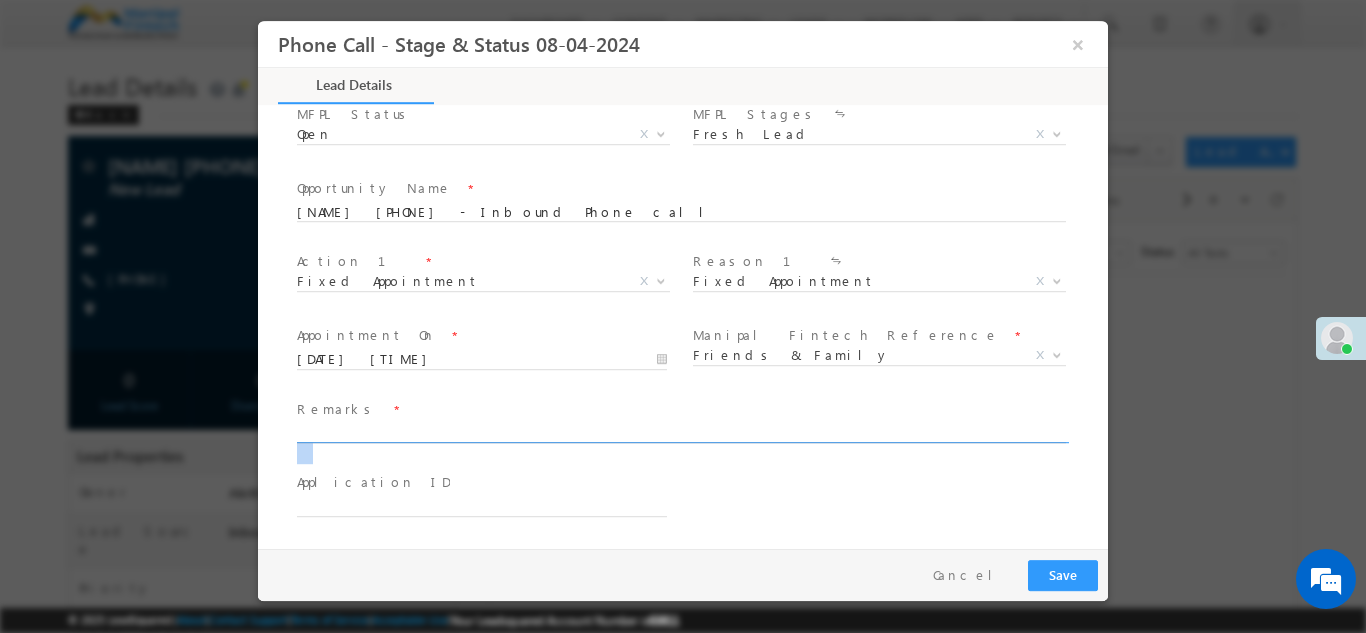 click at bounding box center (681, 433) 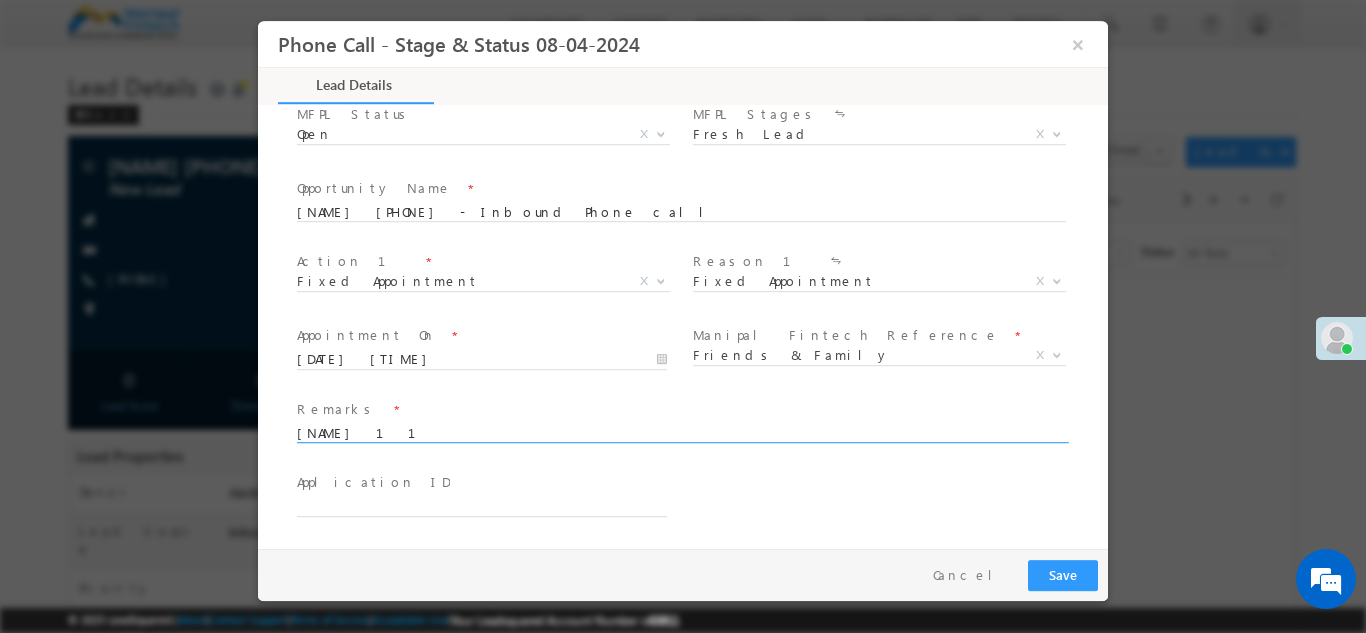 type on "badal 11" 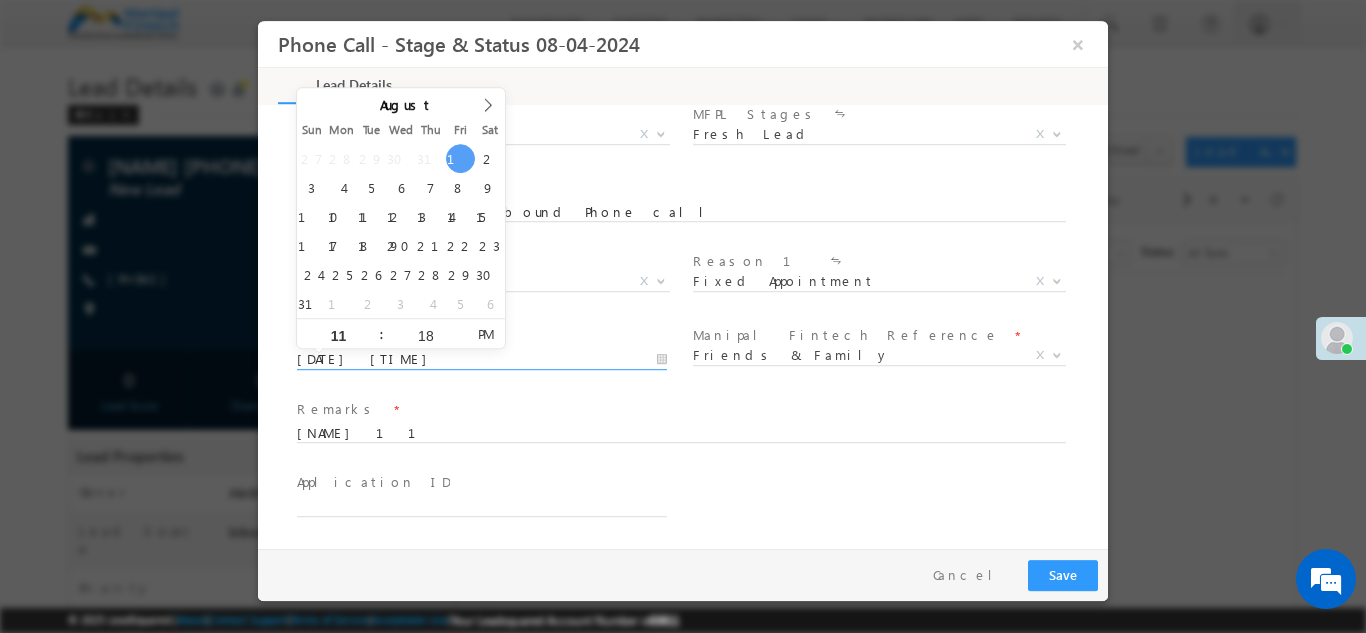 click on "08/01/25 11:18 PM" at bounding box center (482, 359) 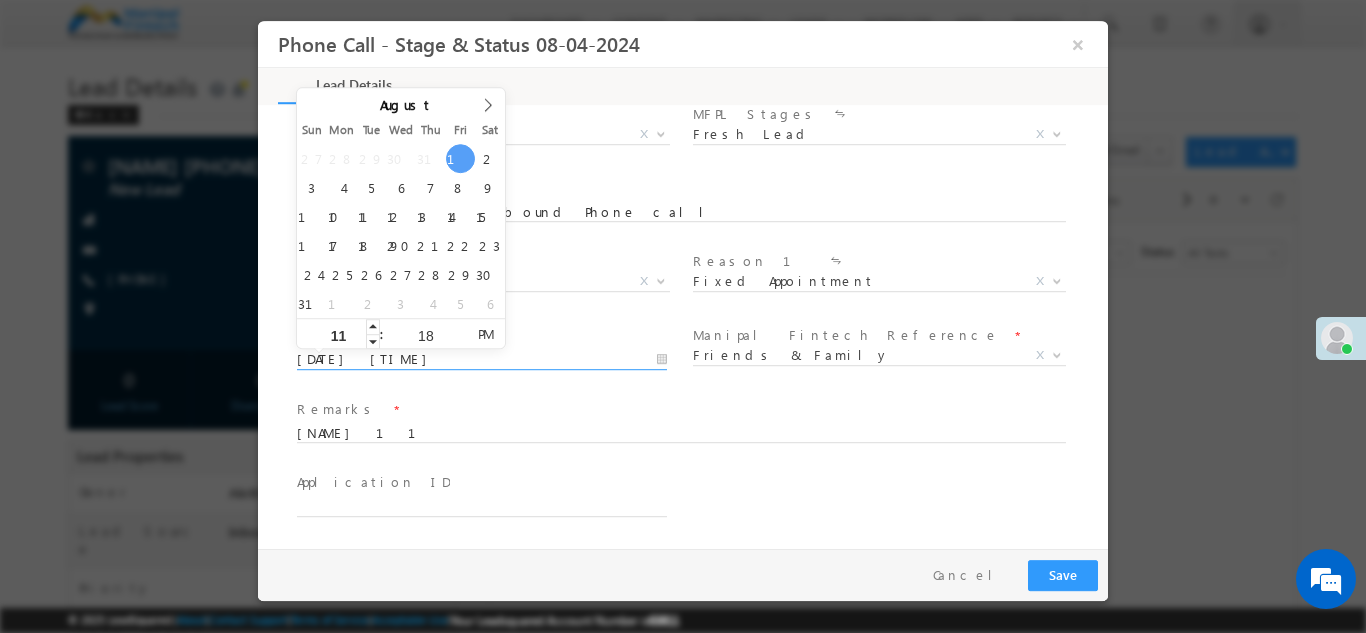 click on "11" at bounding box center [338, 334] 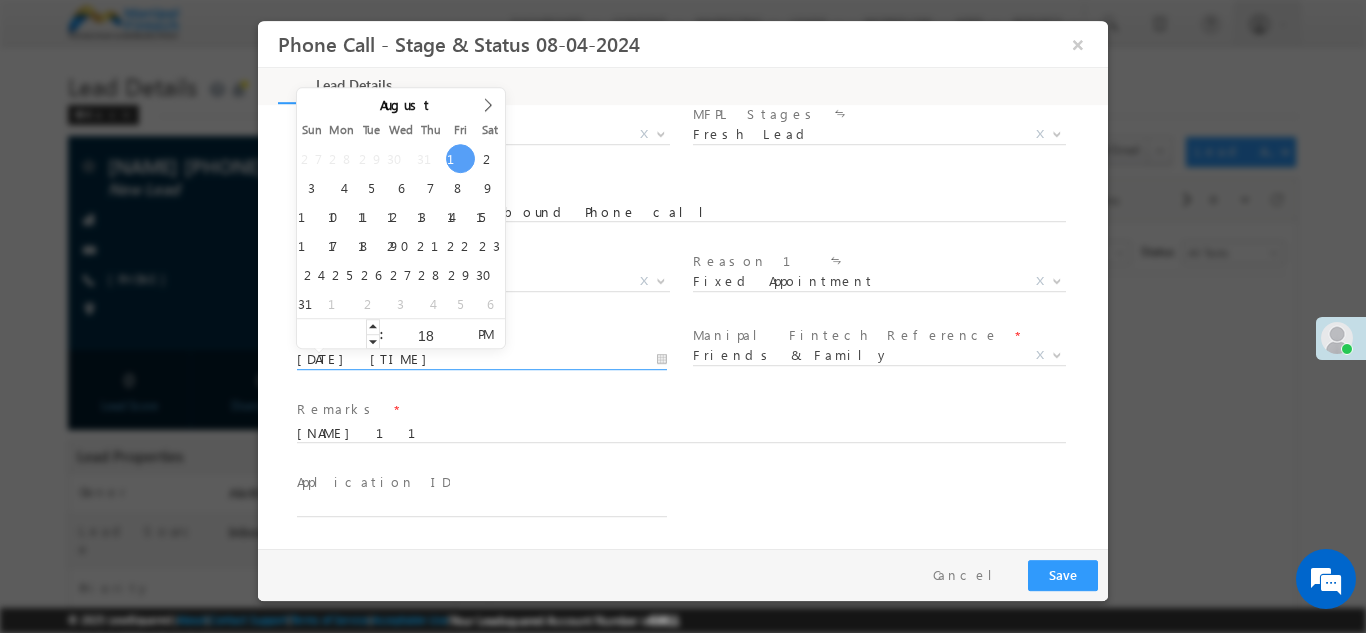 type on "6" 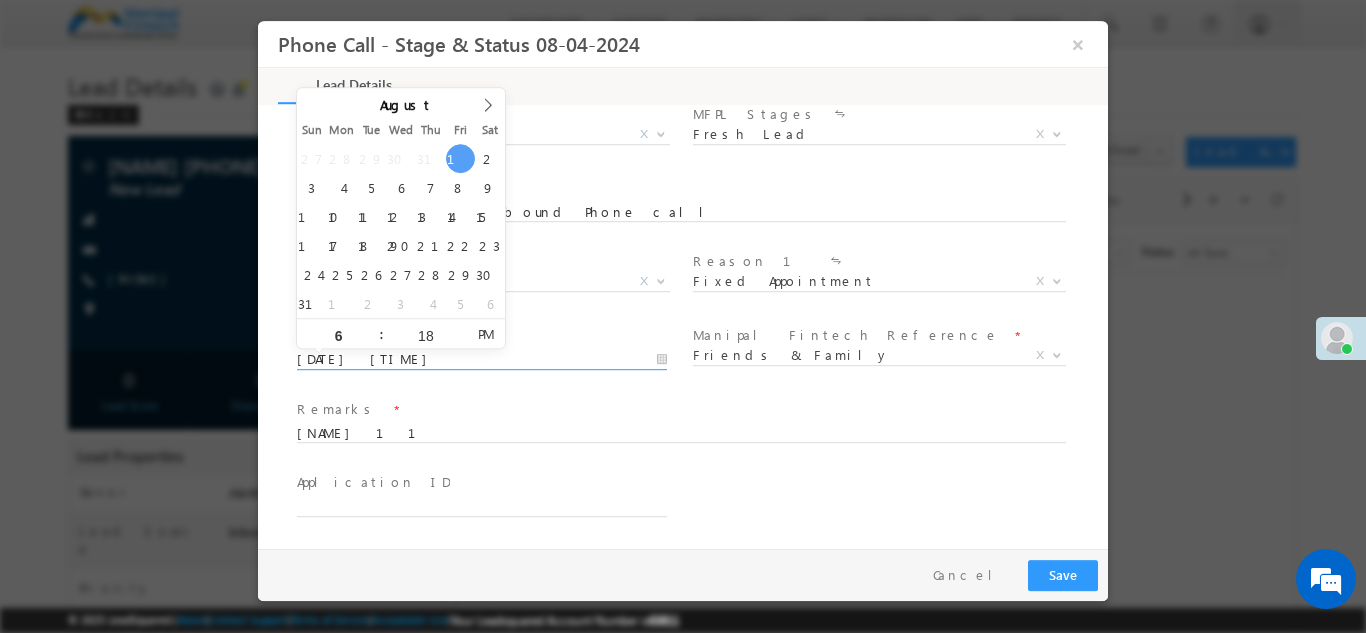 type on "08/01/25 6:18 PM" 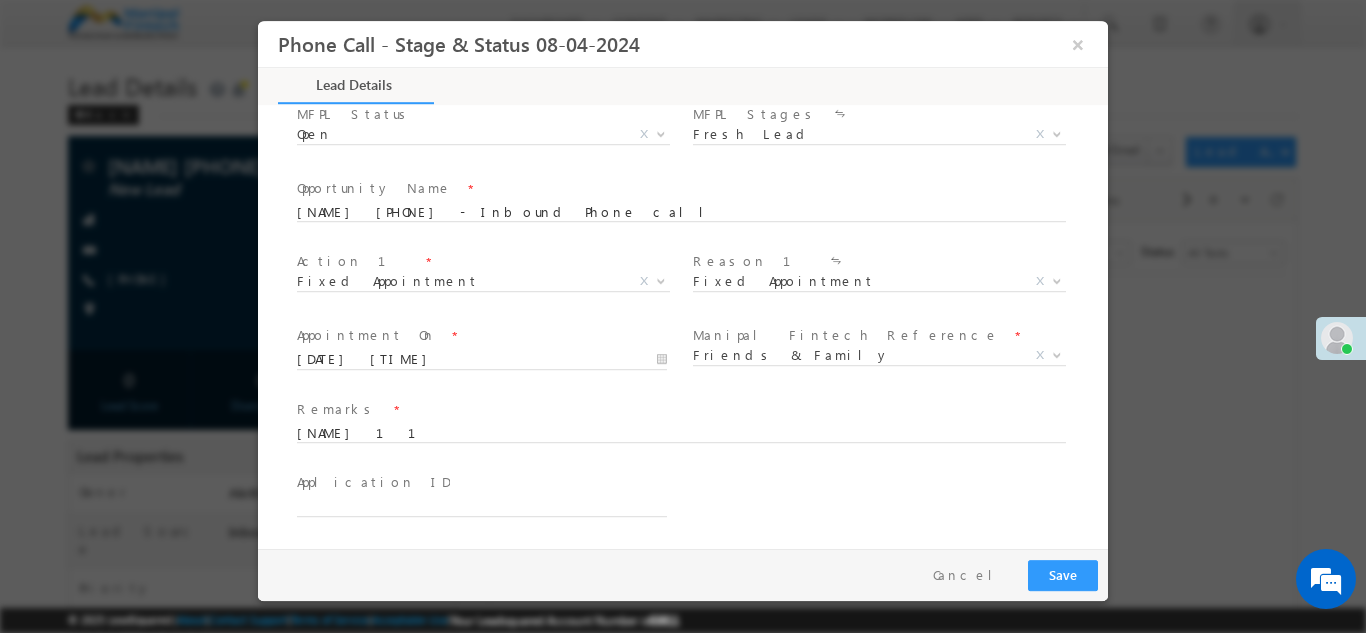 click on "Remarks
*" at bounding box center (670, 409) 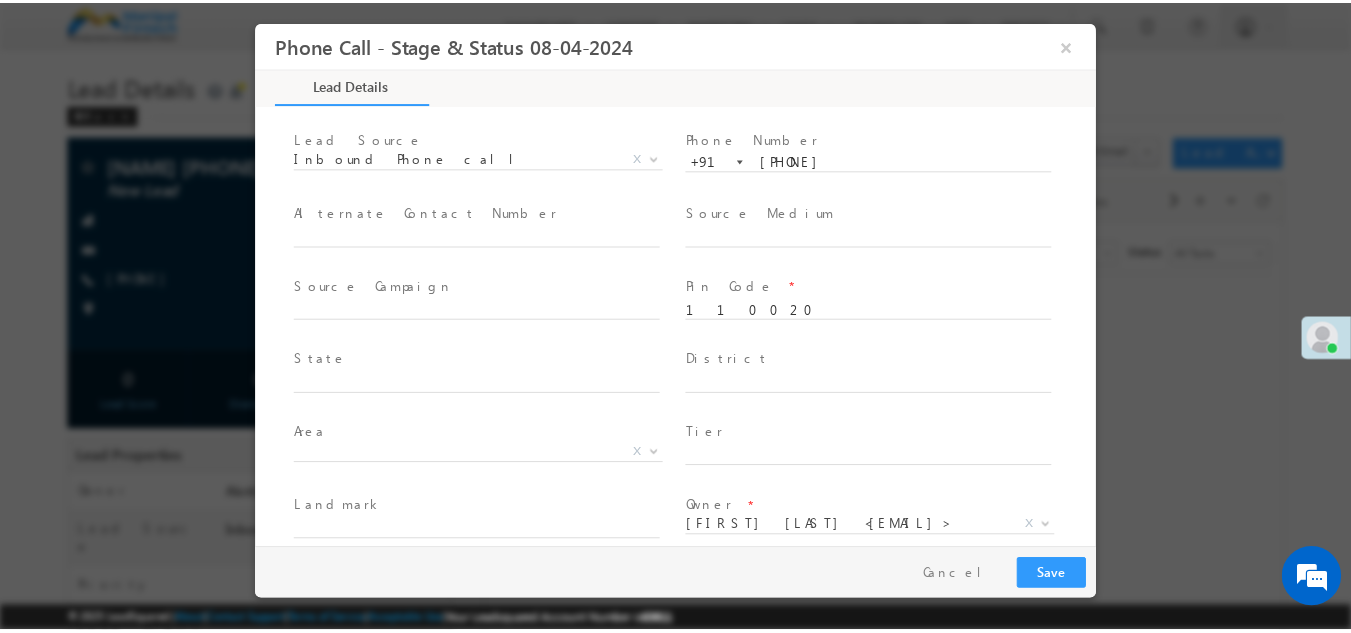 scroll, scrollTop: 0, scrollLeft: 0, axis: both 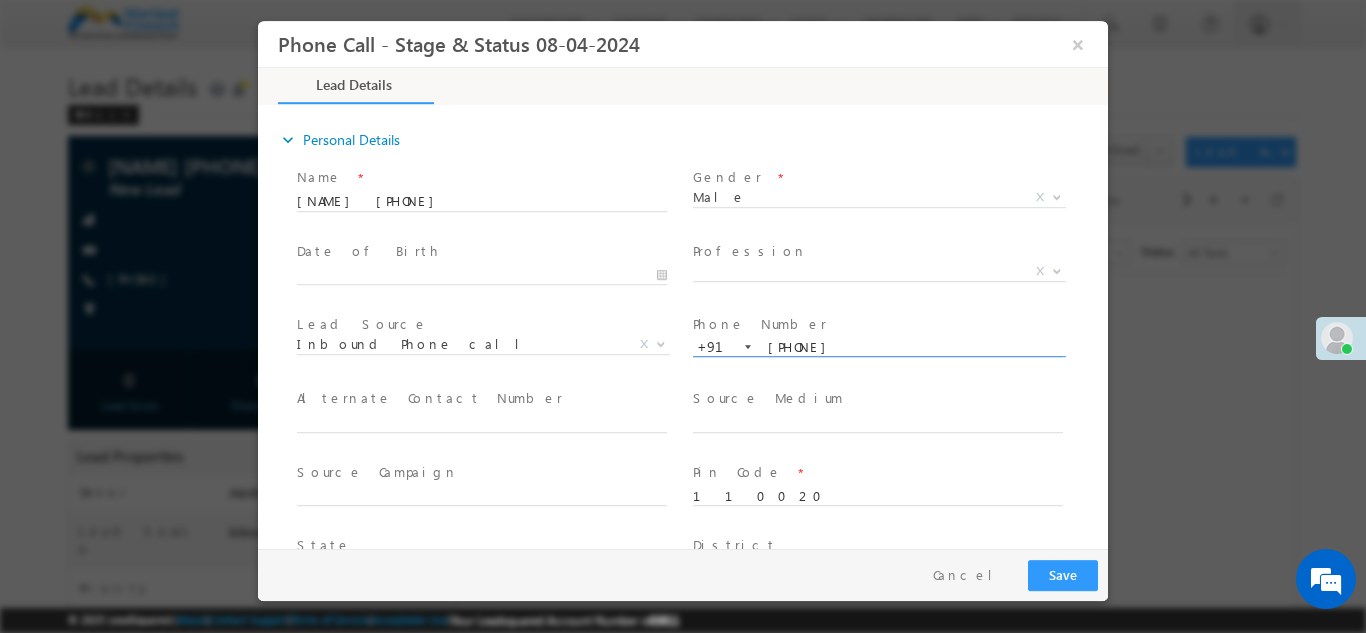 click on "9846740264" at bounding box center (878, 347) 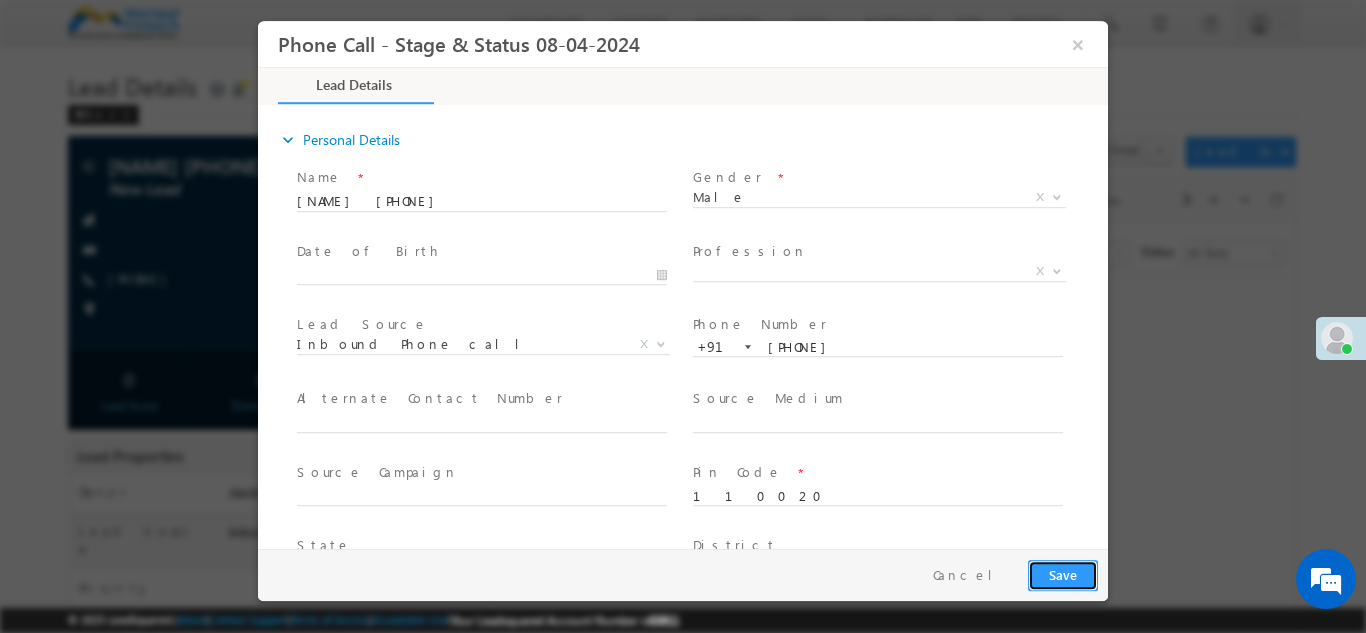 click on "Save" at bounding box center (1063, 574) 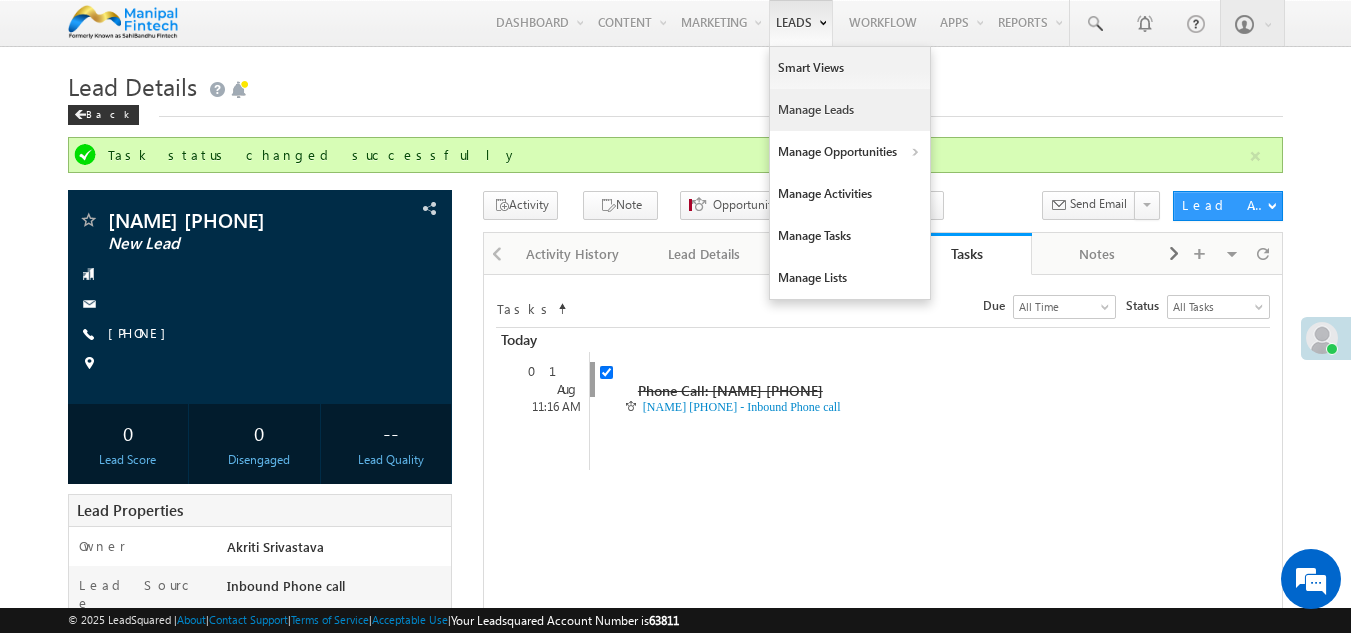 click on "Manage Leads" at bounding box center (850, 110) 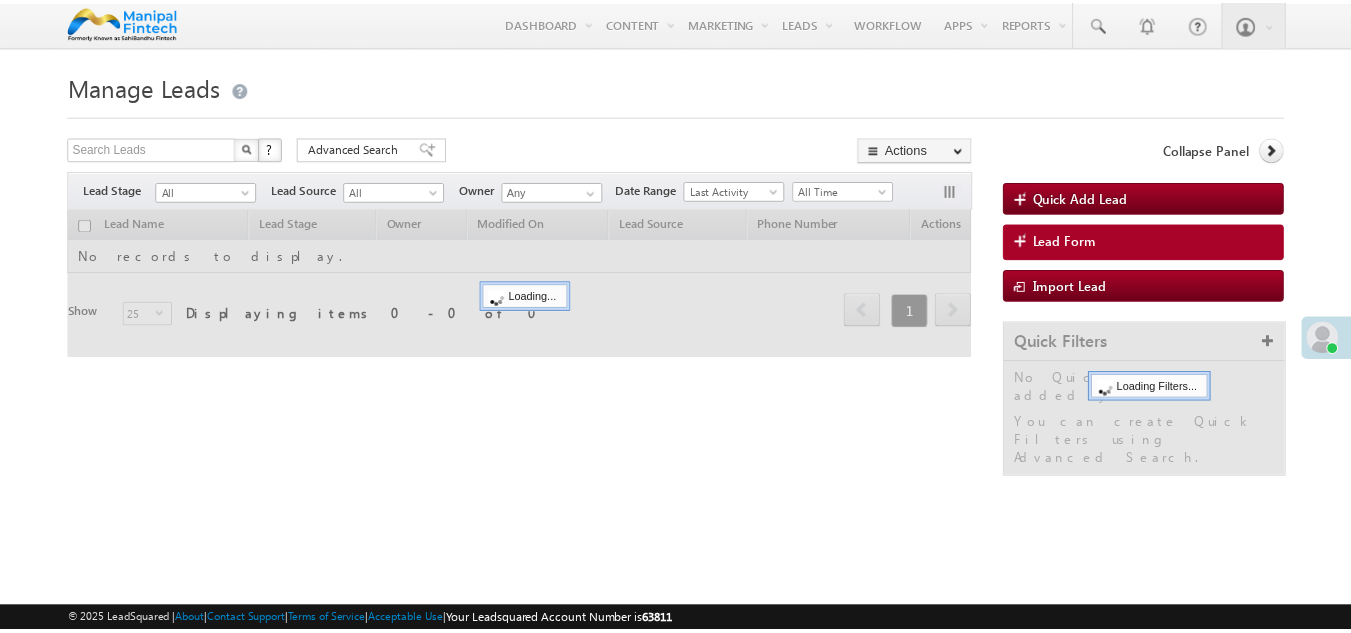 scroll, scrollTop: 0, scrollLeft: 0, axis: both 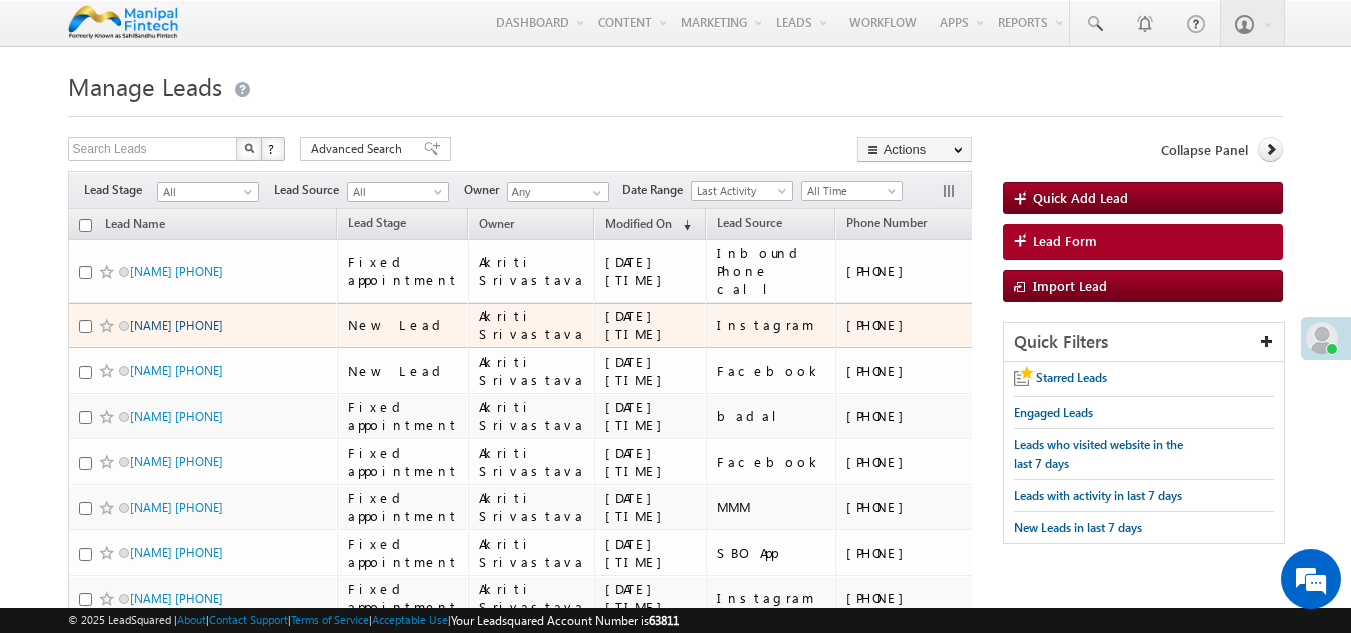 click on "[NAME] [PHONE]" at bounding box center (176, 325) 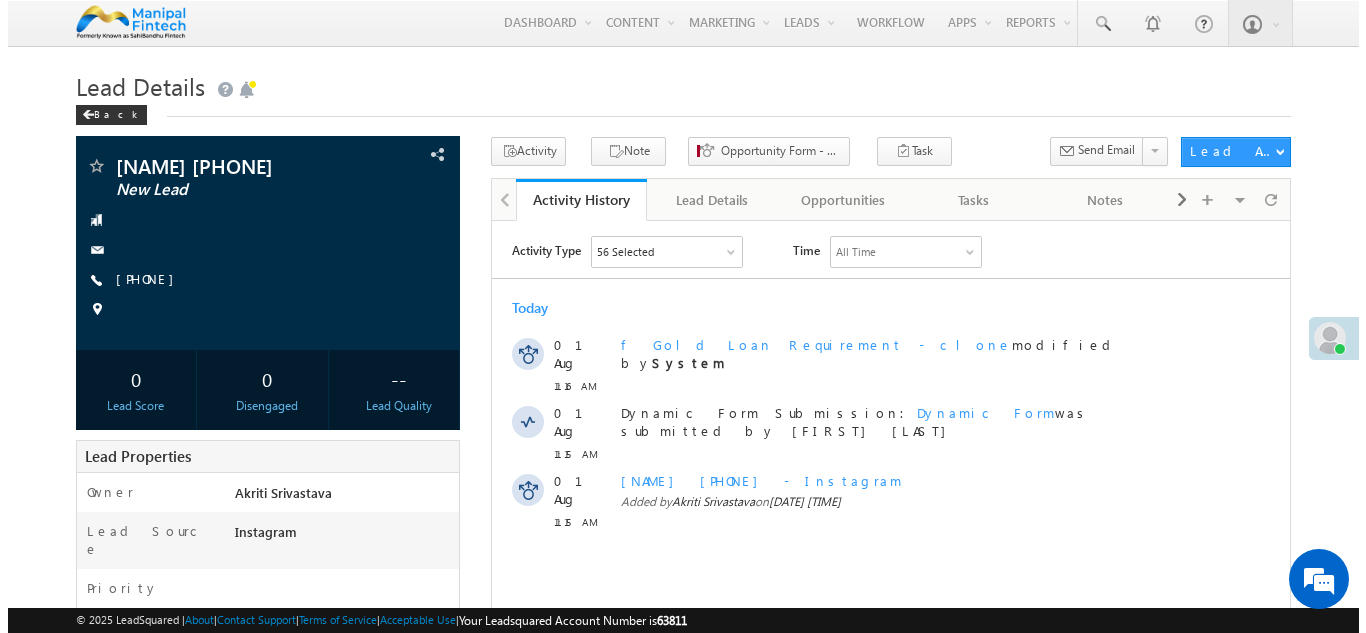 scroll, scrollTop: 0, scrollLeft: 0, axis: both 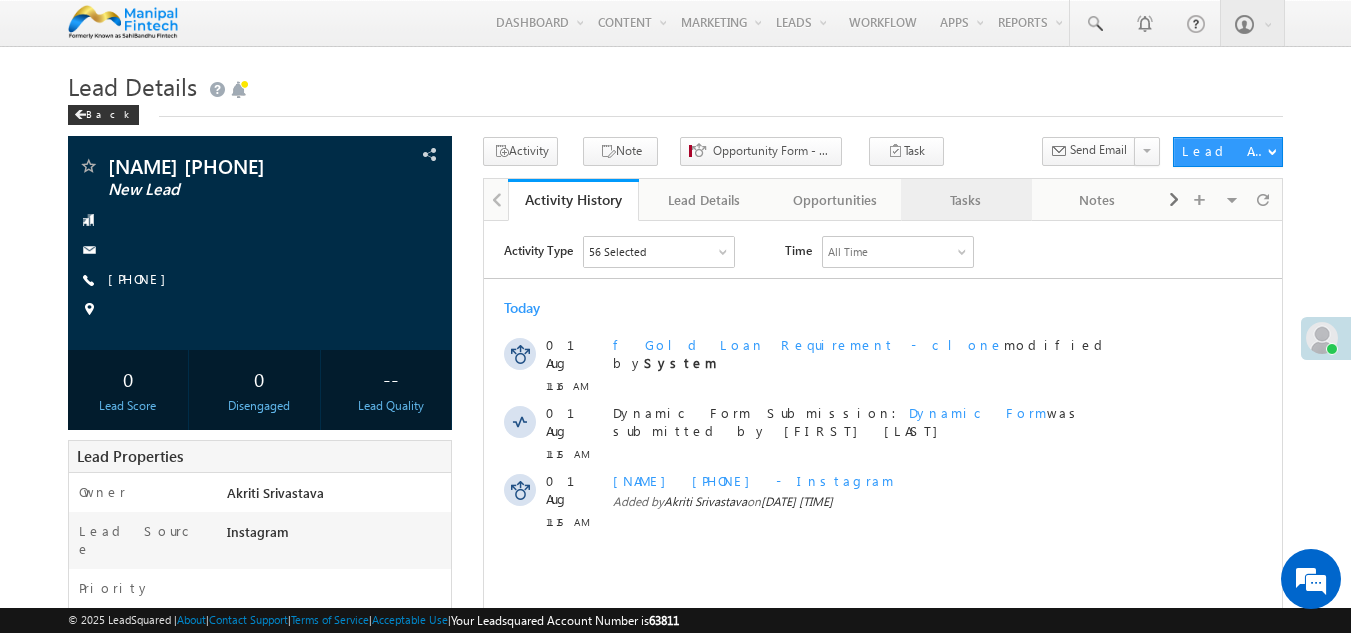click on "Tasks" at bounding box center [965, 200] 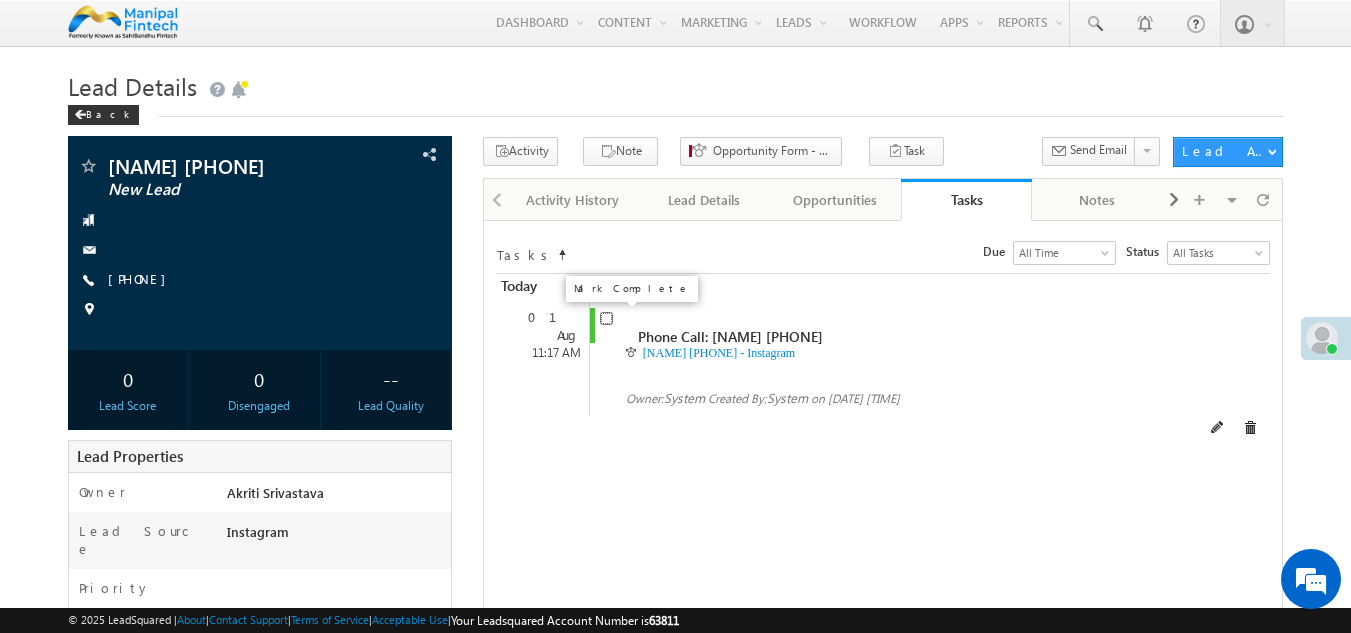 click at bounding box center (606, 318) 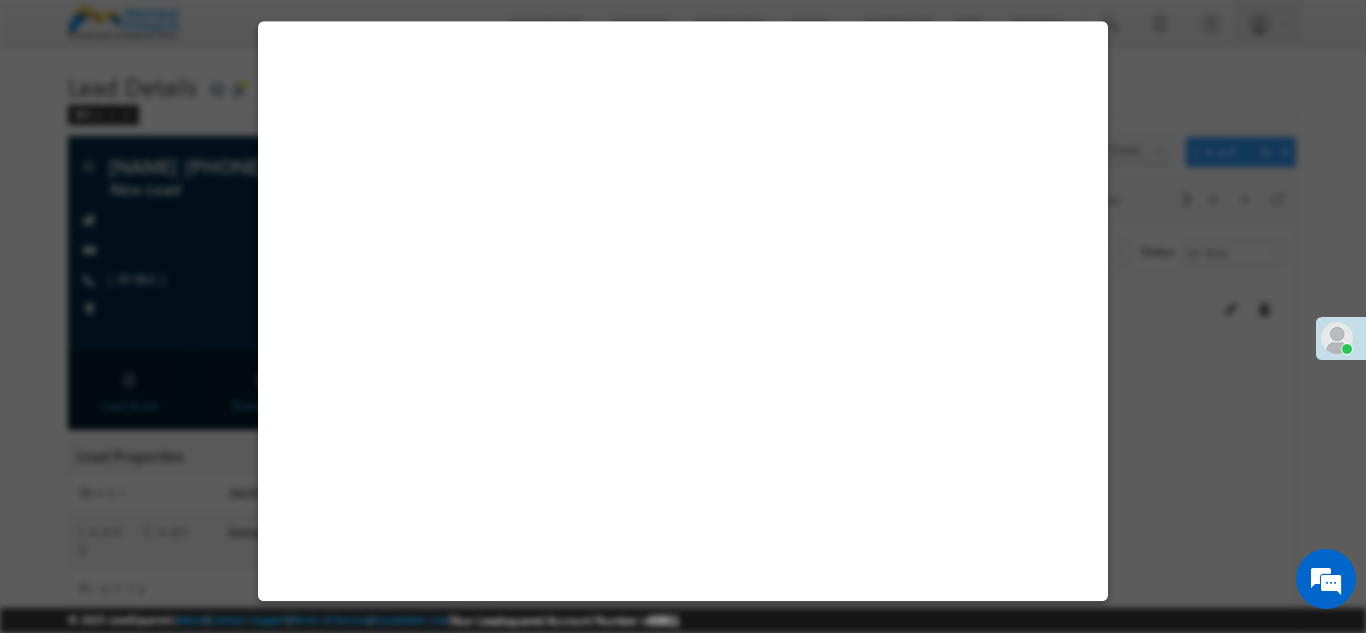 select on "Instagram" 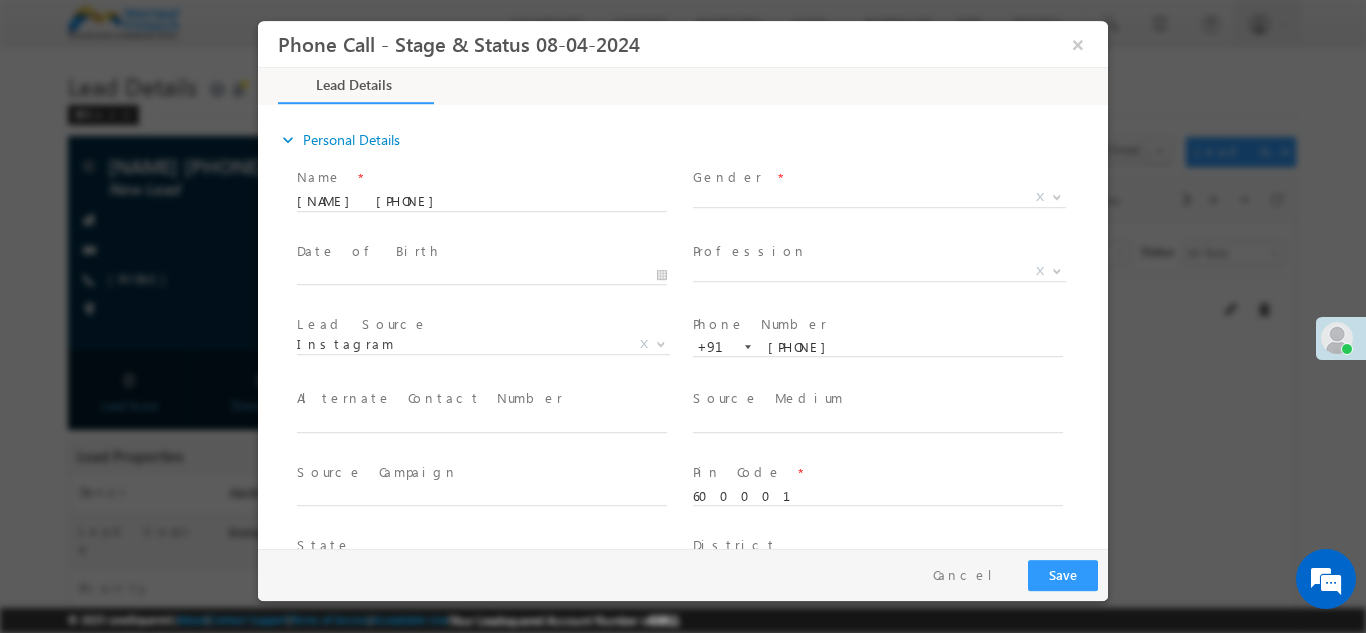 scroll, scrollTop: 0, scrollLeft: 0, axis: both 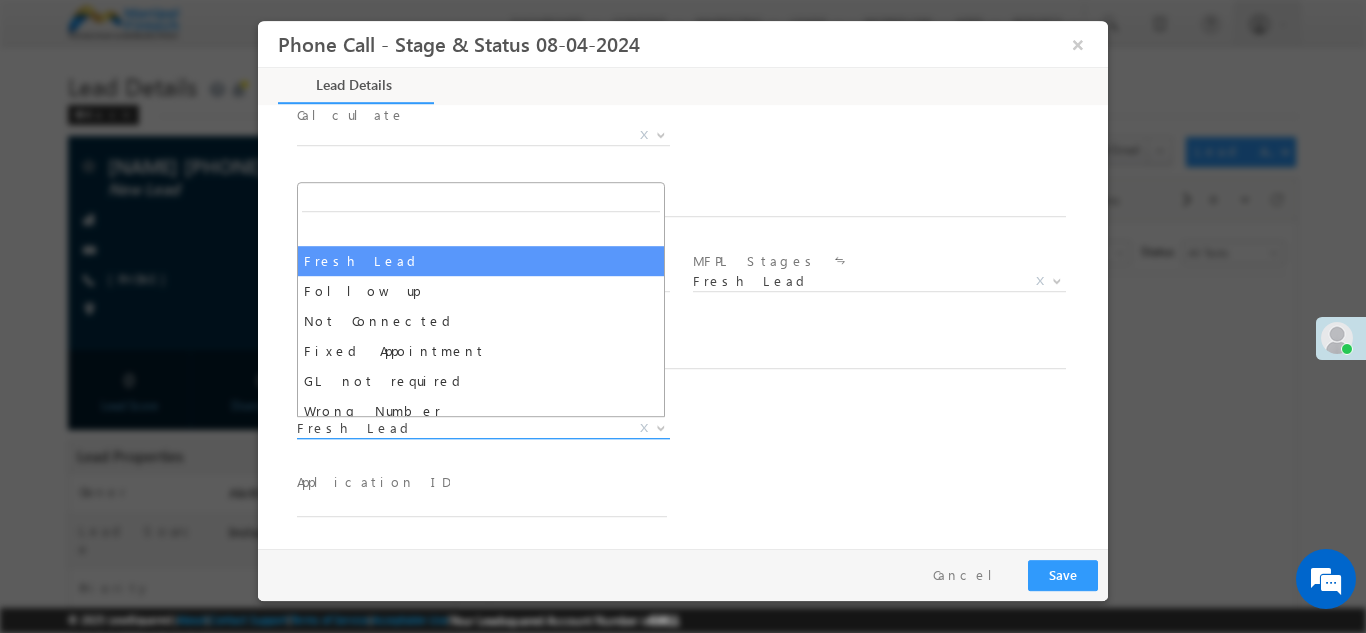 click on "Fresh Lead" at bounding box center (459, 427) 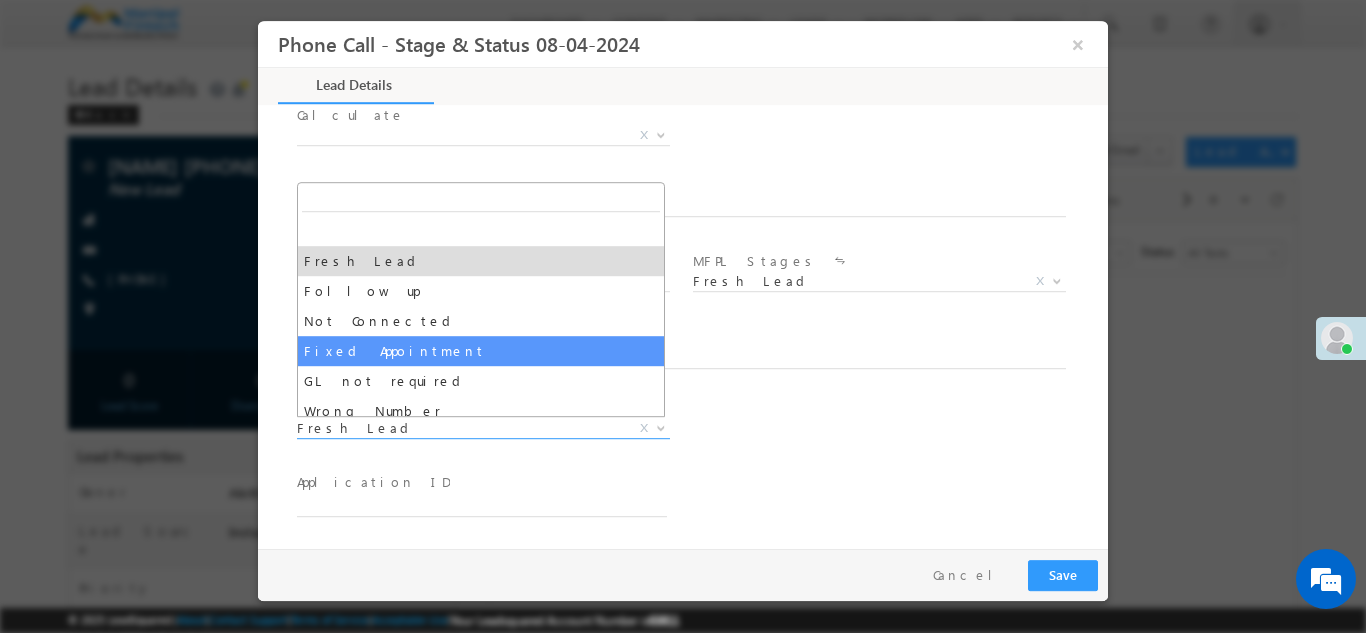 select on "Fixed Appointment" 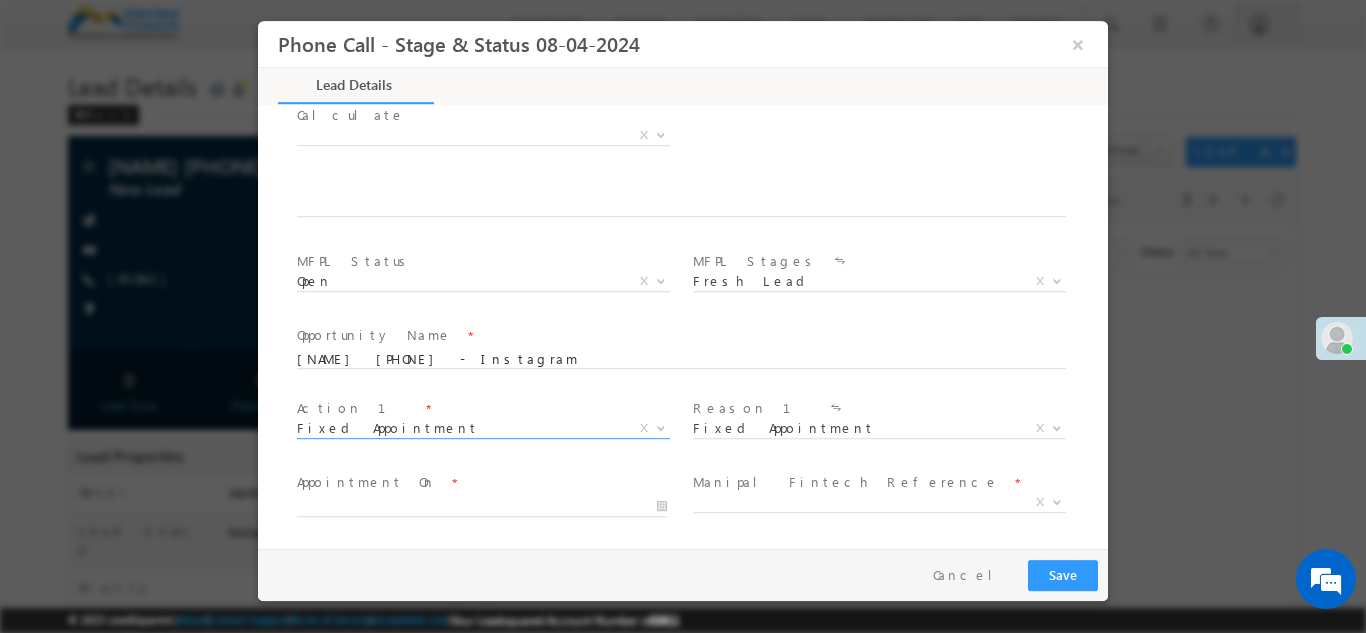 scroll, scrollTop: 1315, scrollLeft: 0, axis: vertical 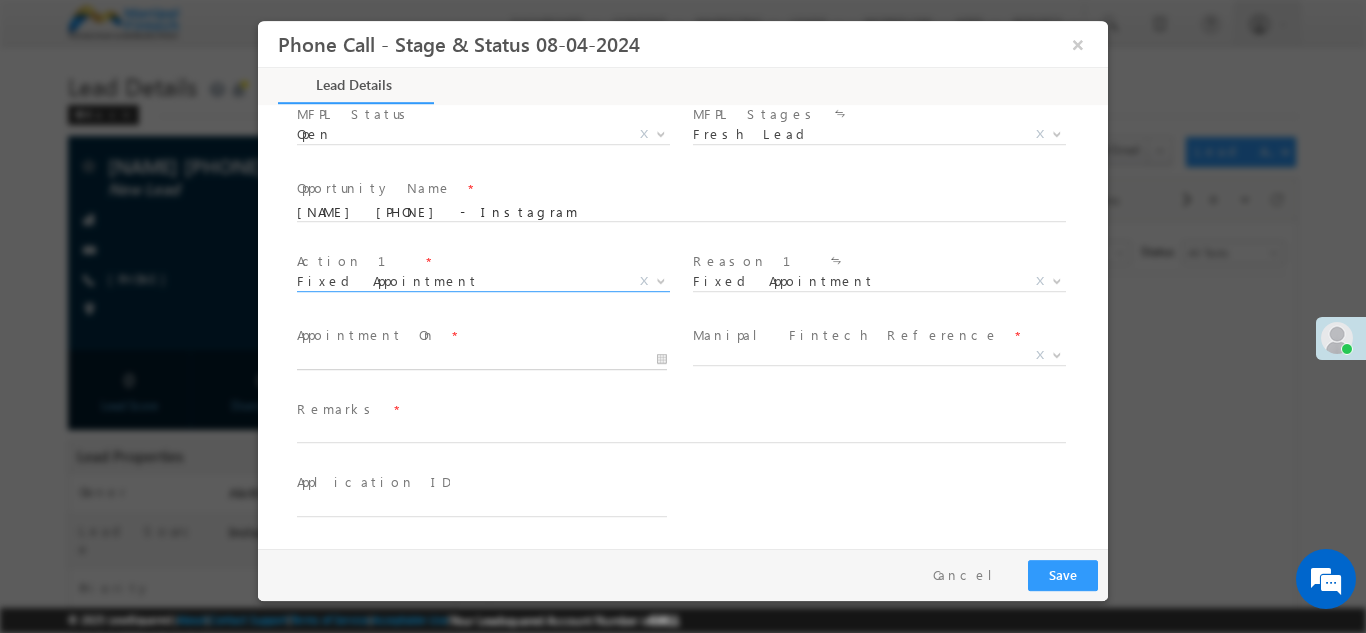 type on "08/01/25 11:21 AM" 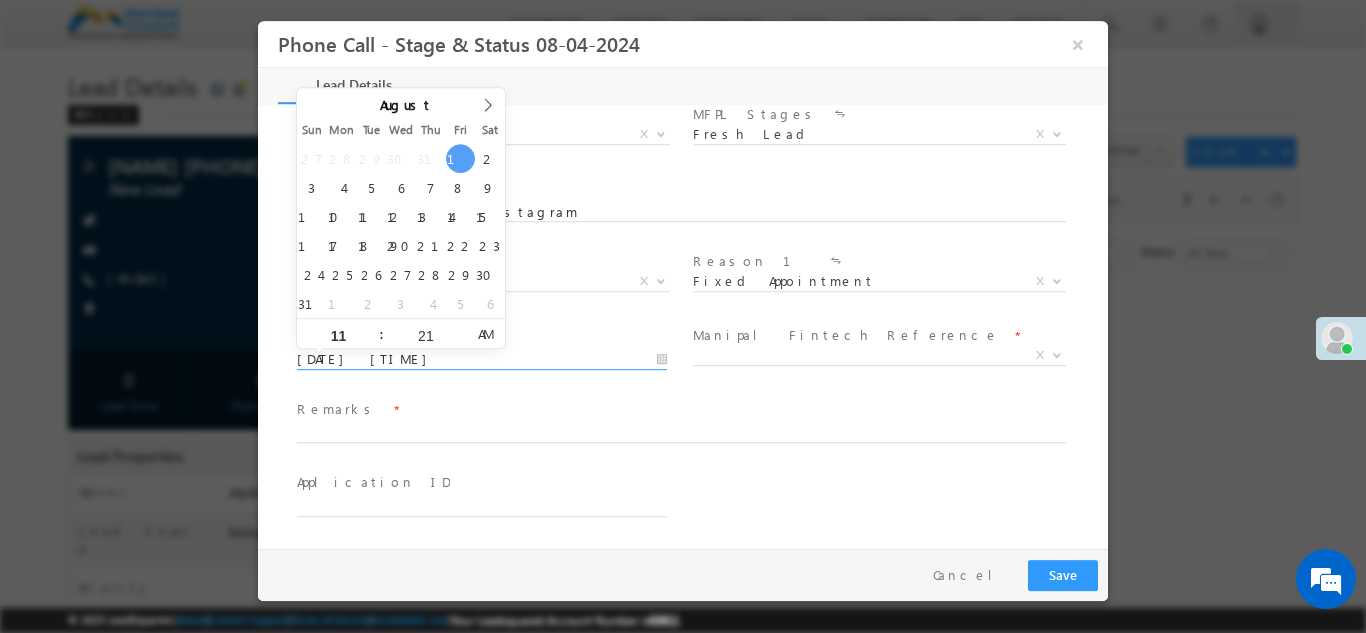 click on "08/01/25 11:21 AM" at bounding box center [482, 359] 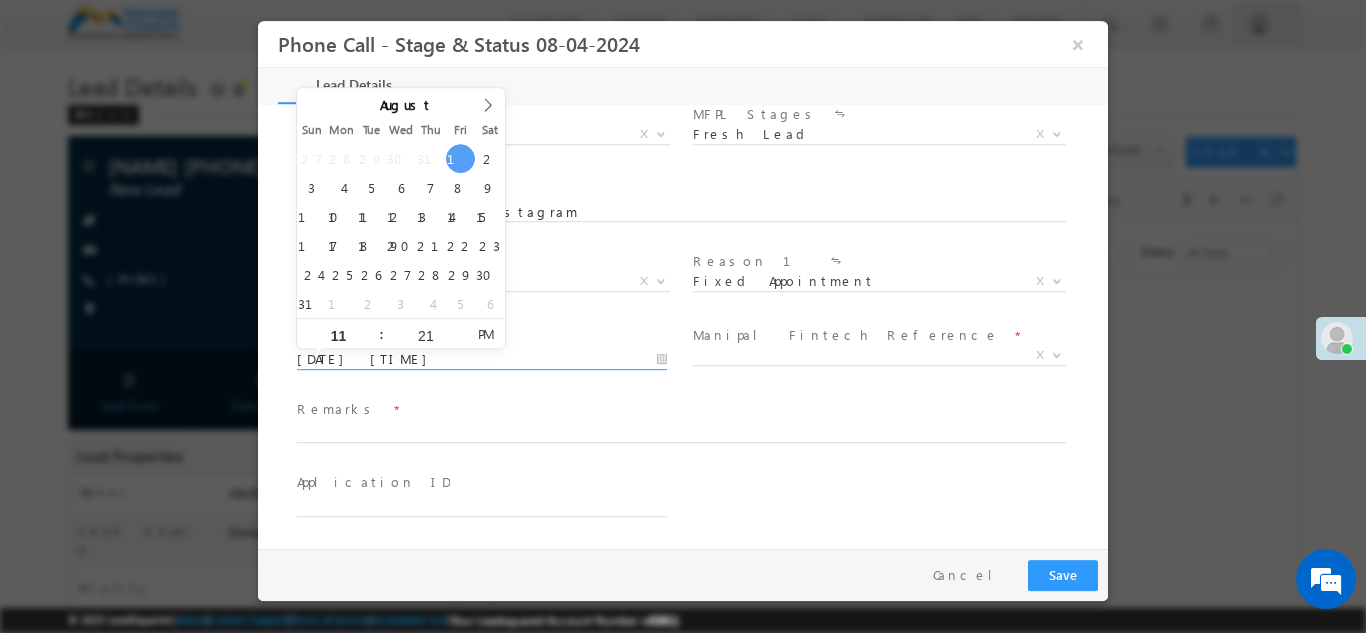 click on "PM" at bounding box center (485, 333) 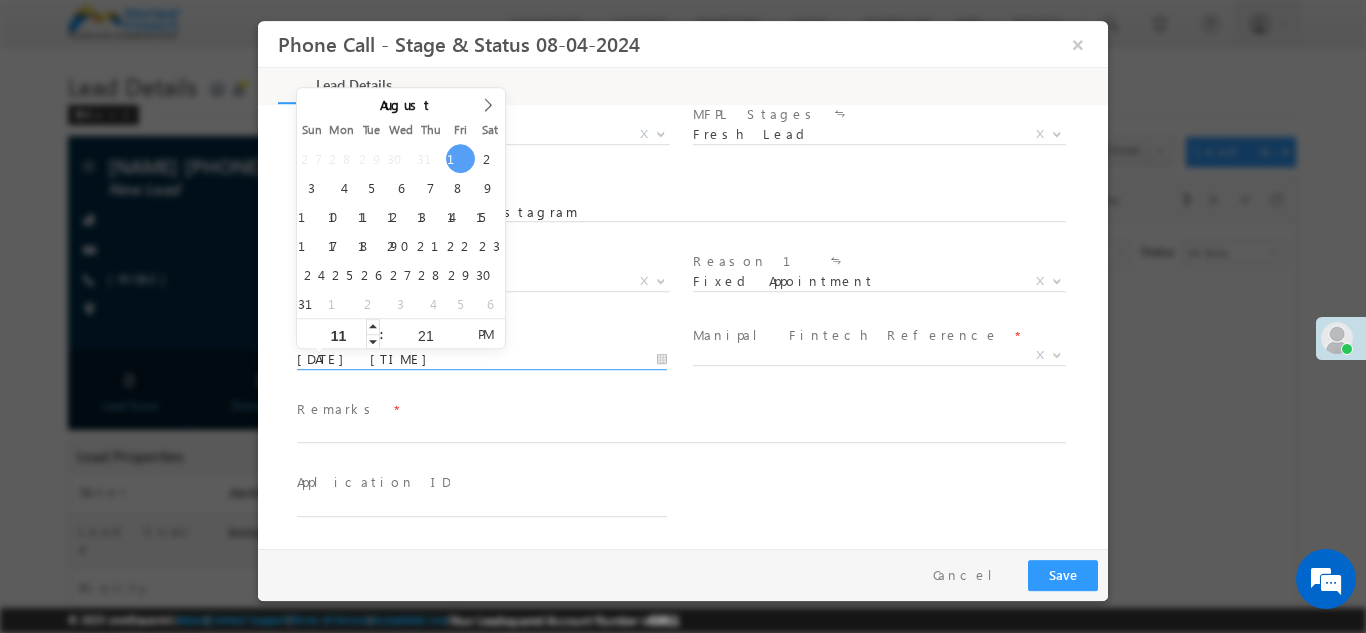click on "11" at bounding box center (338, 334) 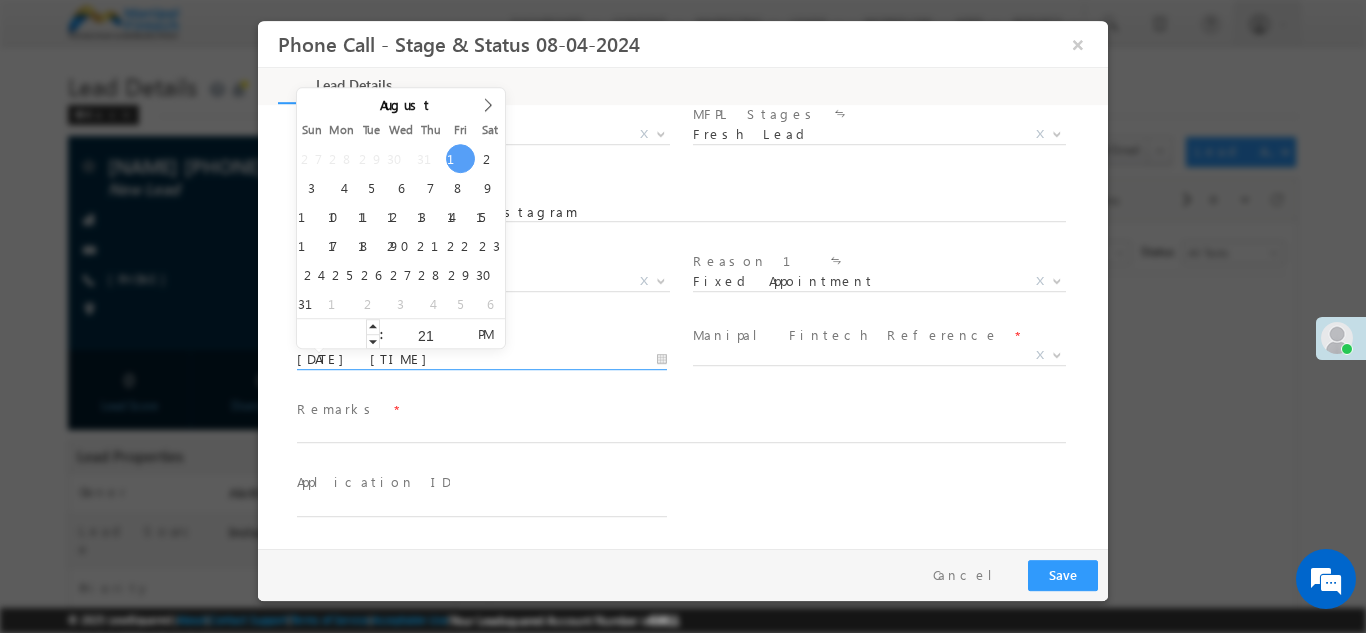 type on "7" 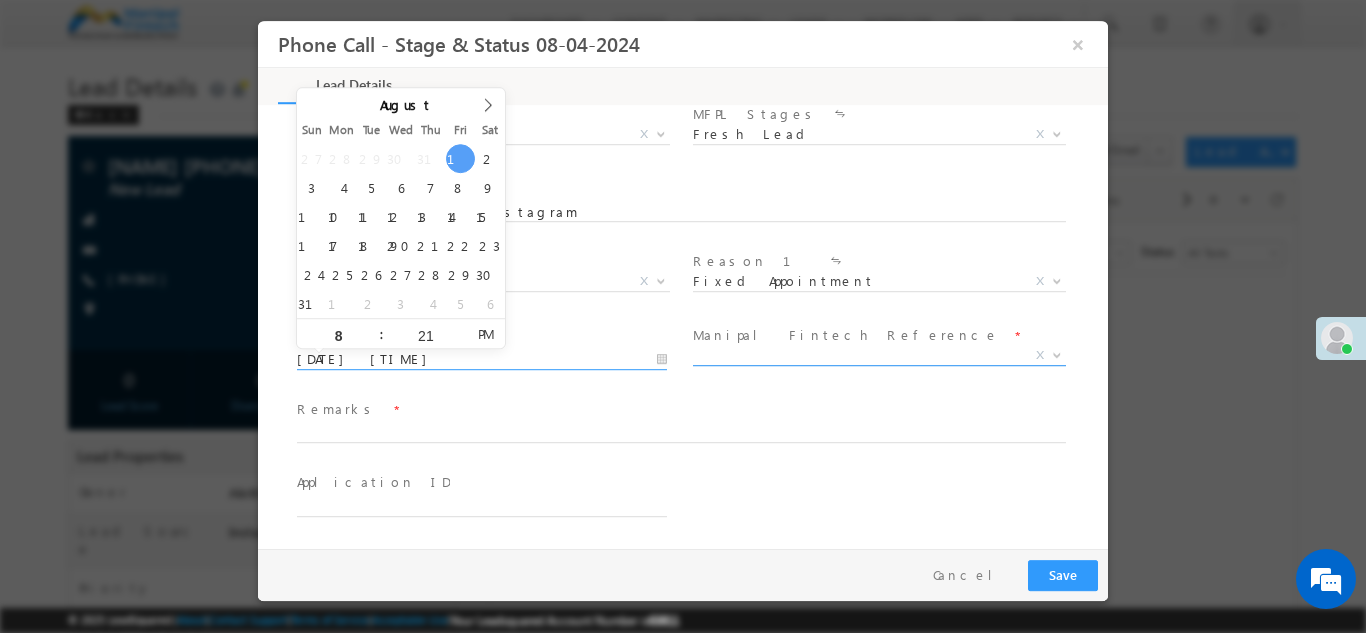 type on "08/01/25 8:21 PM" 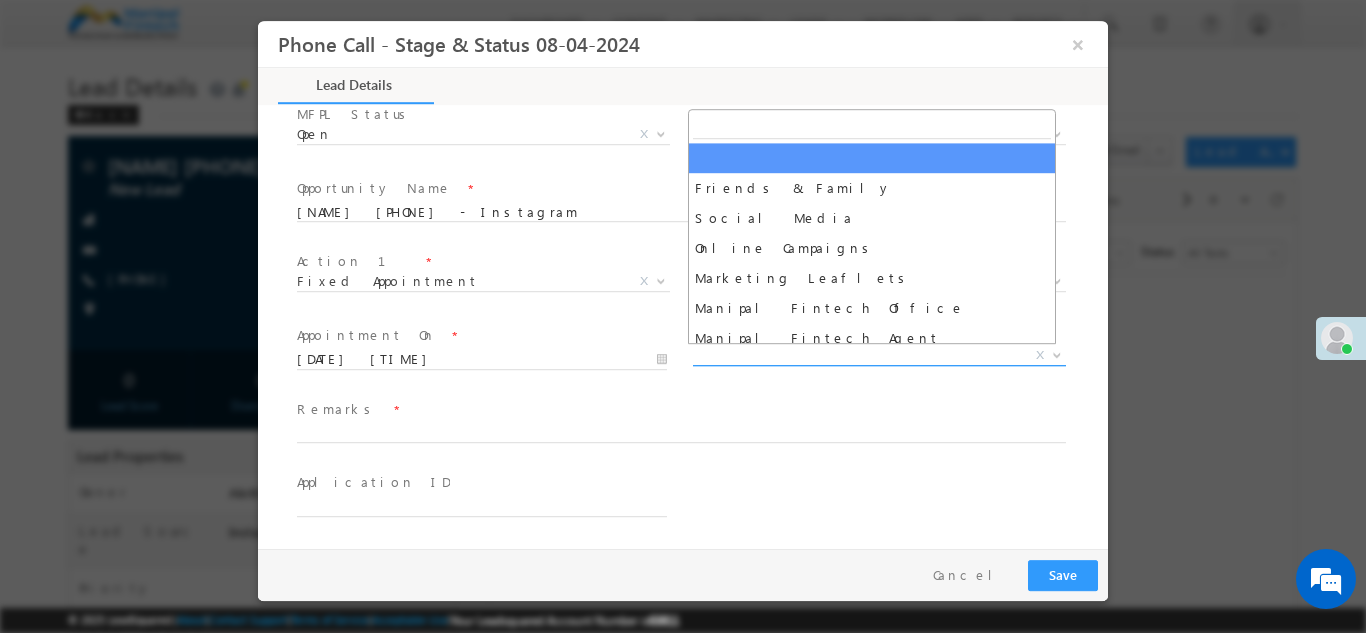 click on "X" at bounding box center [879, 355] 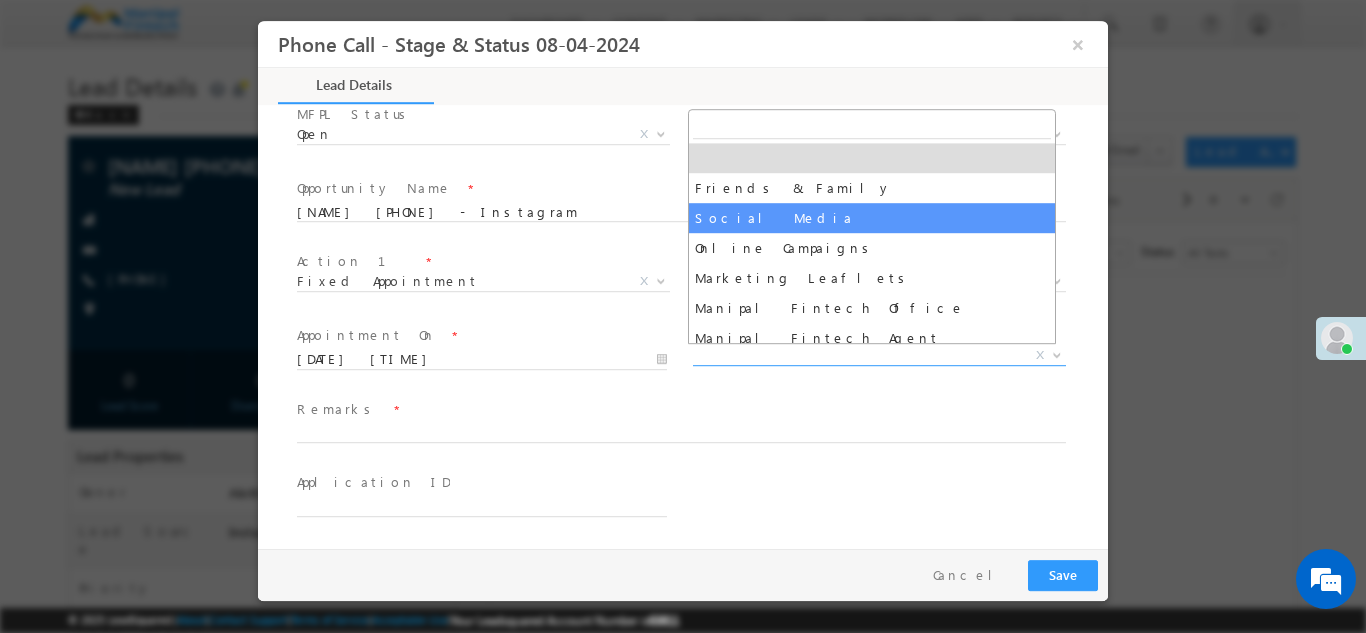select on "Social Media" 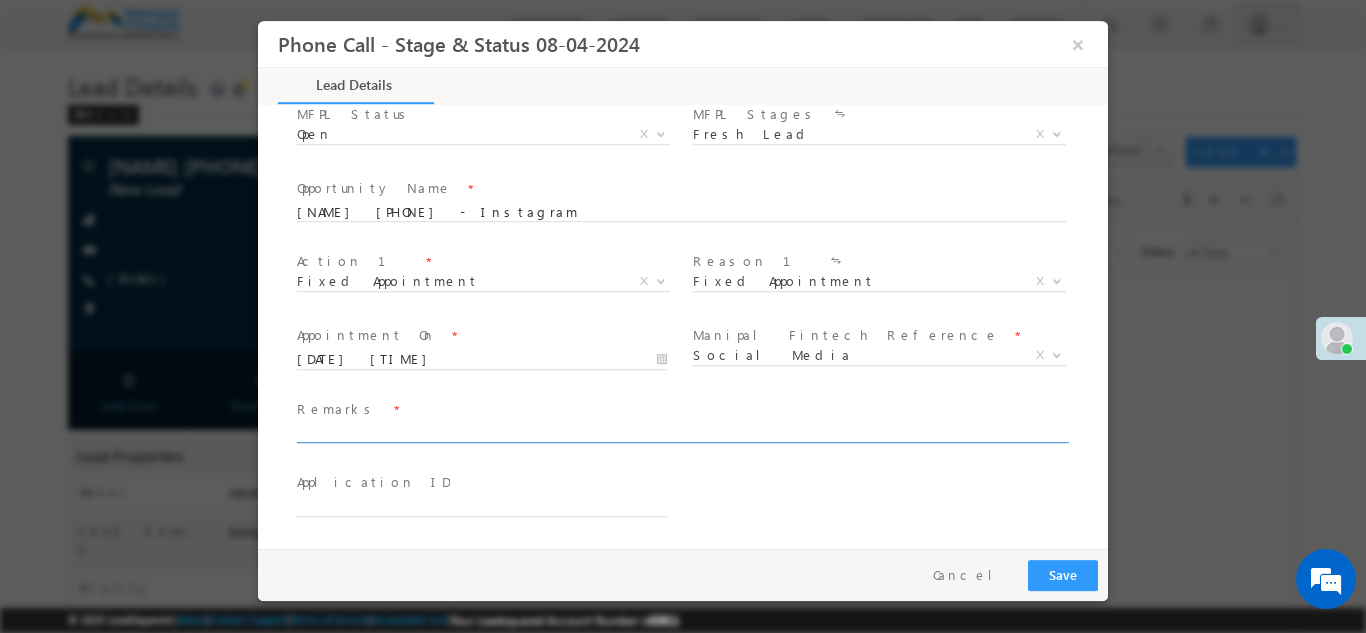 click at bounding box center [681, 433] 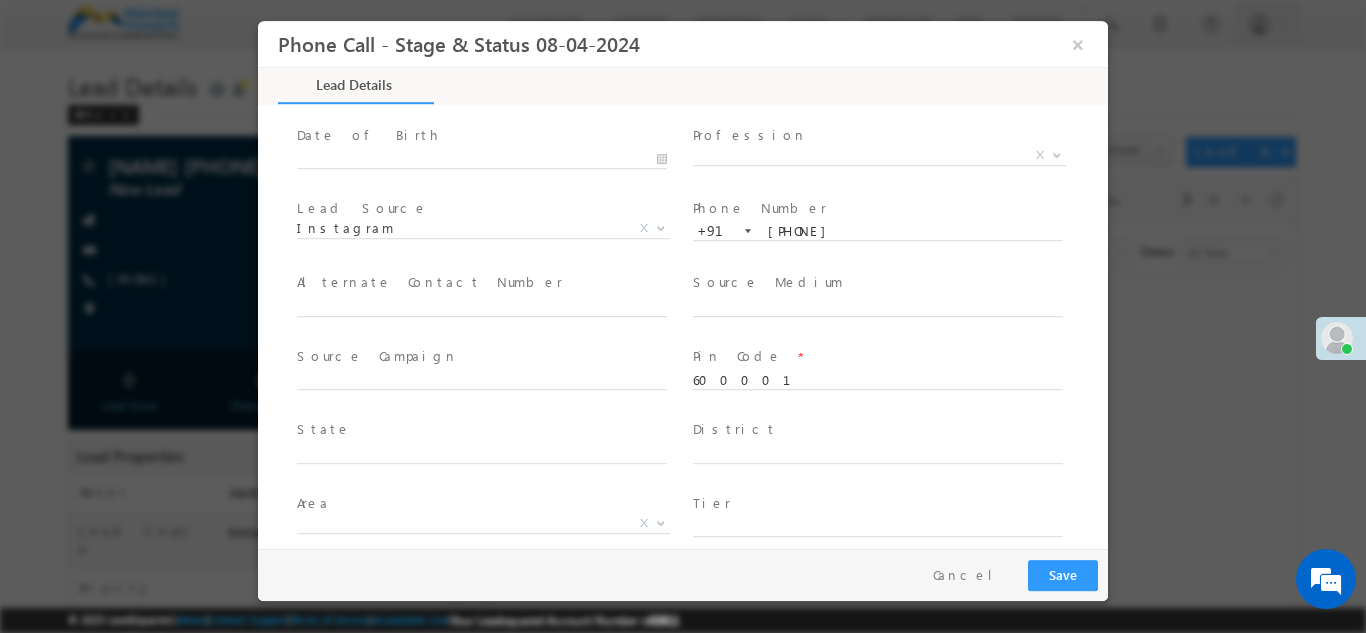 scroll, scrollTop: 0, scrollLeft: 0, axis: both 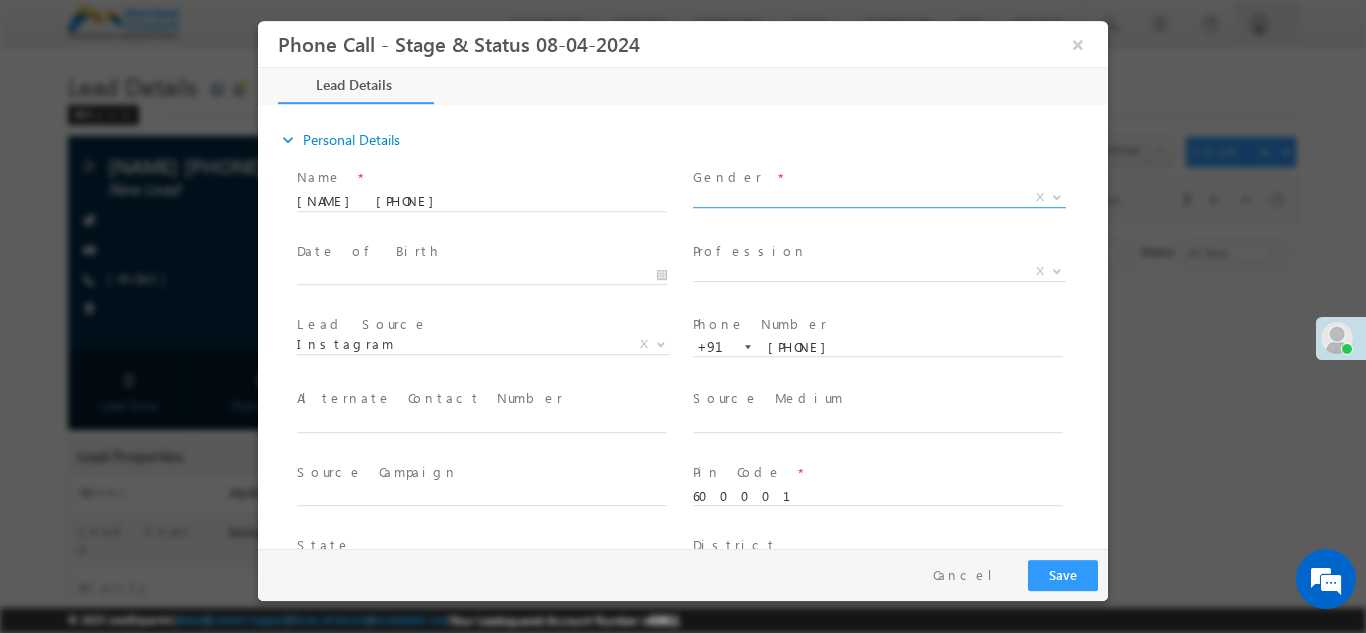 type on "badal 11111" 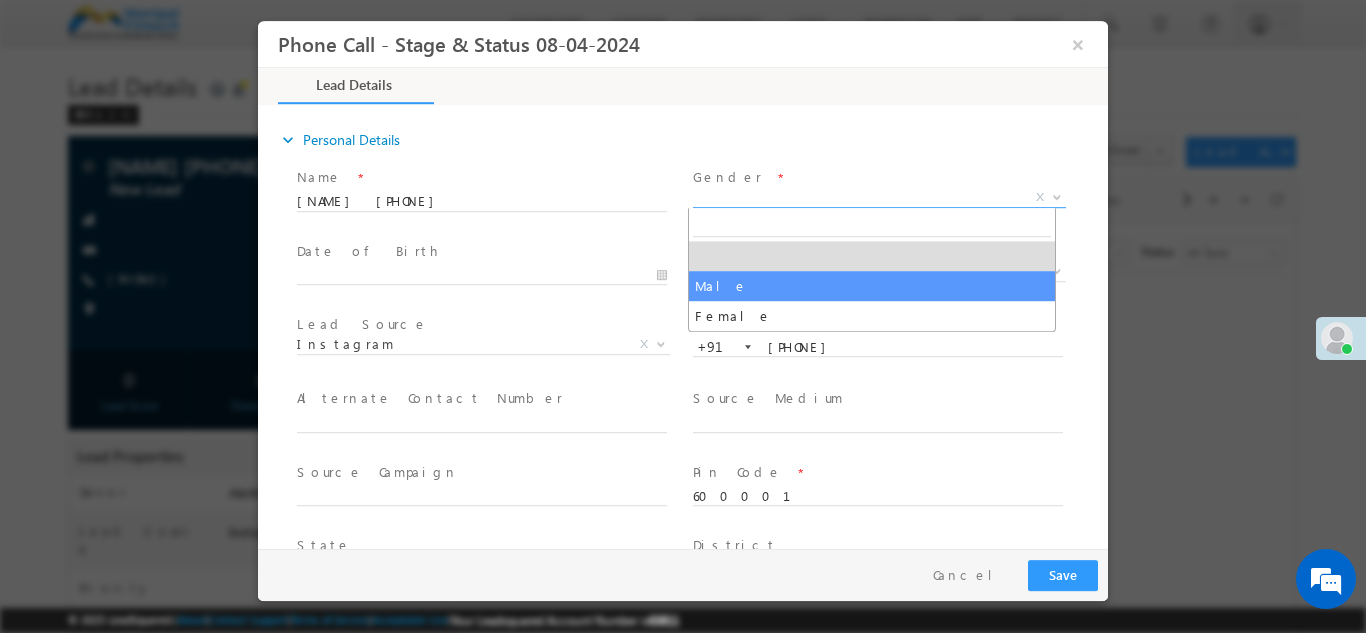 drag, startPoint x: 819, startPoint y: 191, endPoint x: 743, endPoint y: 283, distance: 119.331474 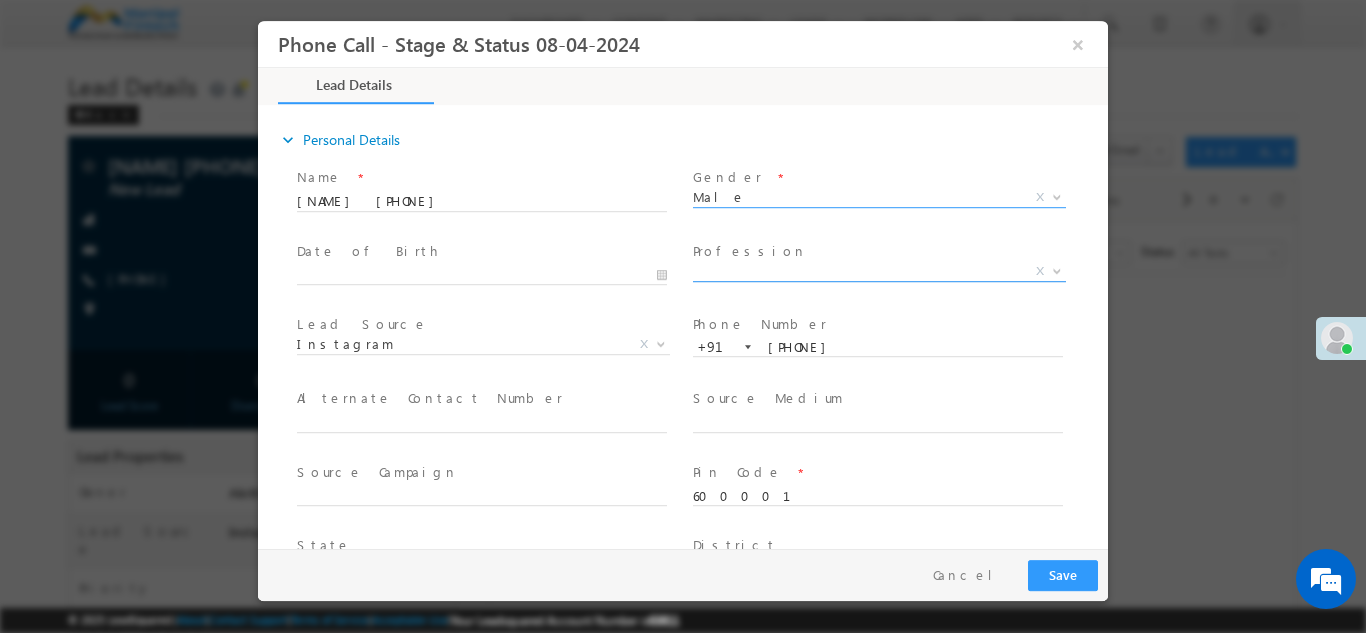 click on "X" at bounding box center [879, 275] 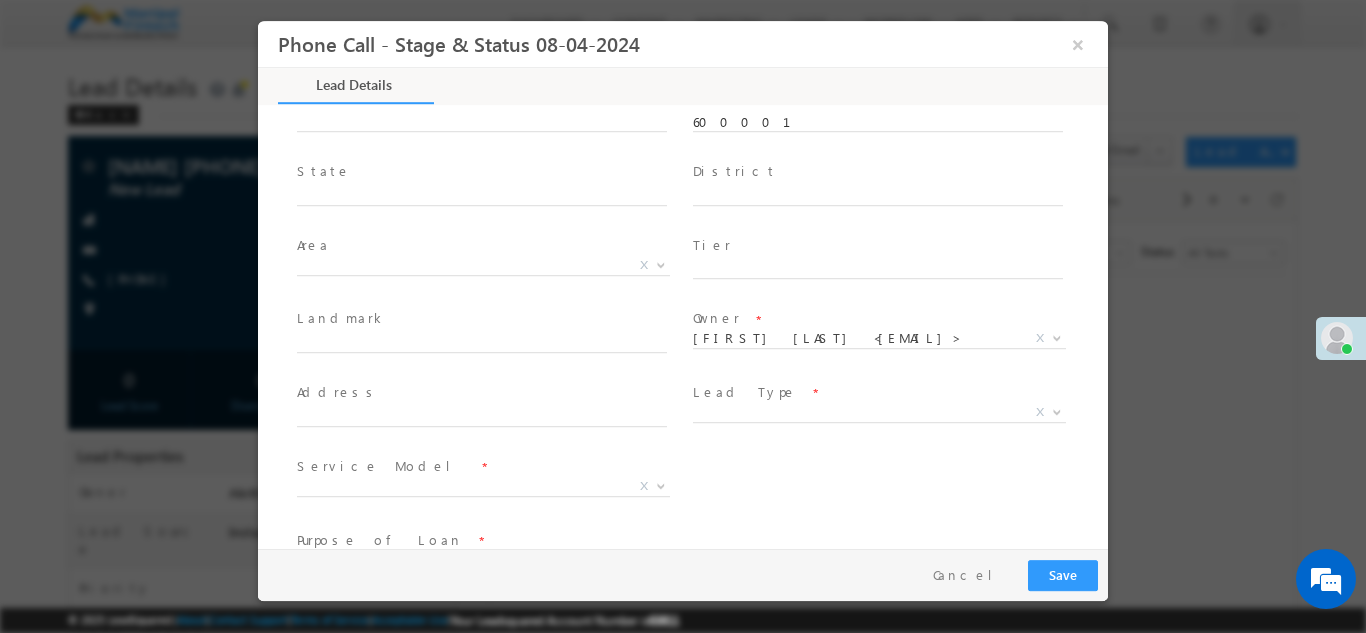 scroll, scrollTop: 375, scrollLeft: 0, axis: vertical 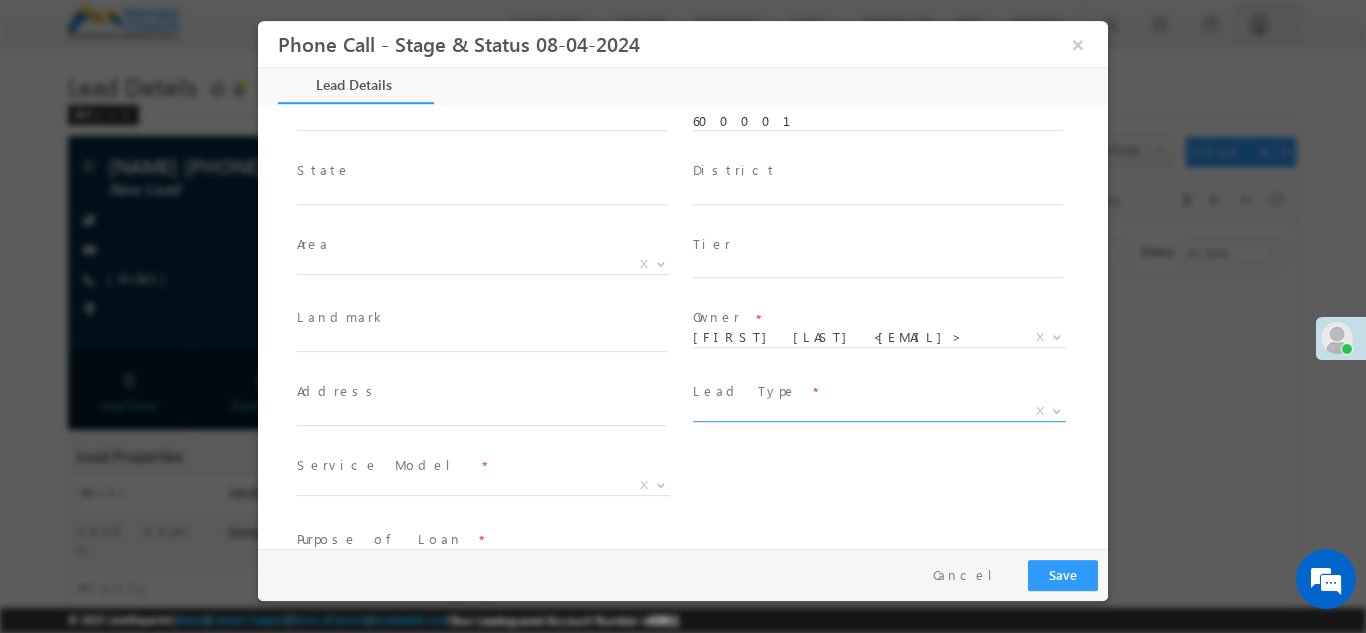 click on "X" at bounding box center (879, 411) 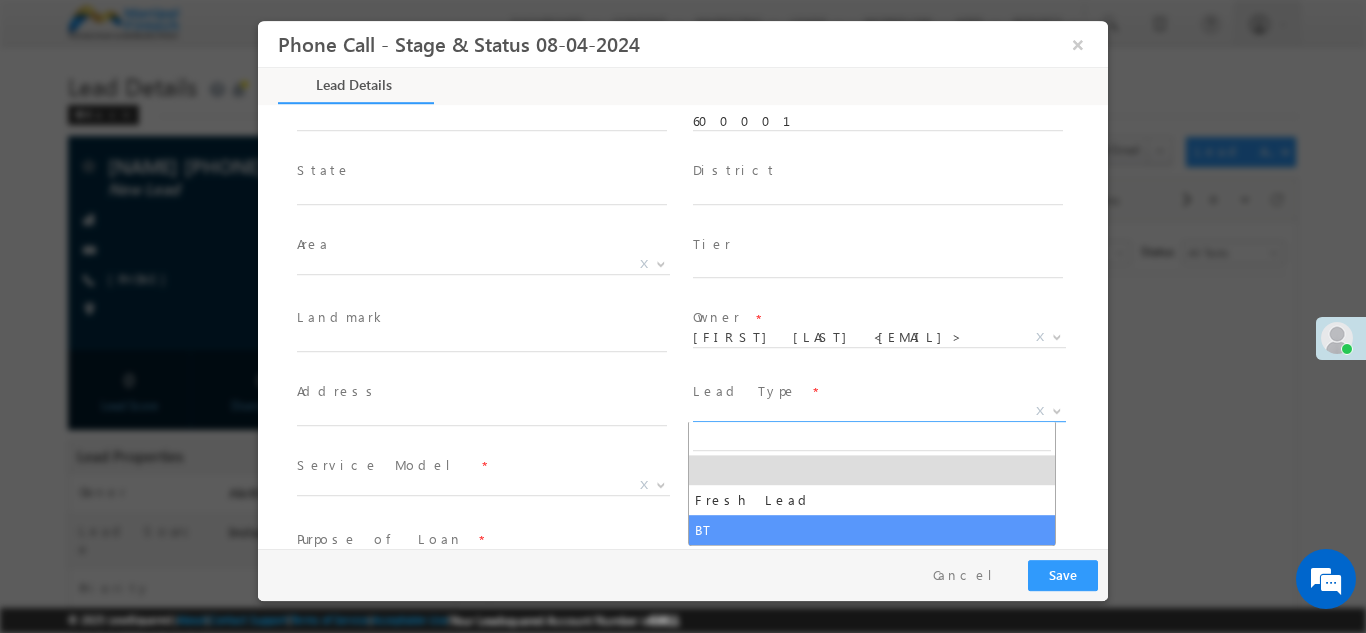 select on "BT" 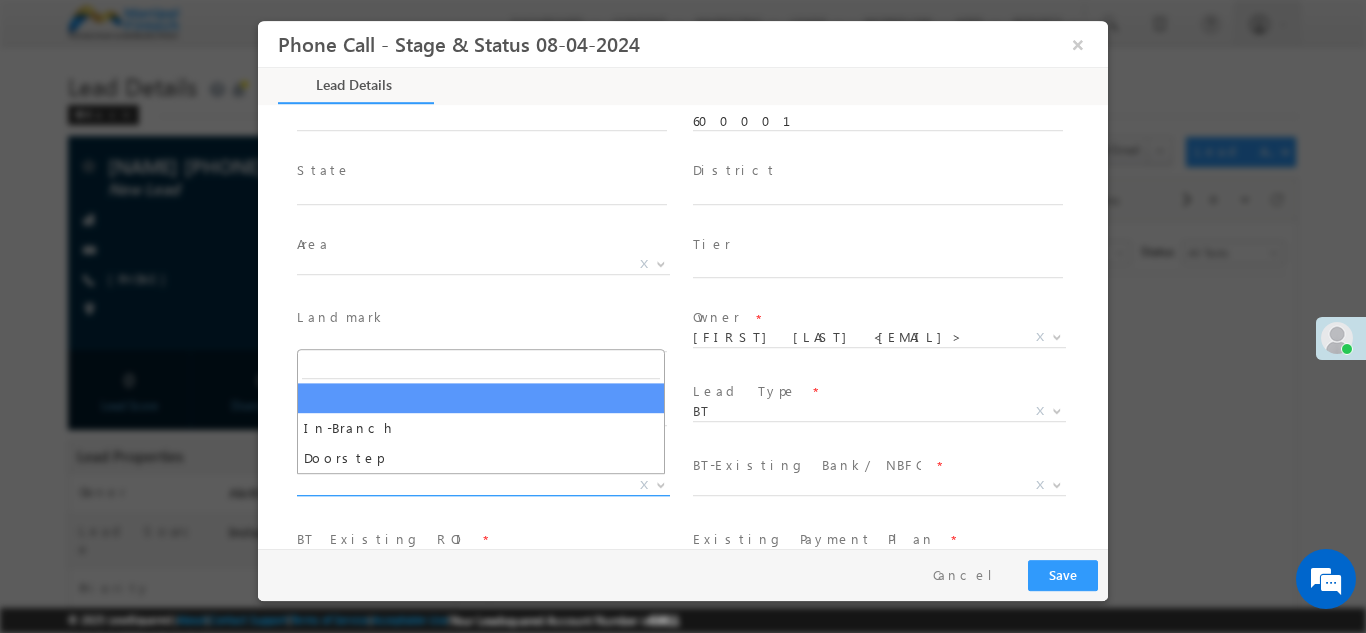 click on "X" at bounding box center (483, 485) 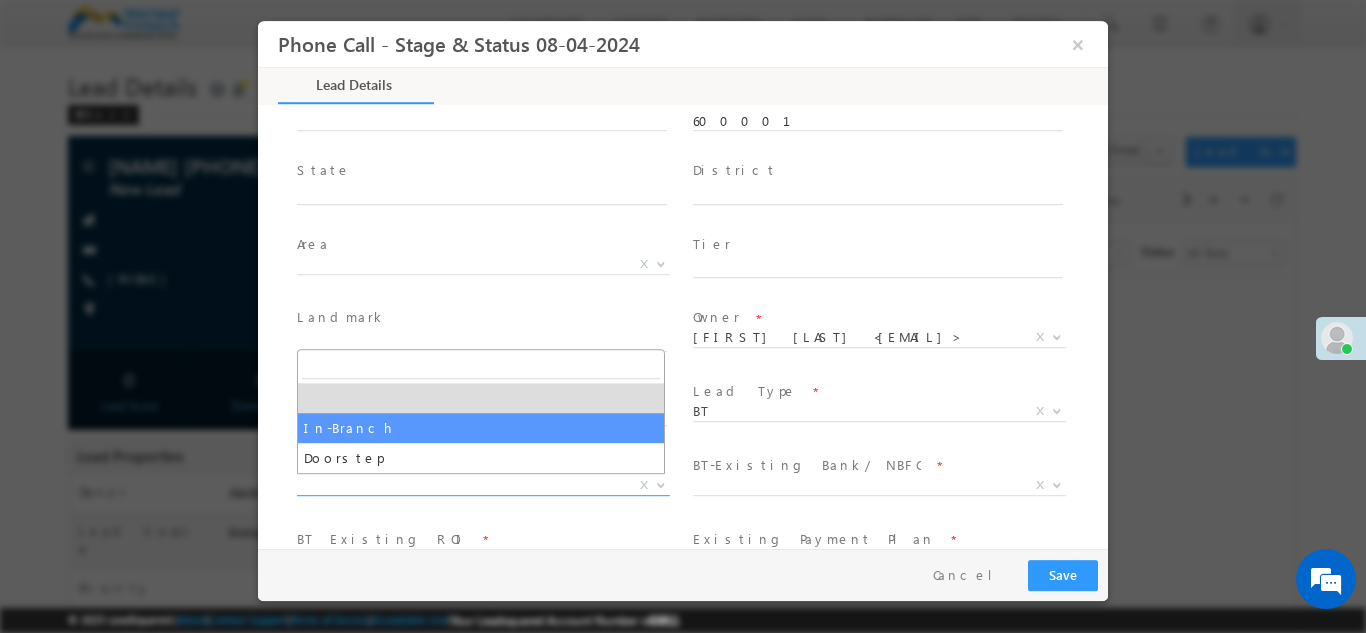 select on "In-Branch" 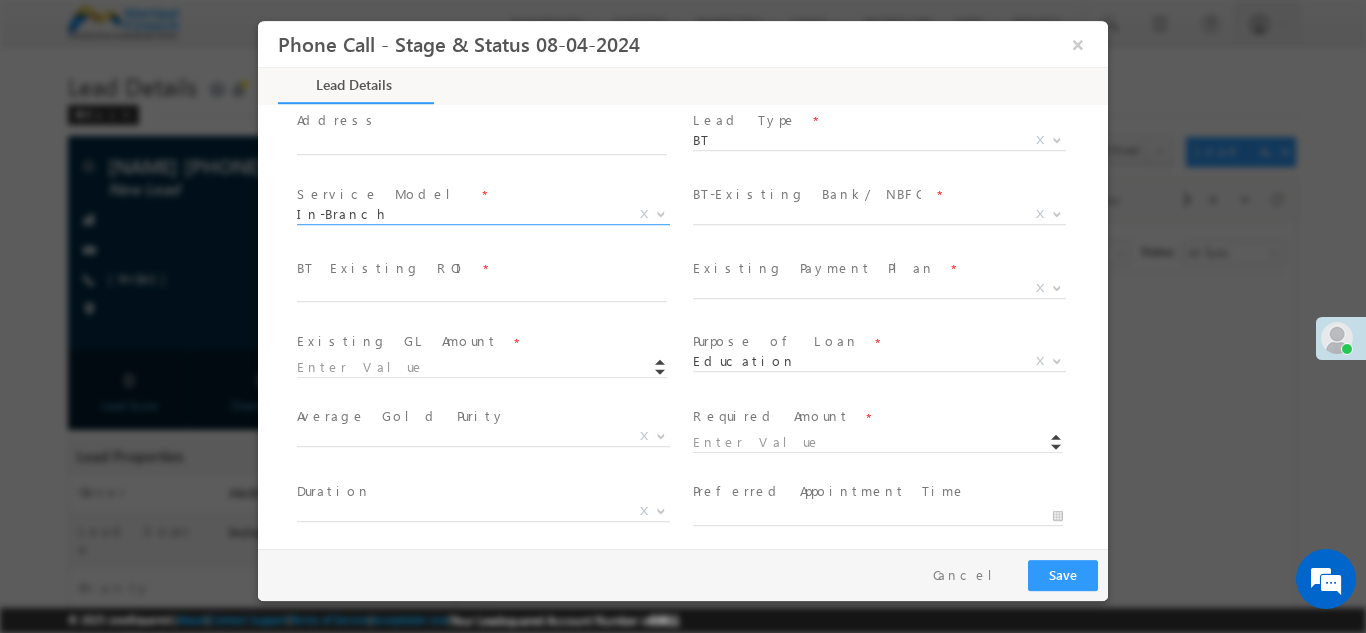 scroll, scrollTop: 647, scrollLeft: 0, axis: vertical 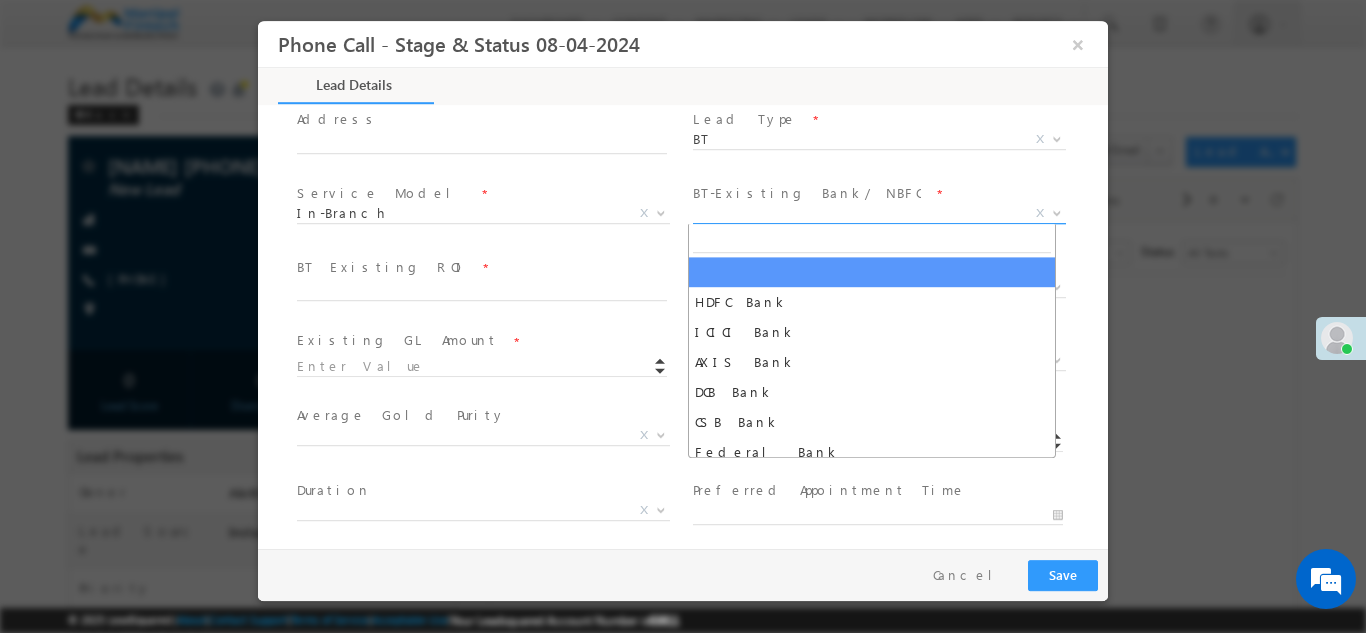 click on "X" at bounding box center (879, 213) 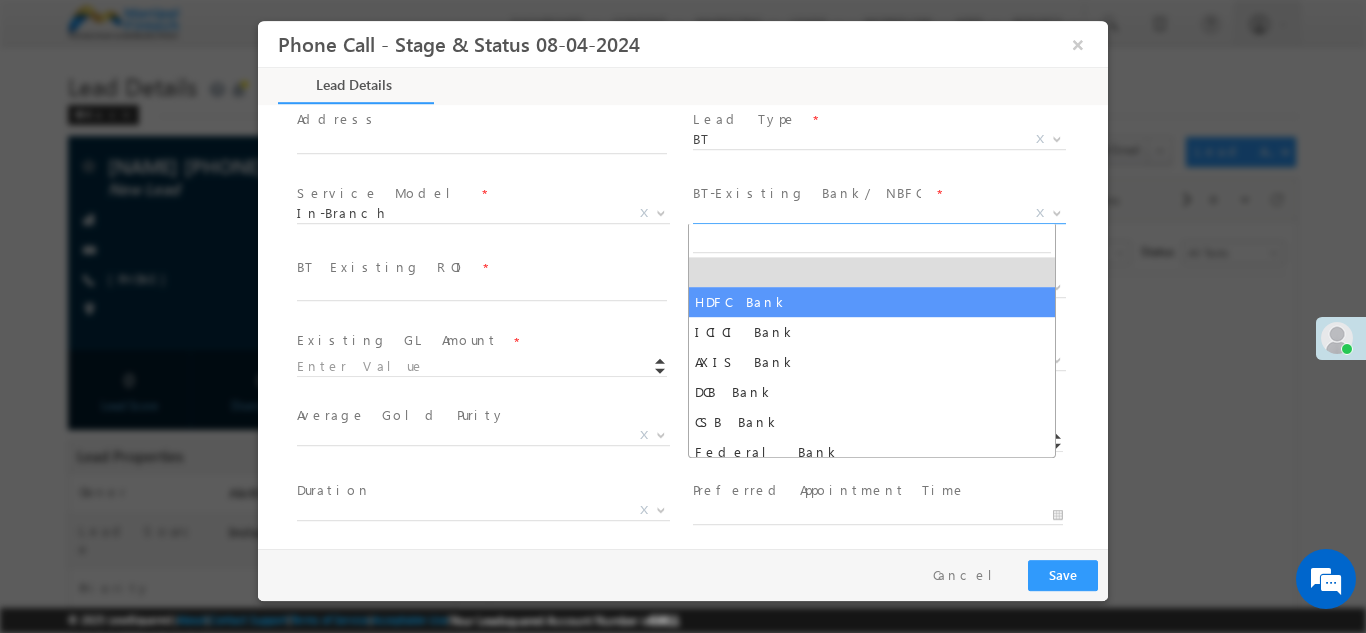 select on "HDFC Bank" 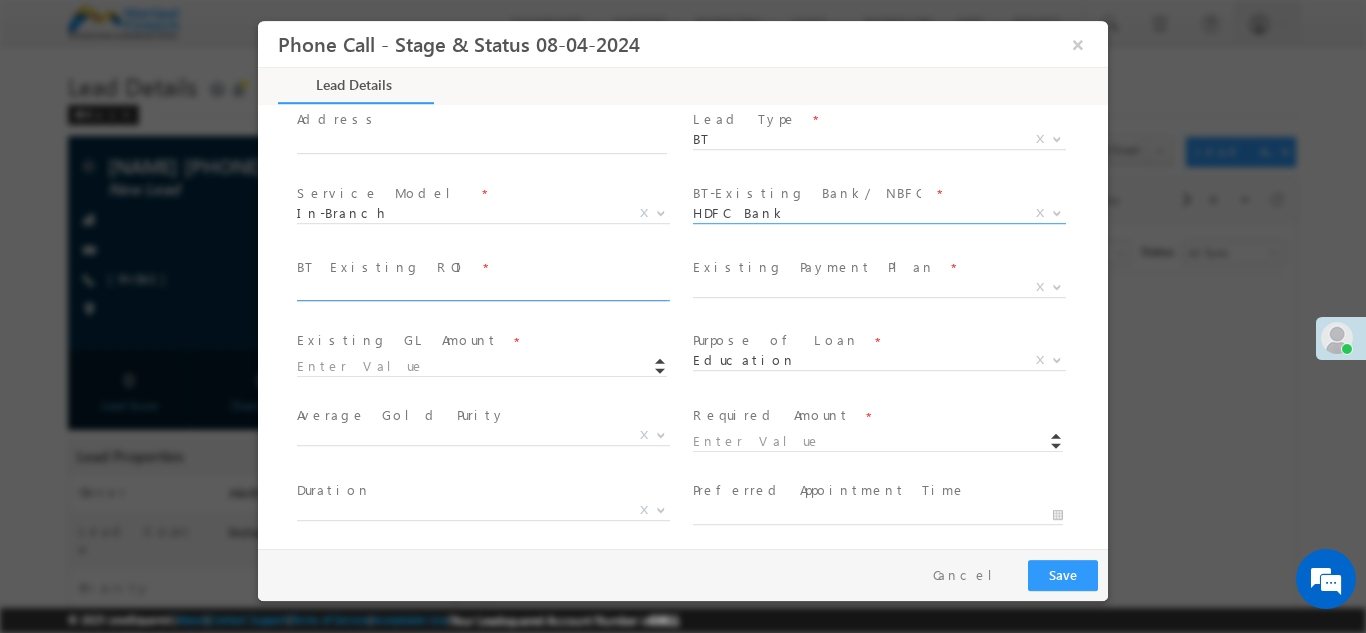 click at bounding box center (482, 291) 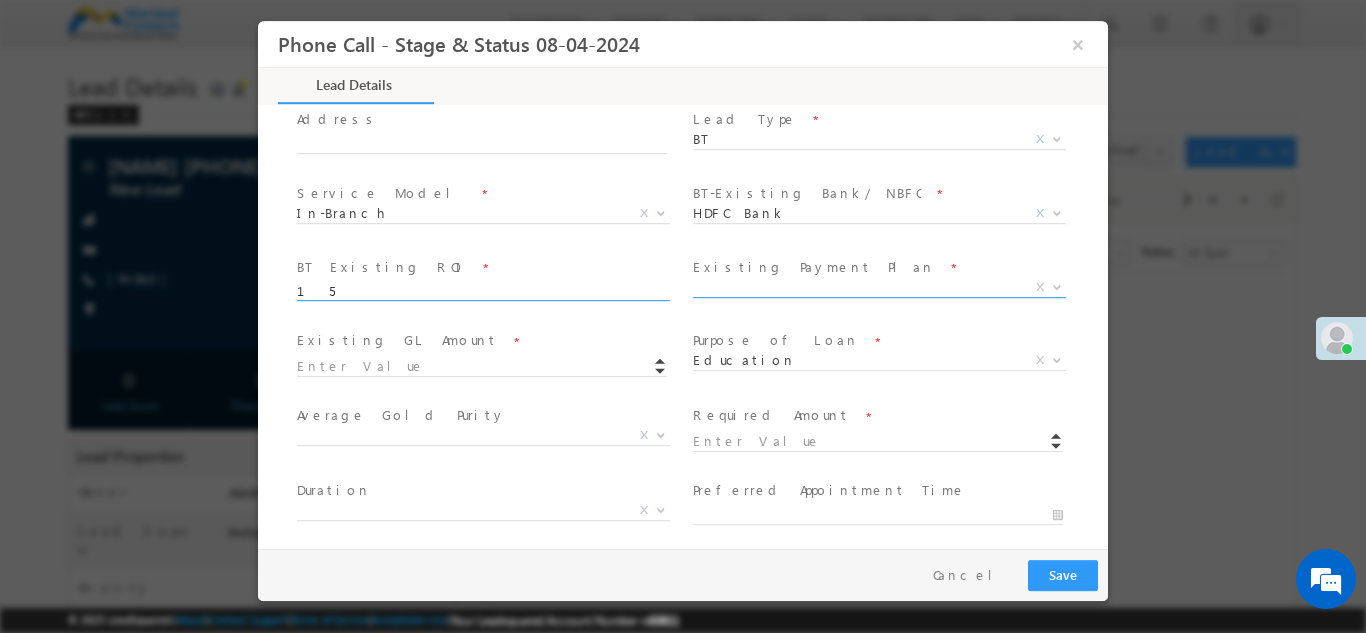 type on "15" 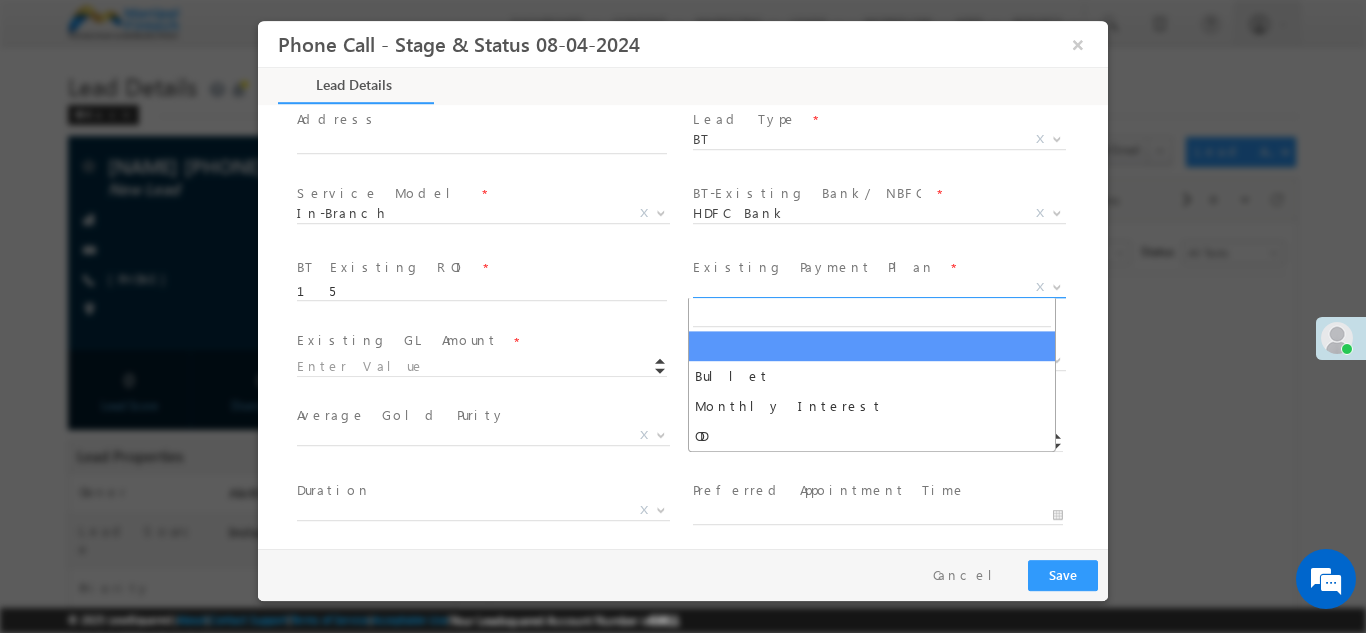 click on "X" at bounding box center (879, 287) 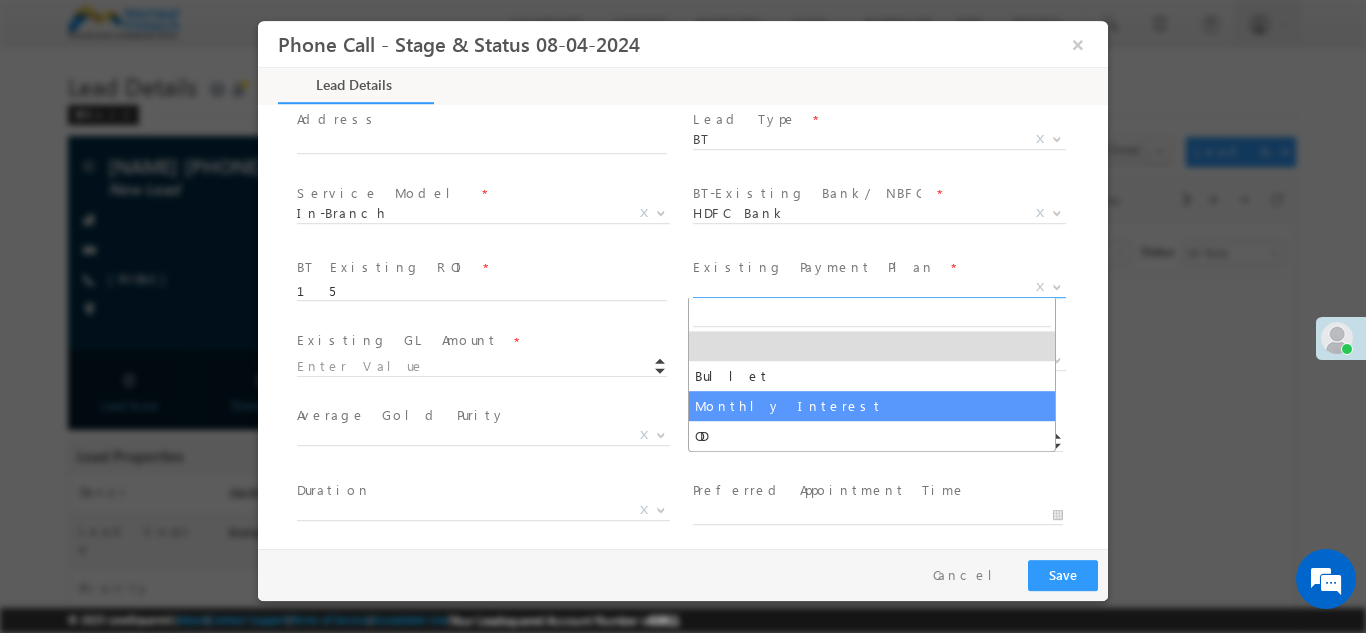 select on "Monthly Interest" 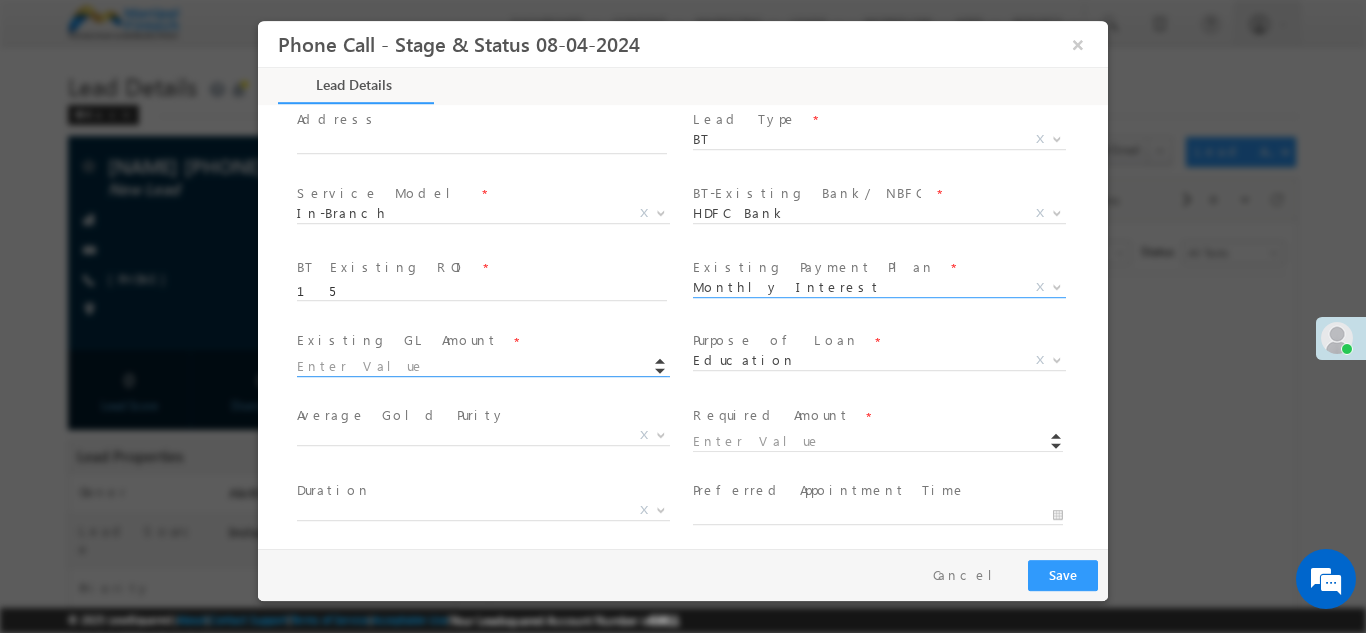 click at bounding box center [482, 366] 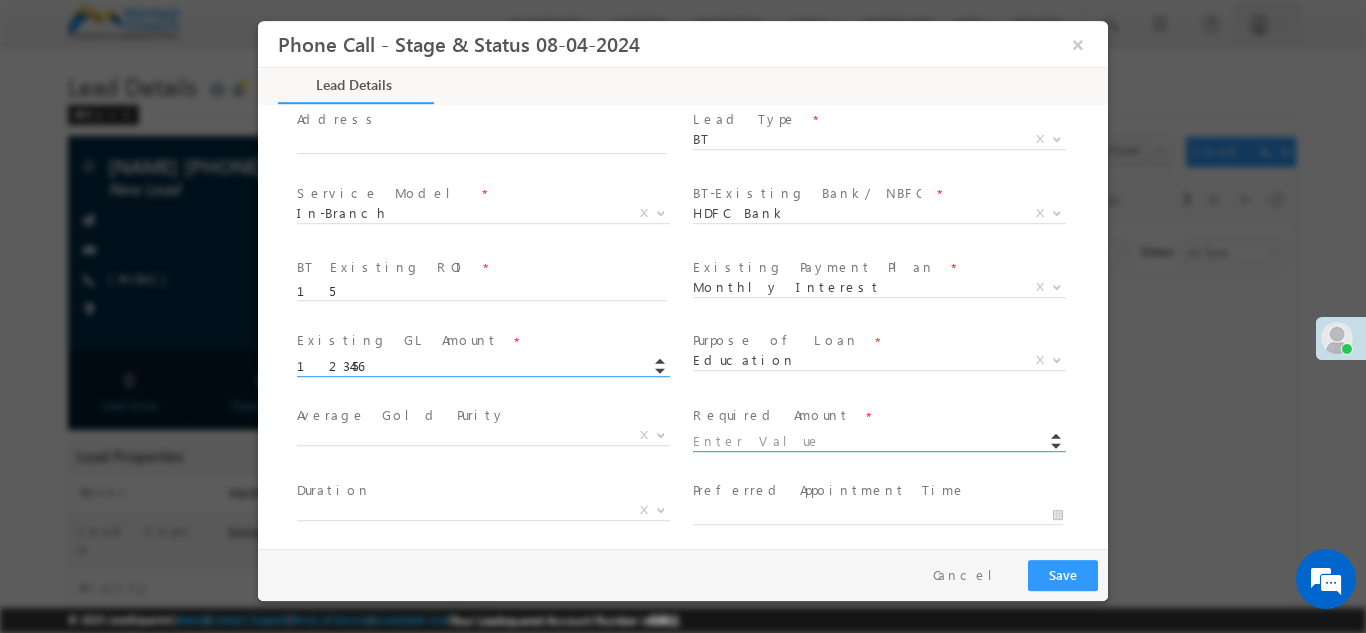 type on "123456.00" 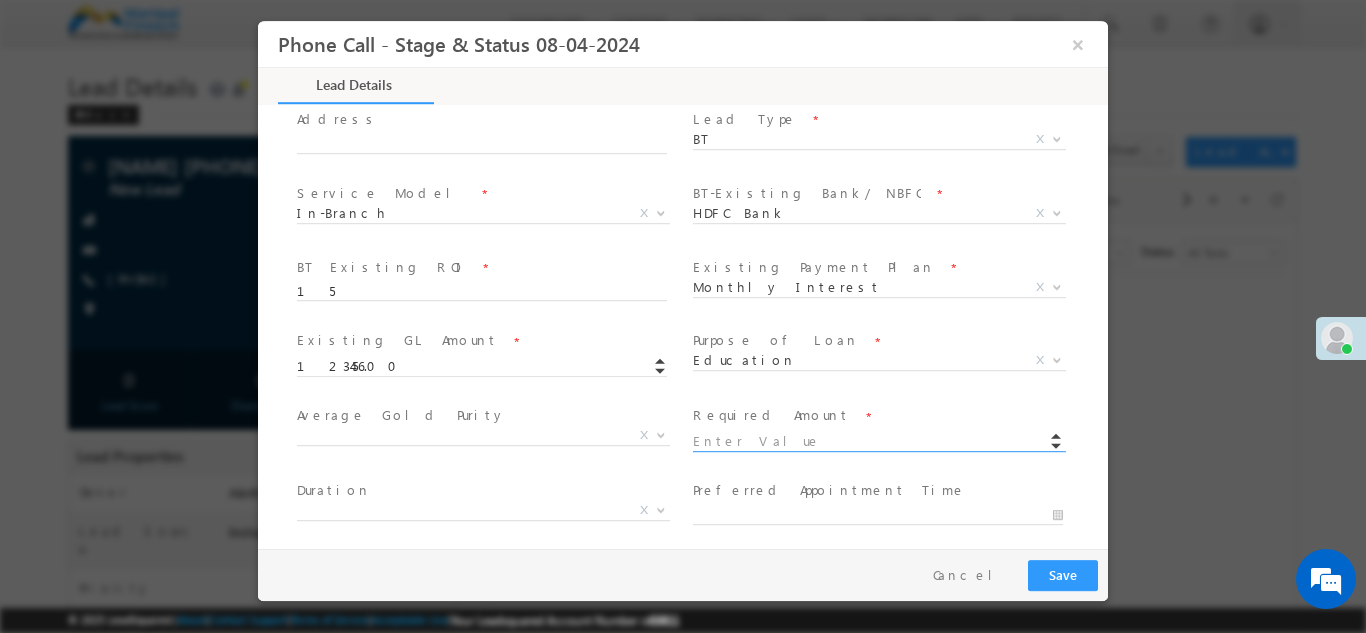 click at bounding box center [878, 441] 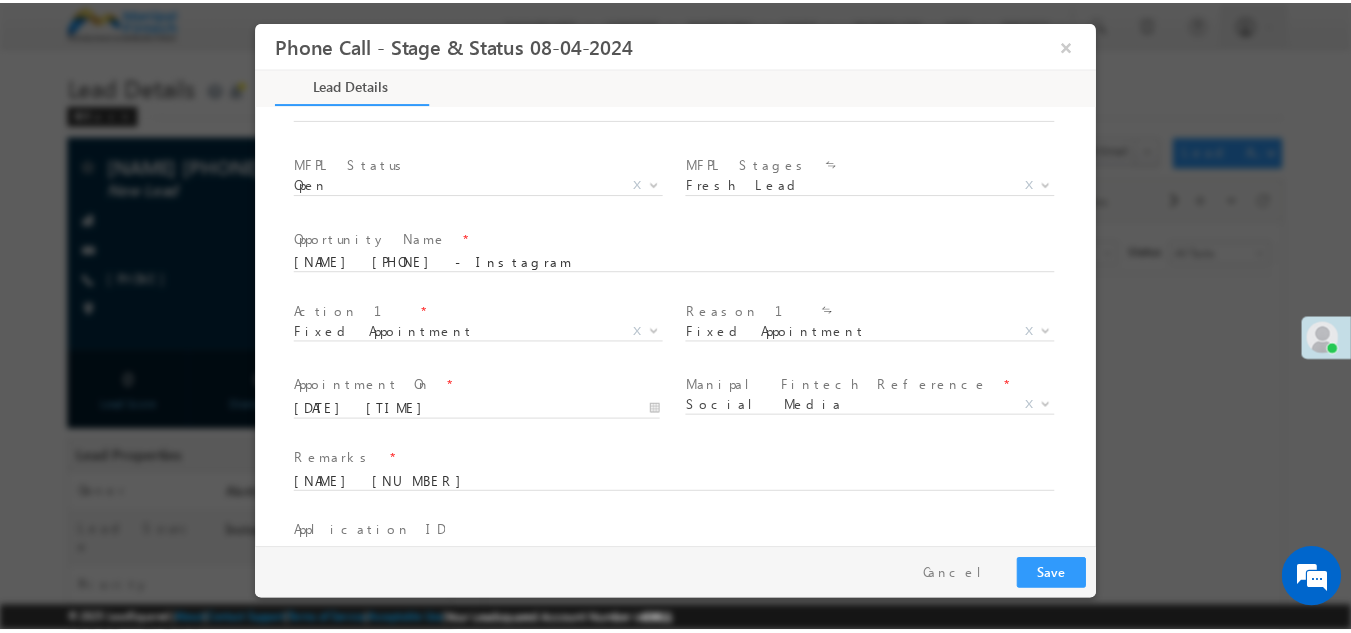 scroll, scrollTop: 1390, scrollLeft: 0, axis: vertical 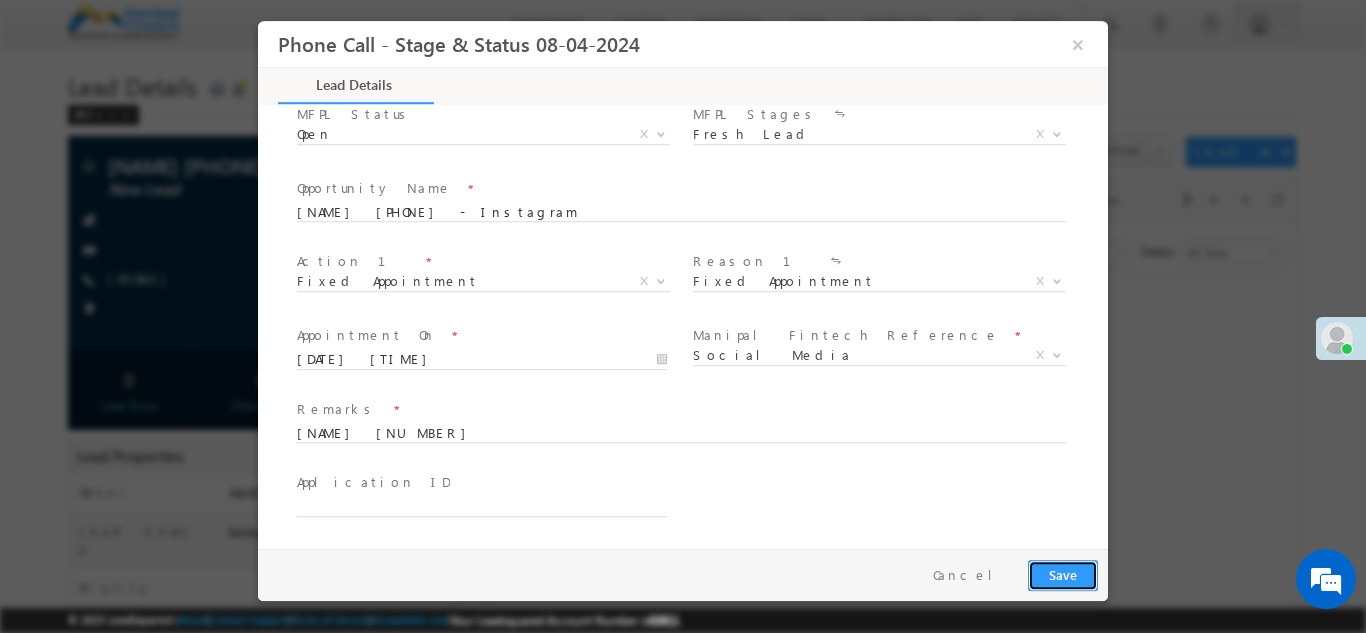 type on "234567.00" 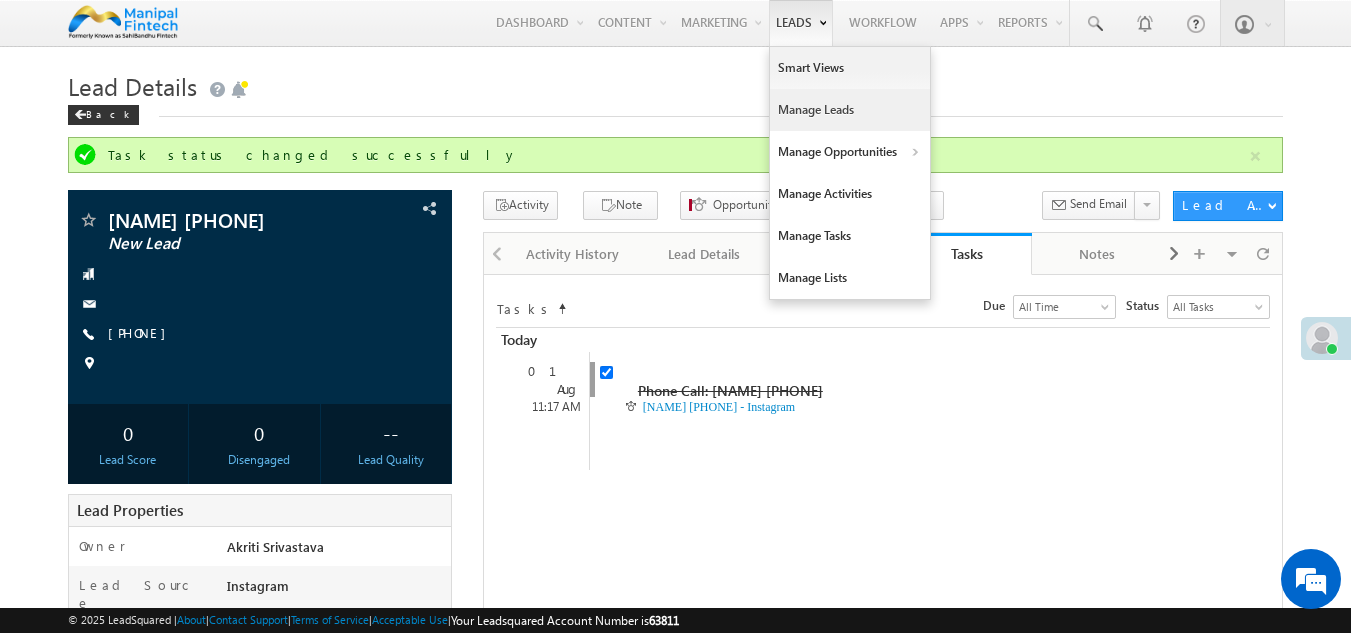 click on "Manage Leads" at bounding box center (850, 110) 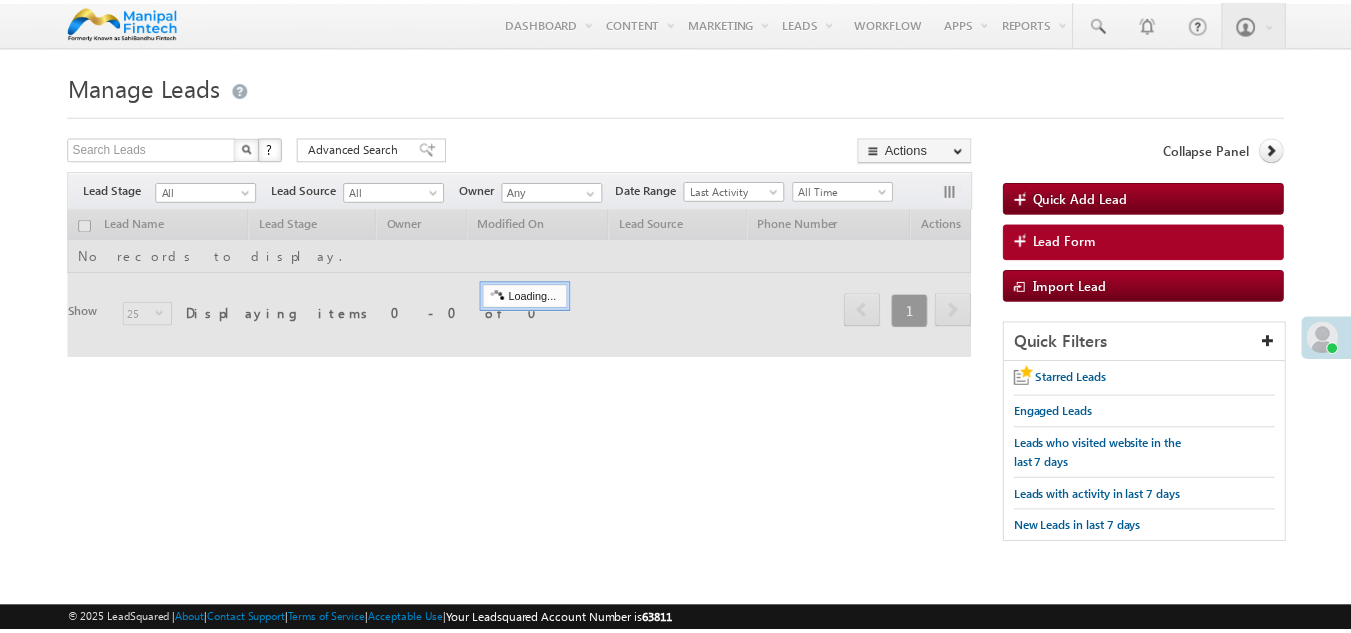 scroll, scrollTop: 0, scrollLeft: 0, axis: both 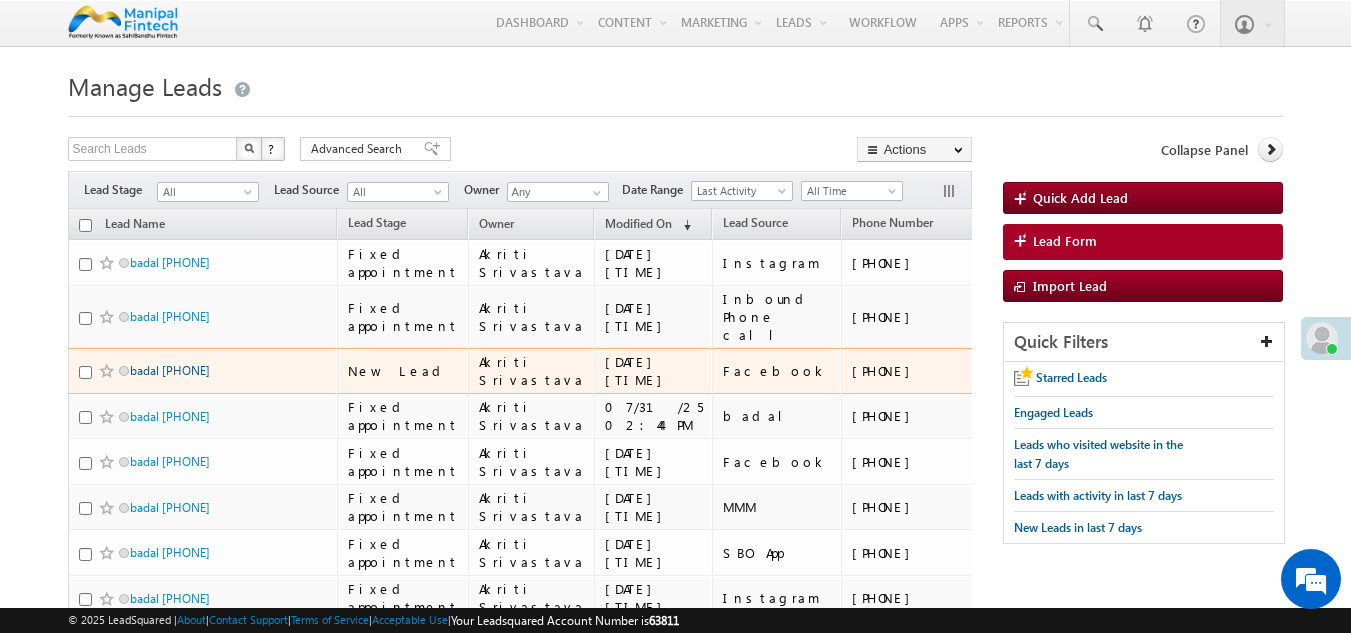 click on "badal [PHONE]" at bounding box center (170, 370) 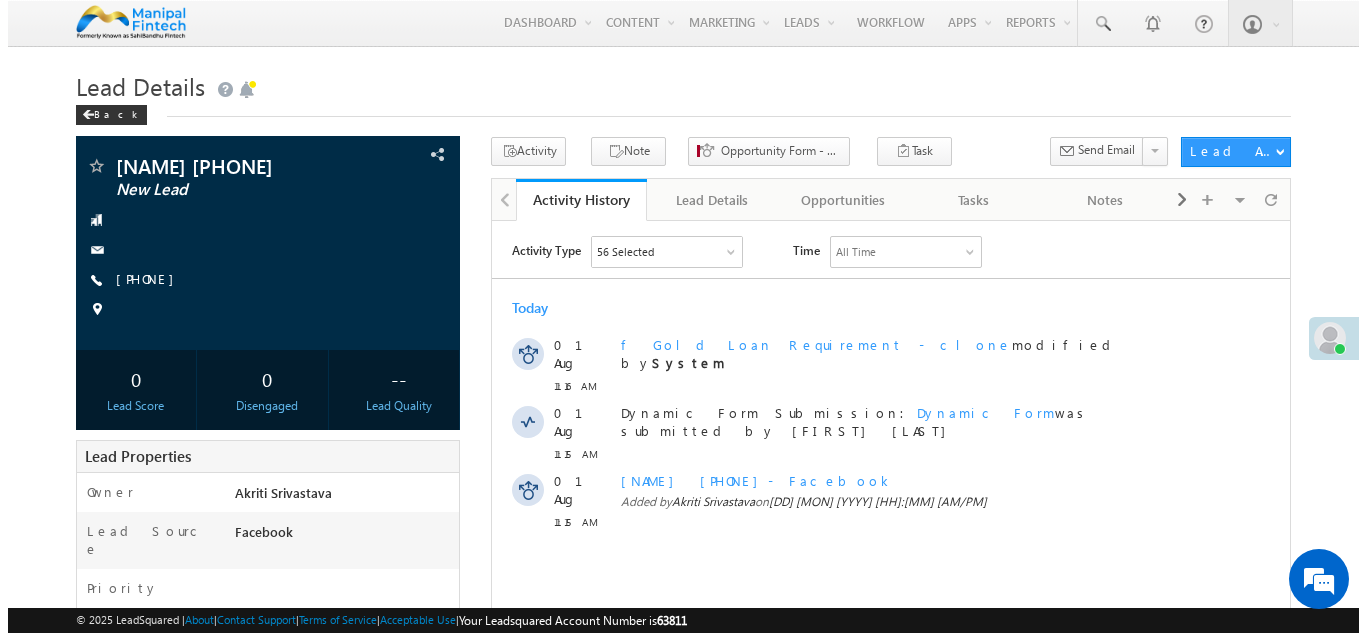 scroll, scrollTop: 0, scrollLeft: 0, axis: both 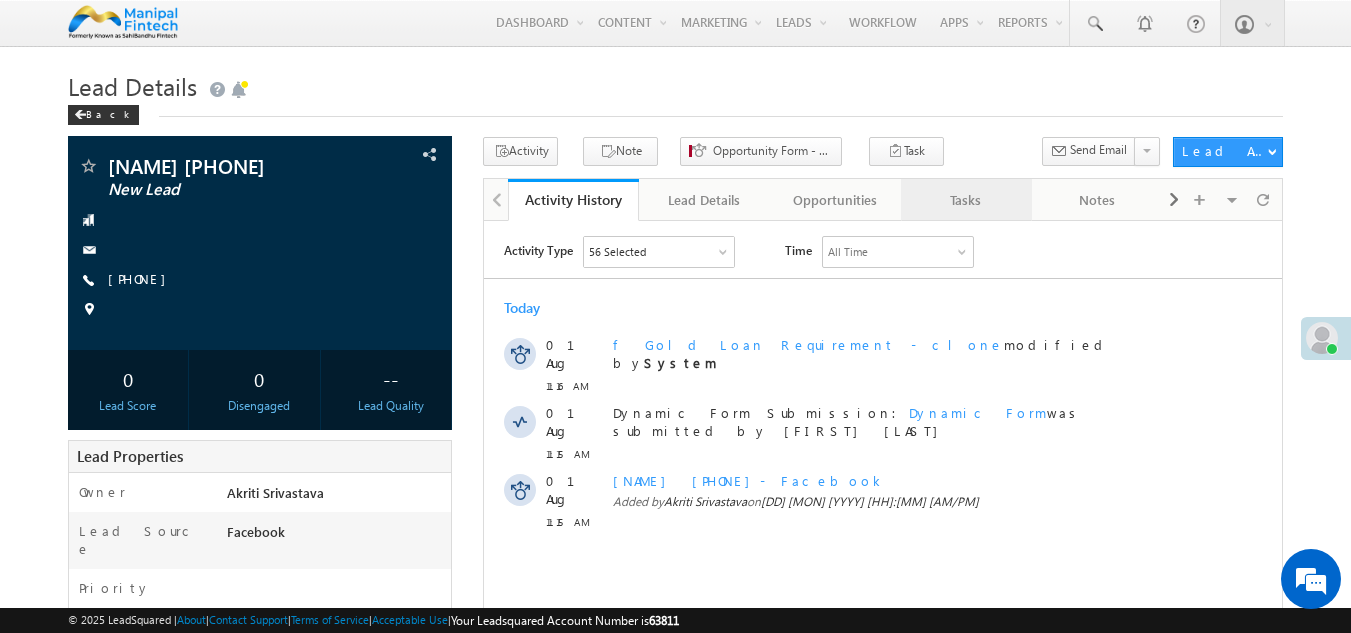 click on "Tasks" at bounding box center [965, 200] 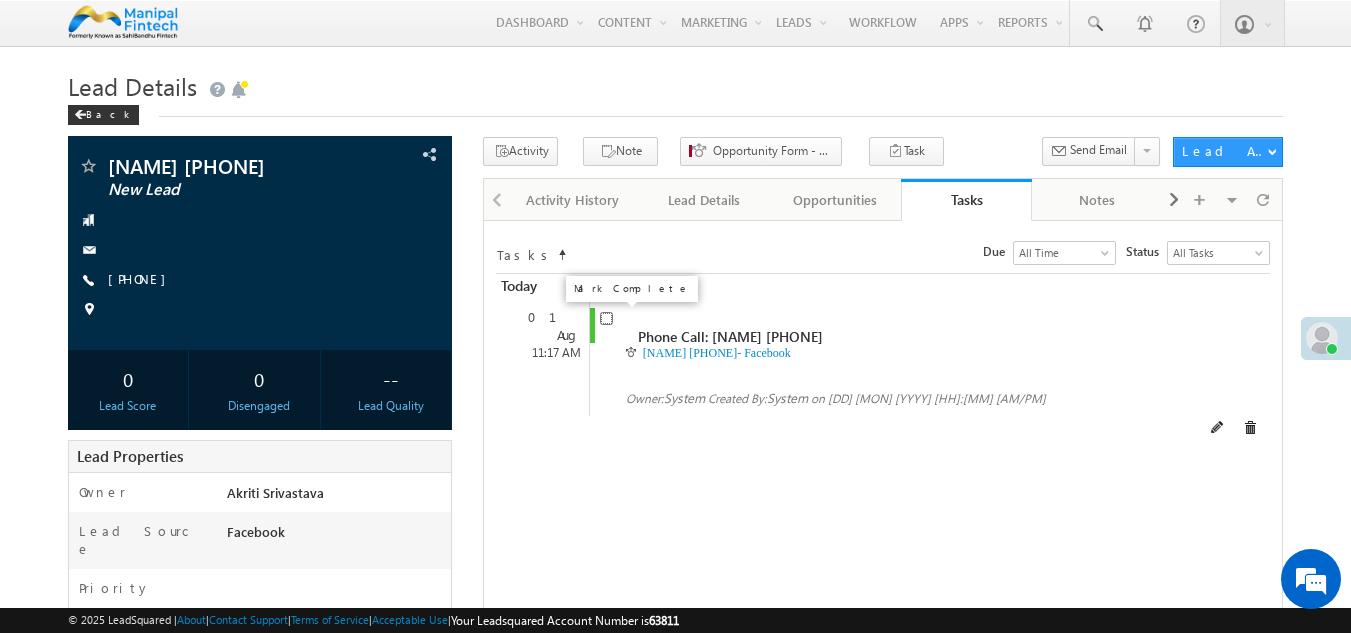click at bounding box center [606, 318] 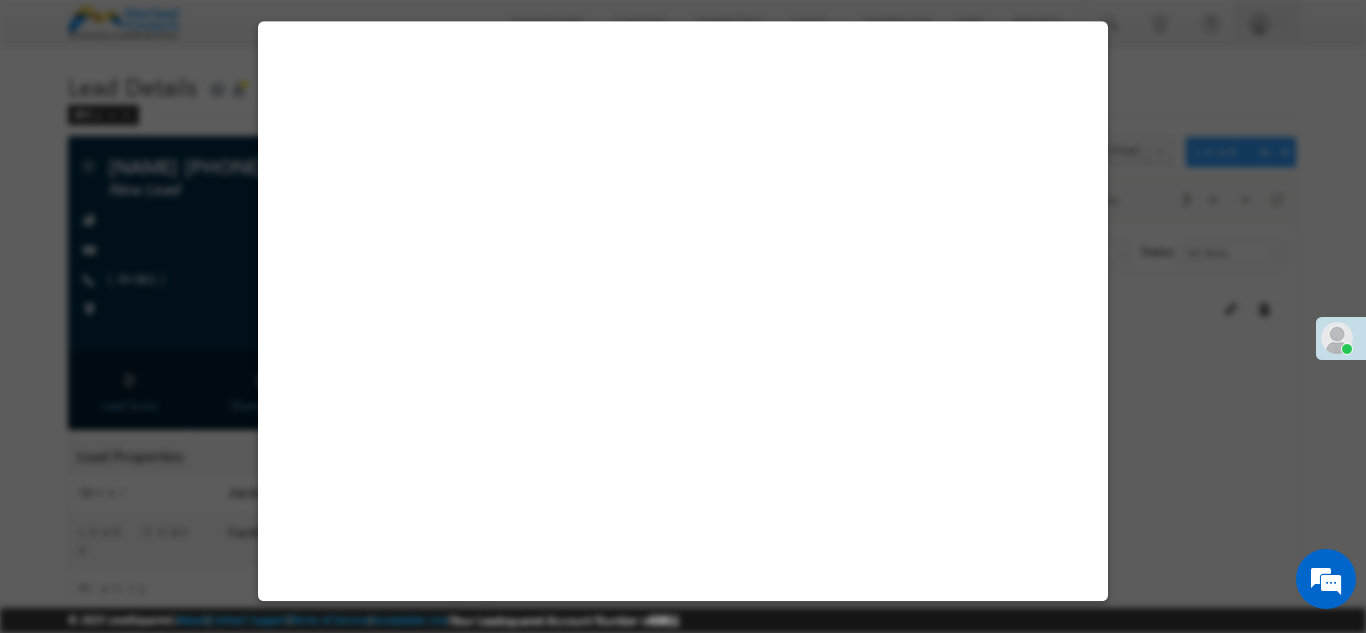 select on "Facebook" 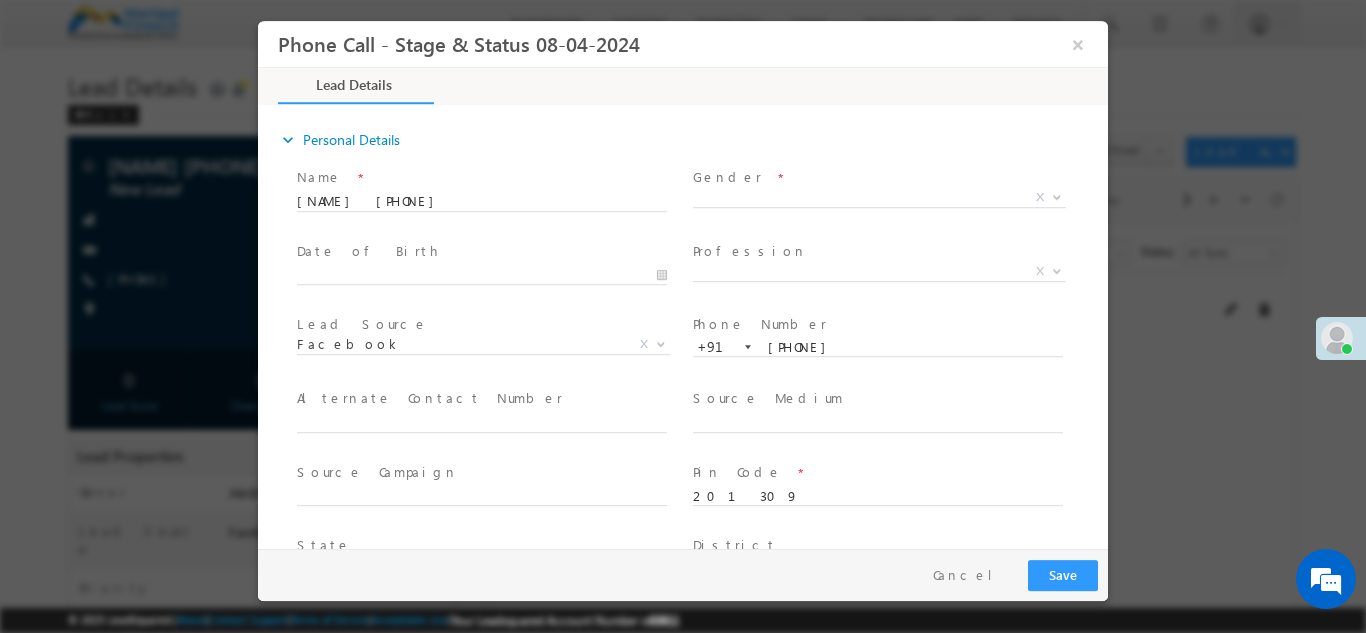 scroll, scrollTop: 0, scrollLeft: 0, axis: both 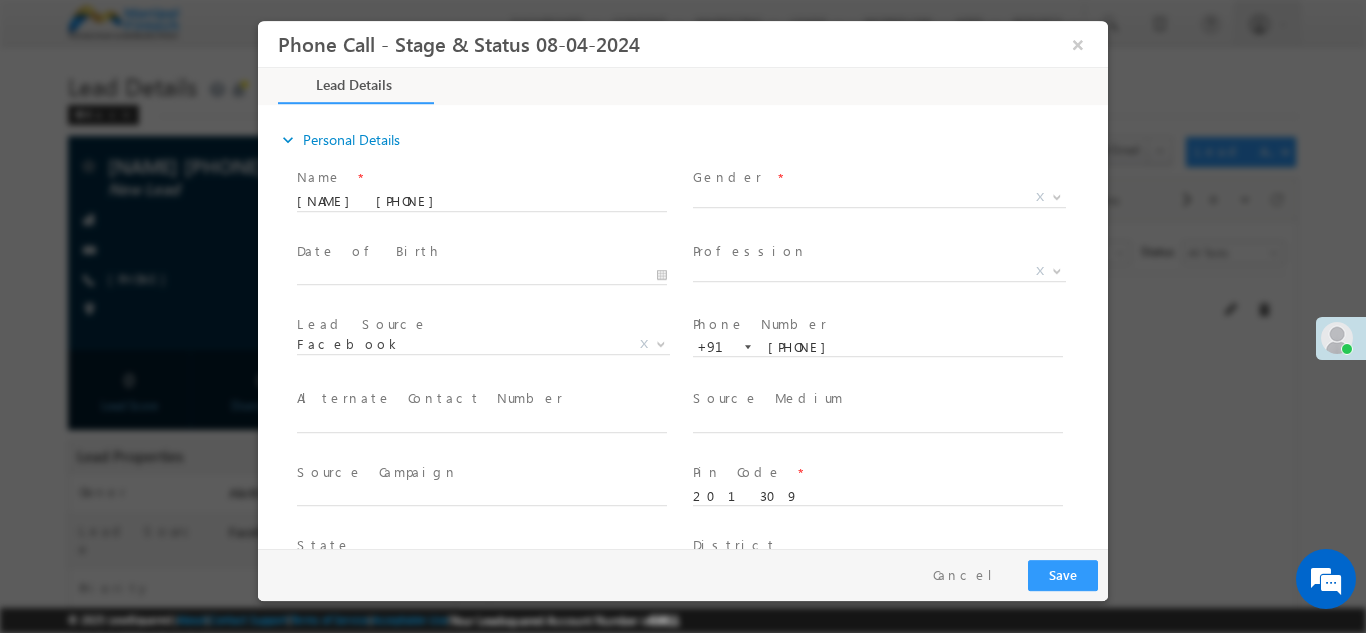 type on "[MM]/[DD]/[YY] [HH]:[MM] [AM/PM]" 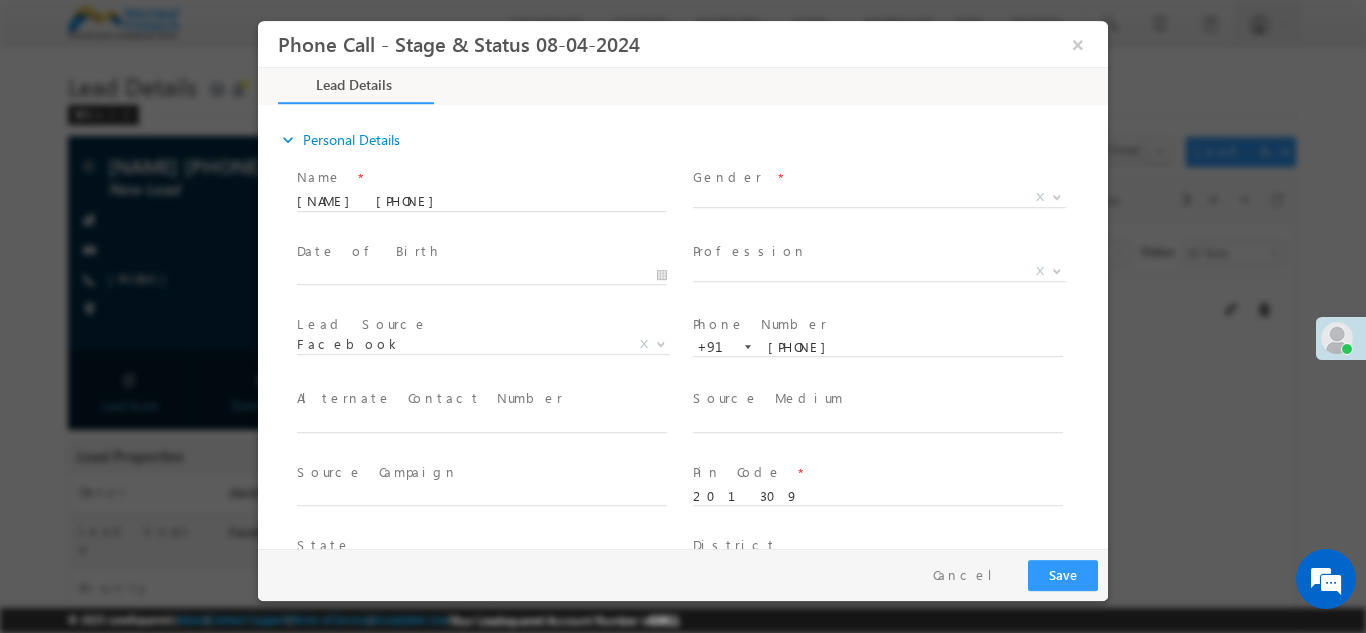 scroll, scrollTop: 0, scrollLeft: 0, axis: both 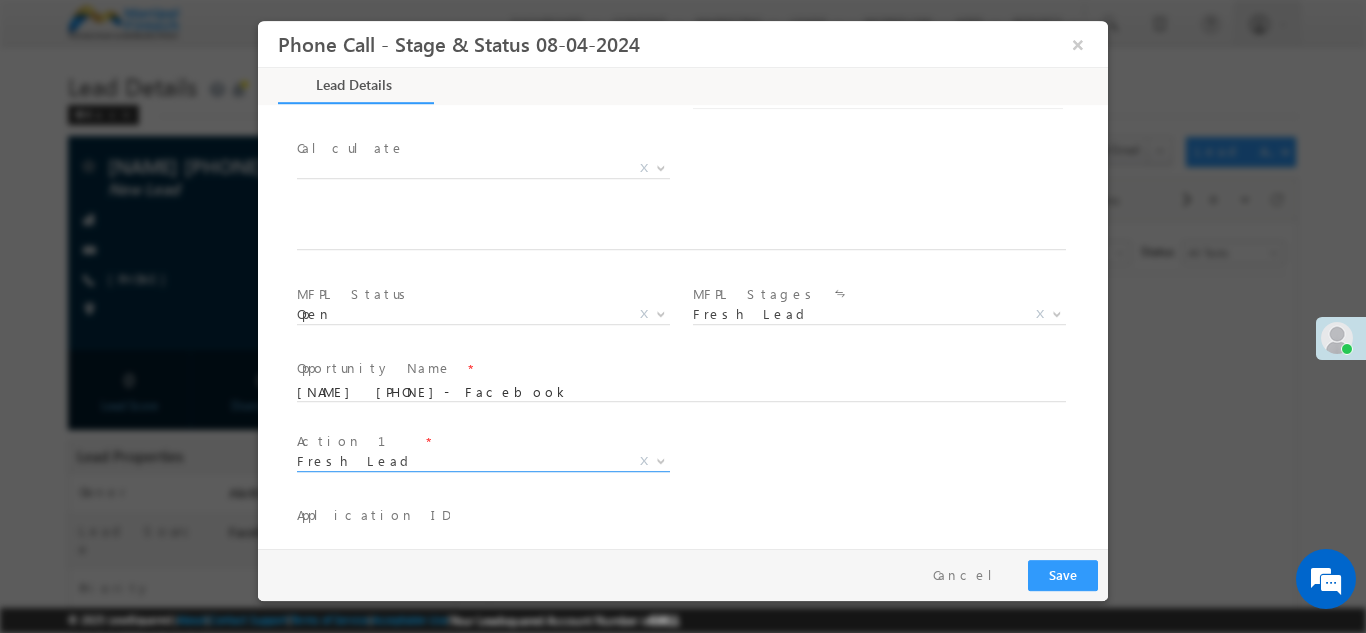 click on "Fresh Lead" at bounding box center [459, 460] 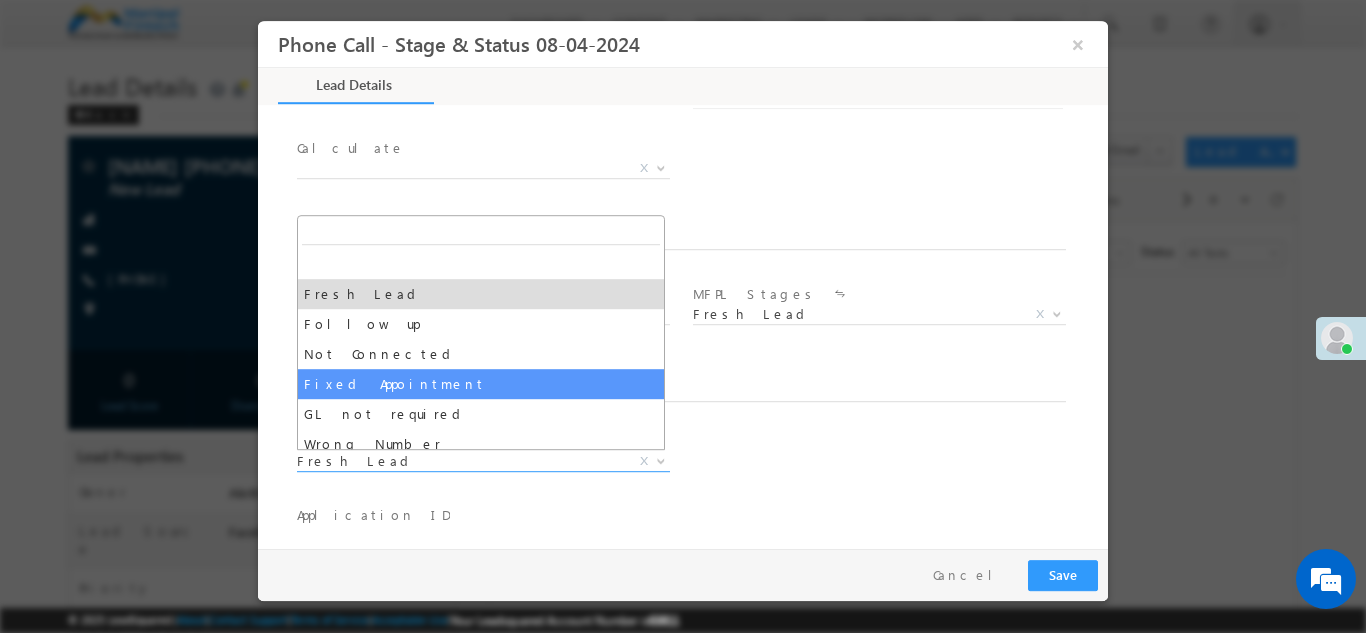 select on "Fixed Appointment" 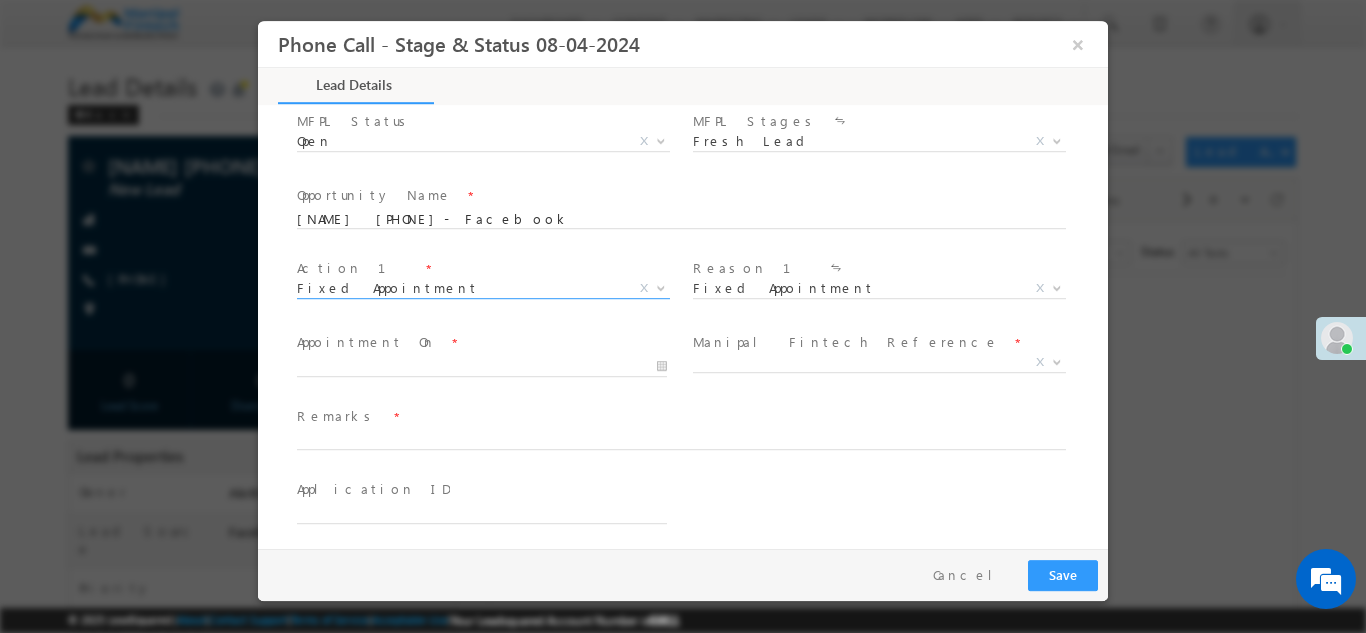 scroll, scrollTop: 1309, scrollLeft: 0, axis: vertical 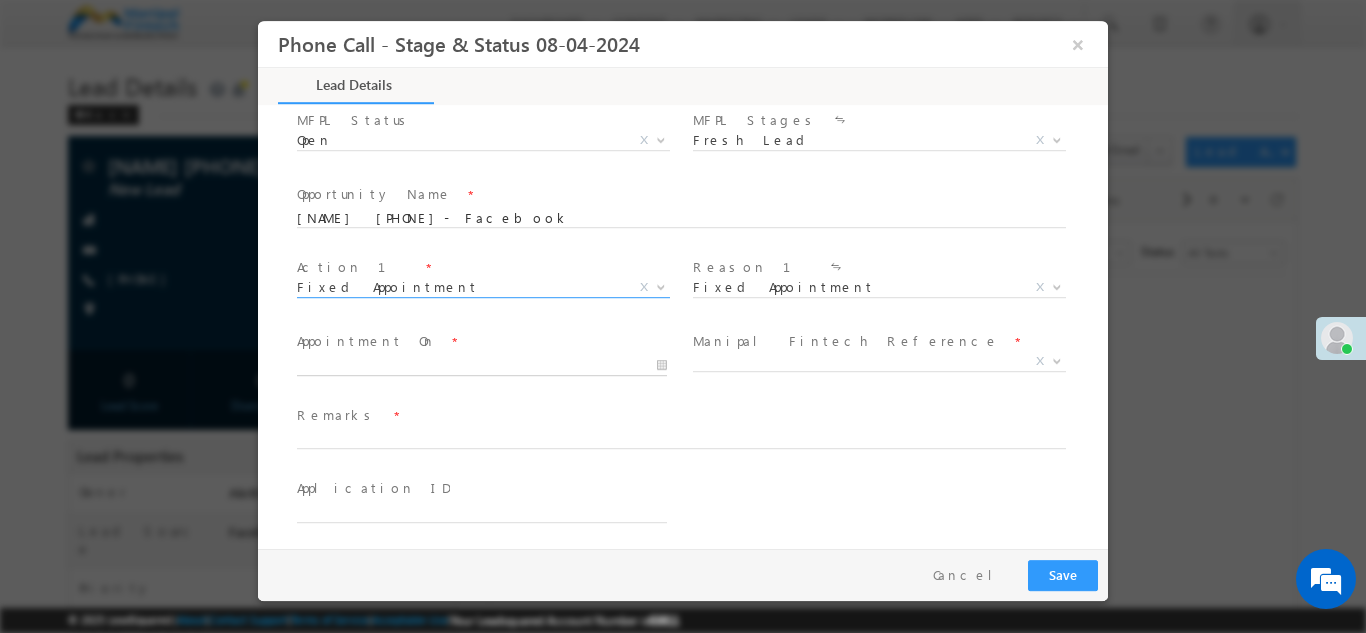 type on "[MM]/[DD]/[YY] [HH]:[MM] [AM/PM]" 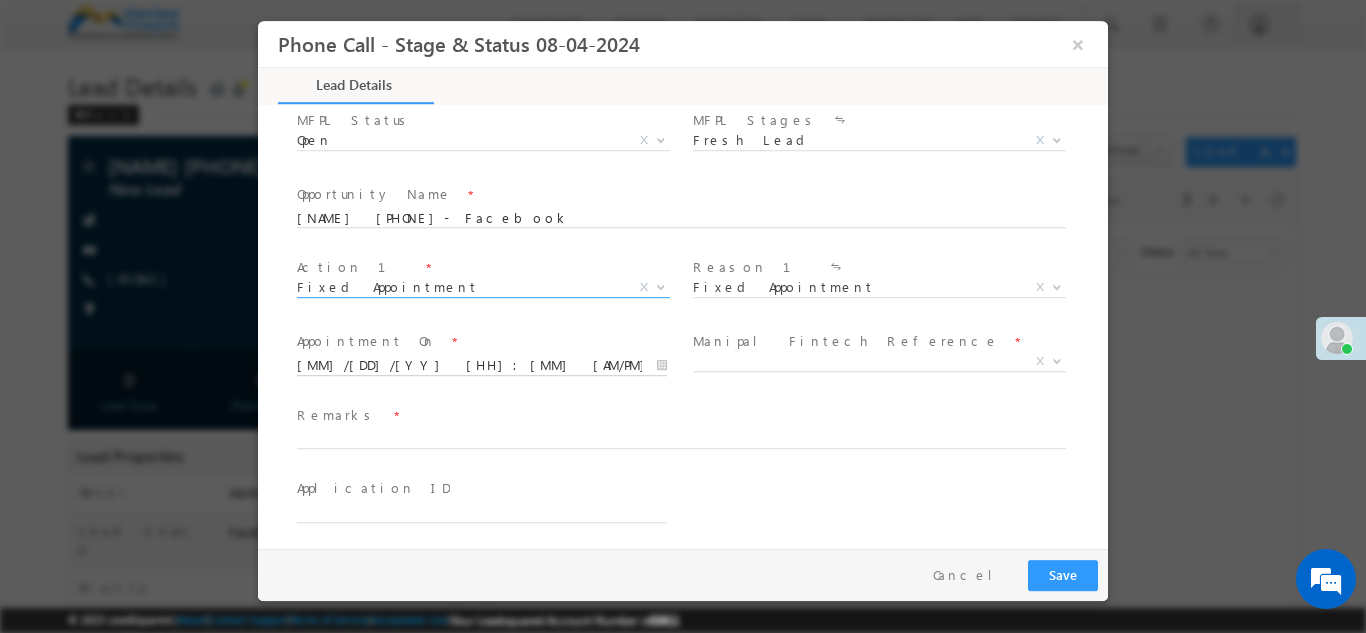 click on "[MM]/[DD]/[YY] [HH]:[MM] [AM/PM]" at bounding box center (482, 365) 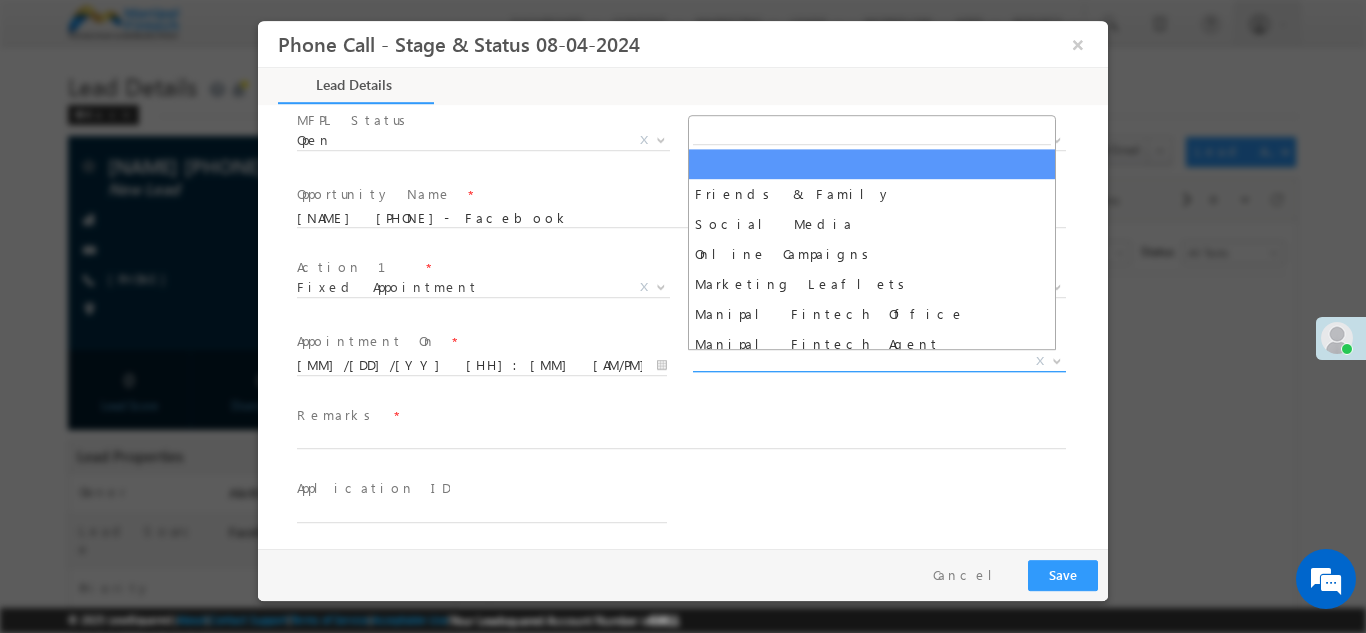 click on "X" at bounding box center [879, 361] 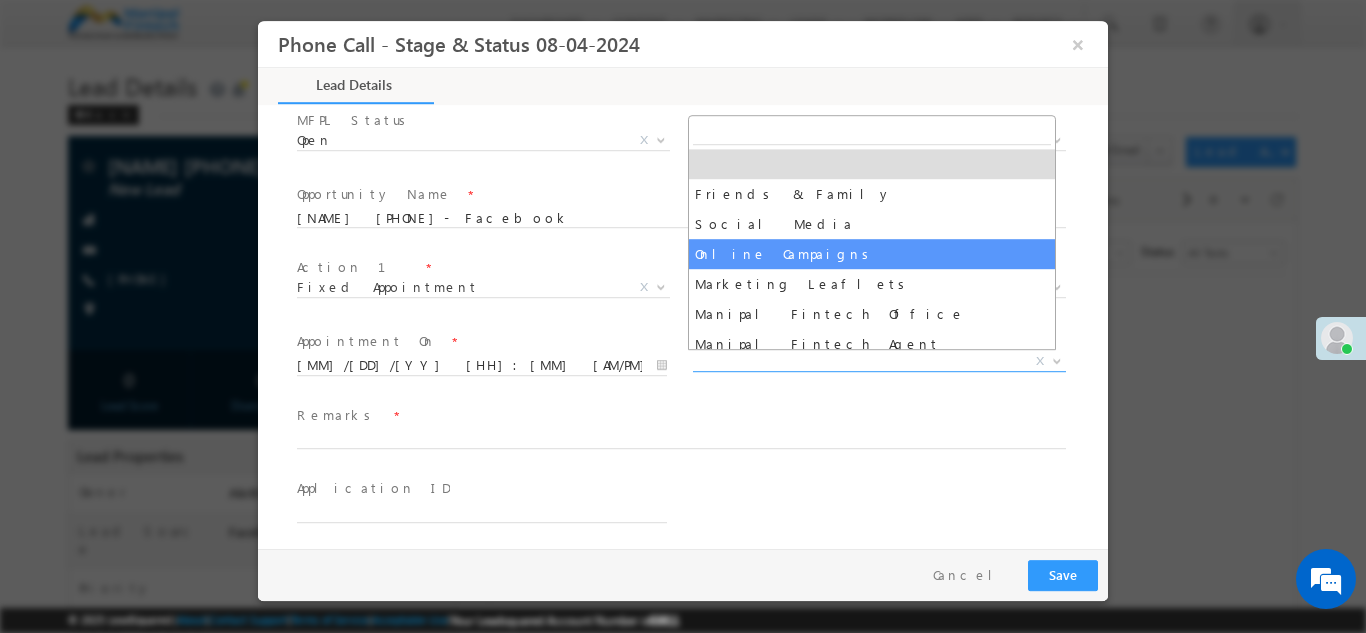 scroll, scrollTop: 70, scrollLeft: 0, axis: vertical 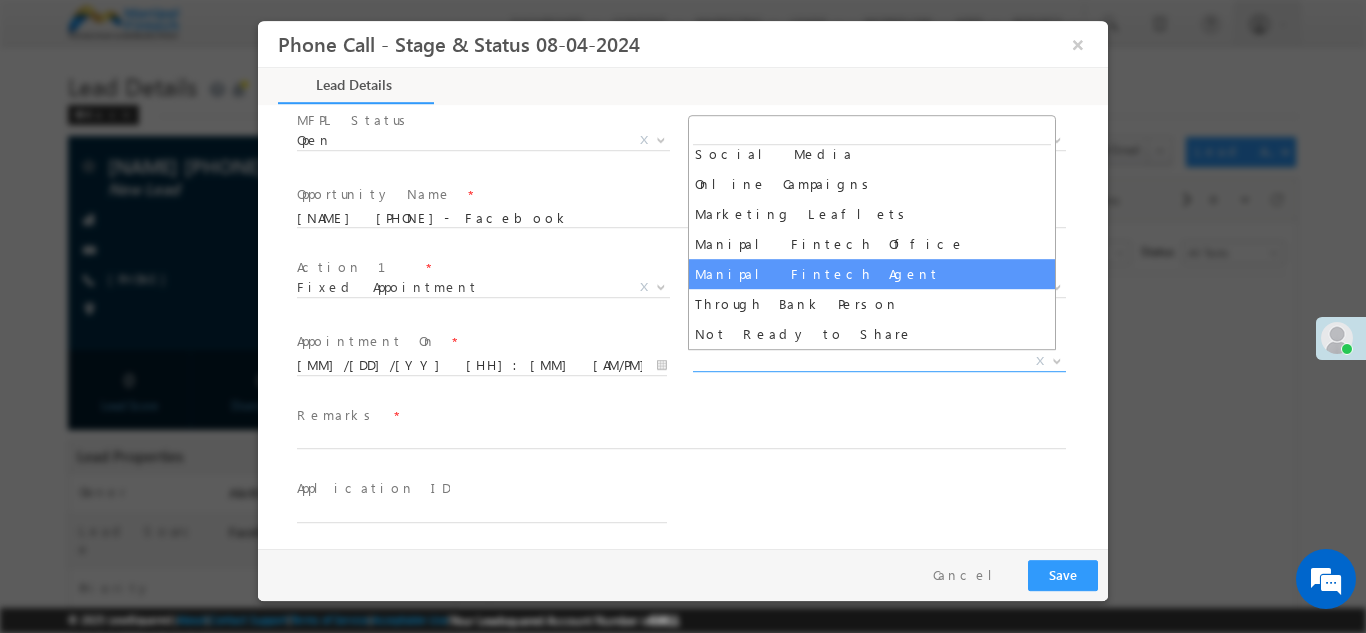 select on "Manipal Fintech Agent" 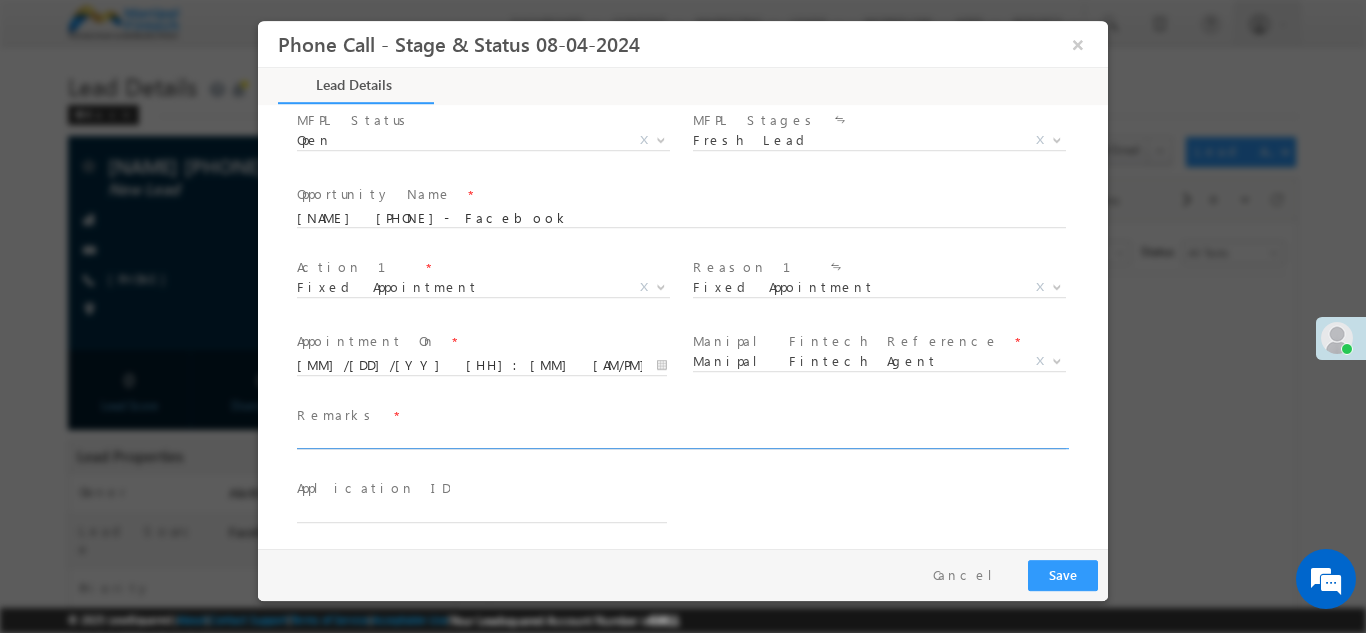click at bounding box center (681, 439) 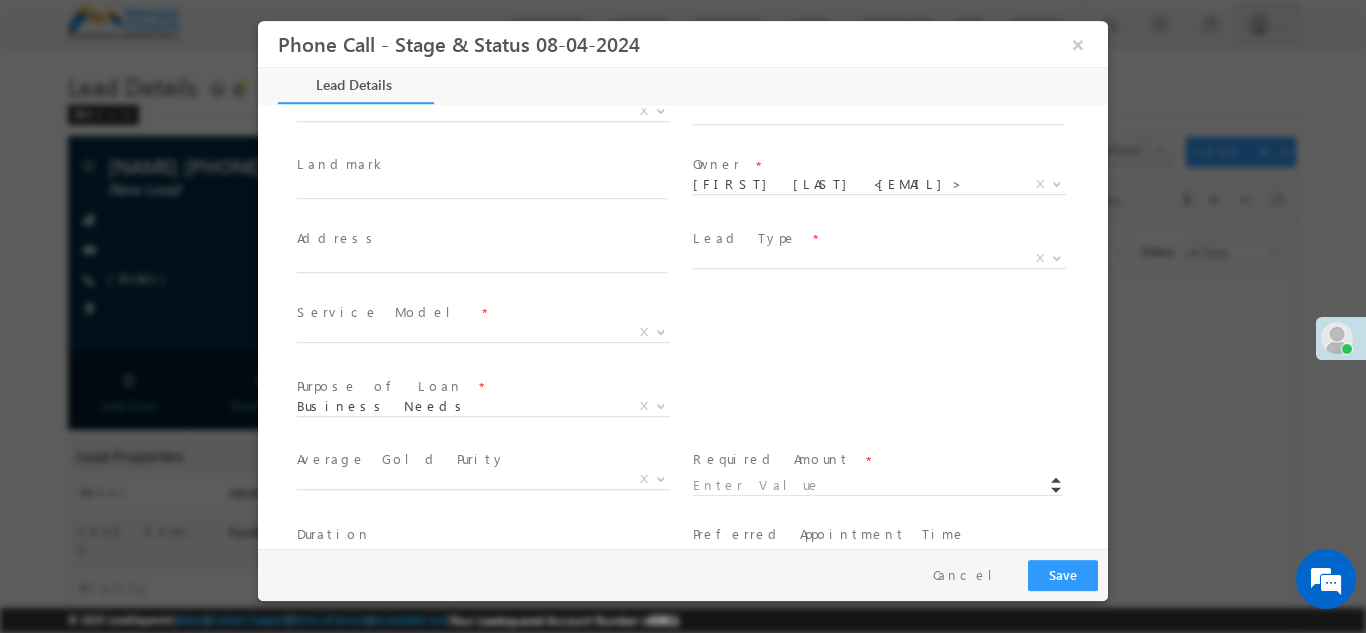 scroll, scrollTop: 0, scrollLeft: 0, axis: both 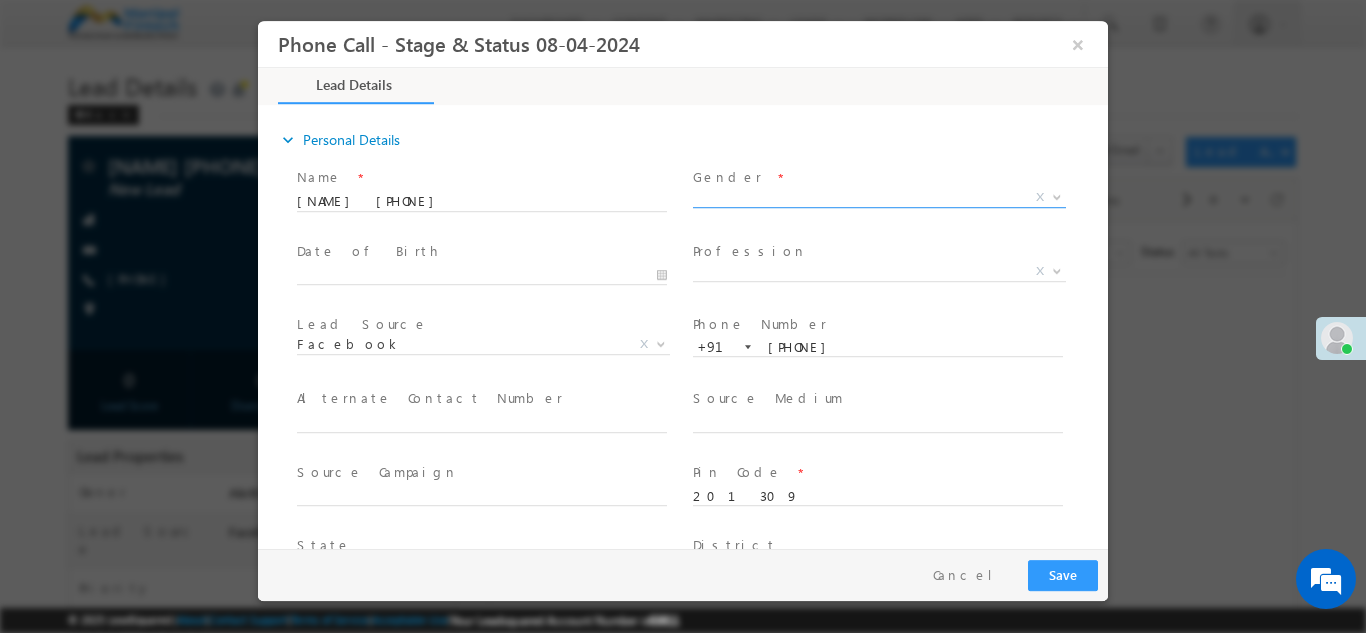 type on "badal 333" 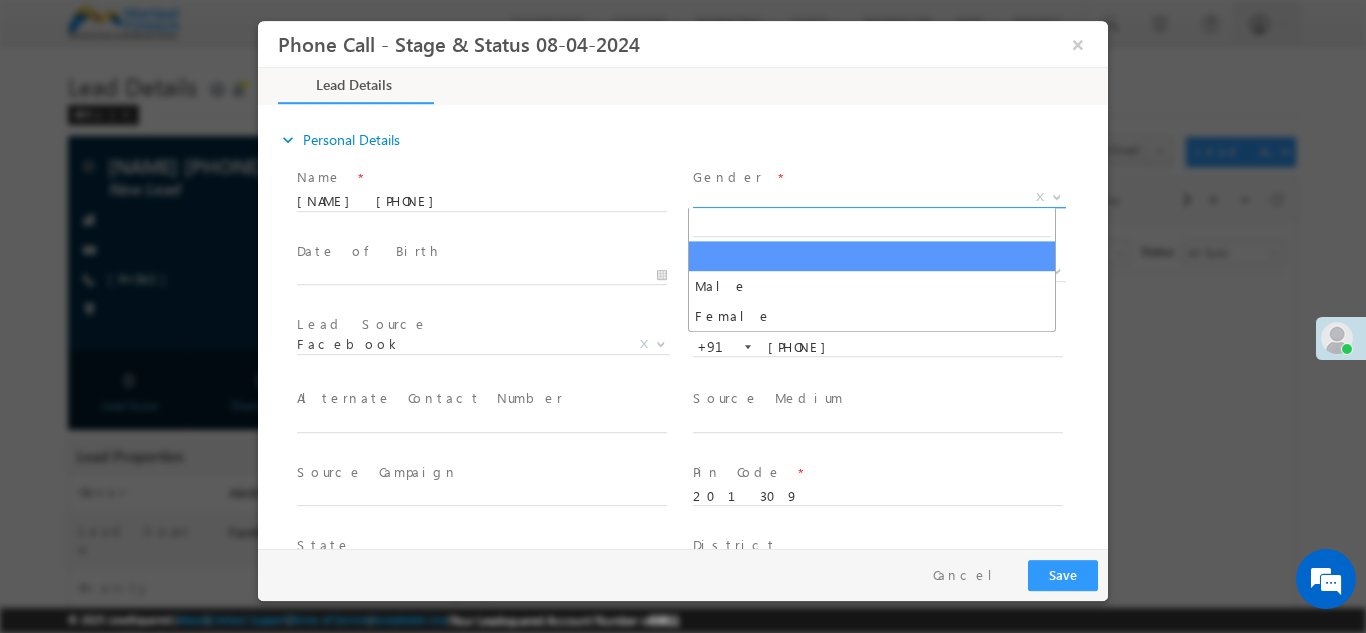 click on "X" at bounding box center (879, 197) 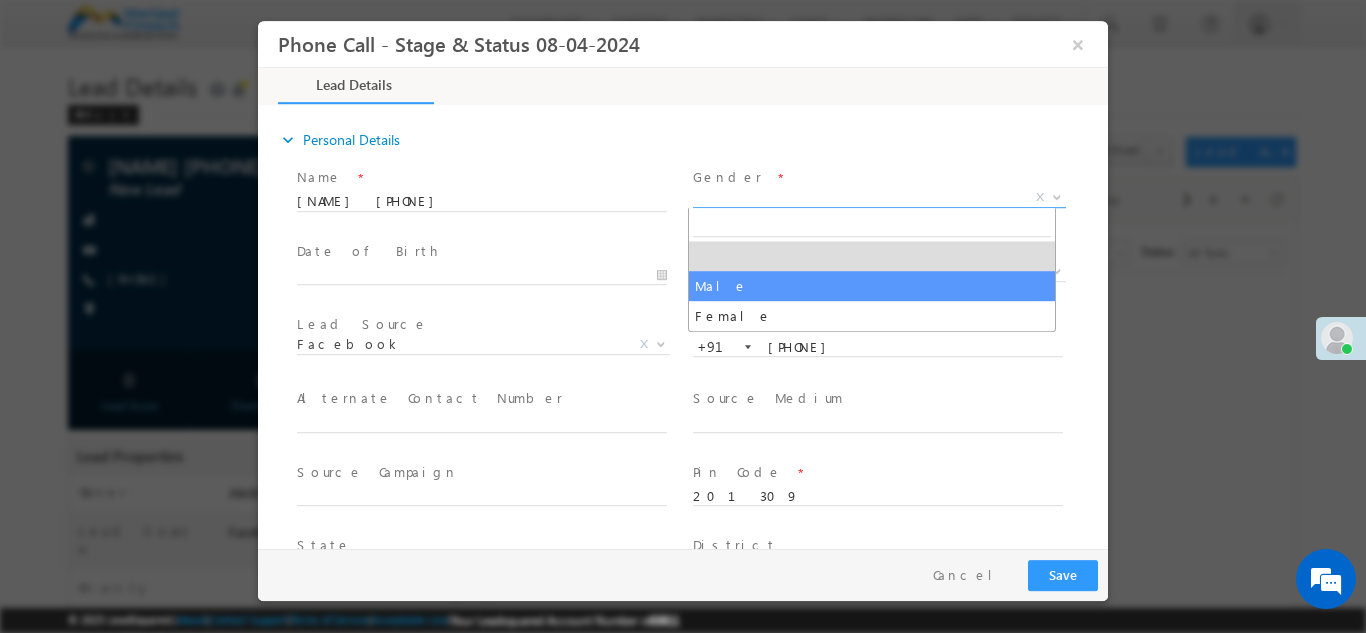 select on "Male" 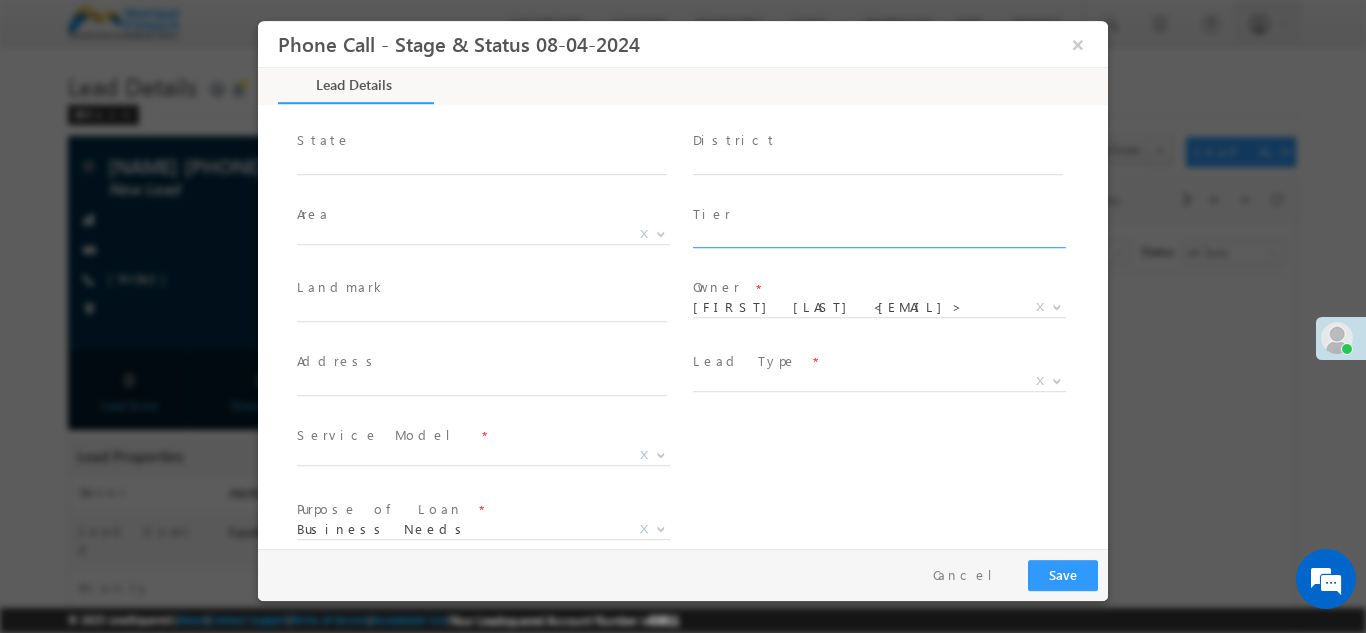 scroll, scrollTop: 466, scrollLeft: 0, axis: vertical 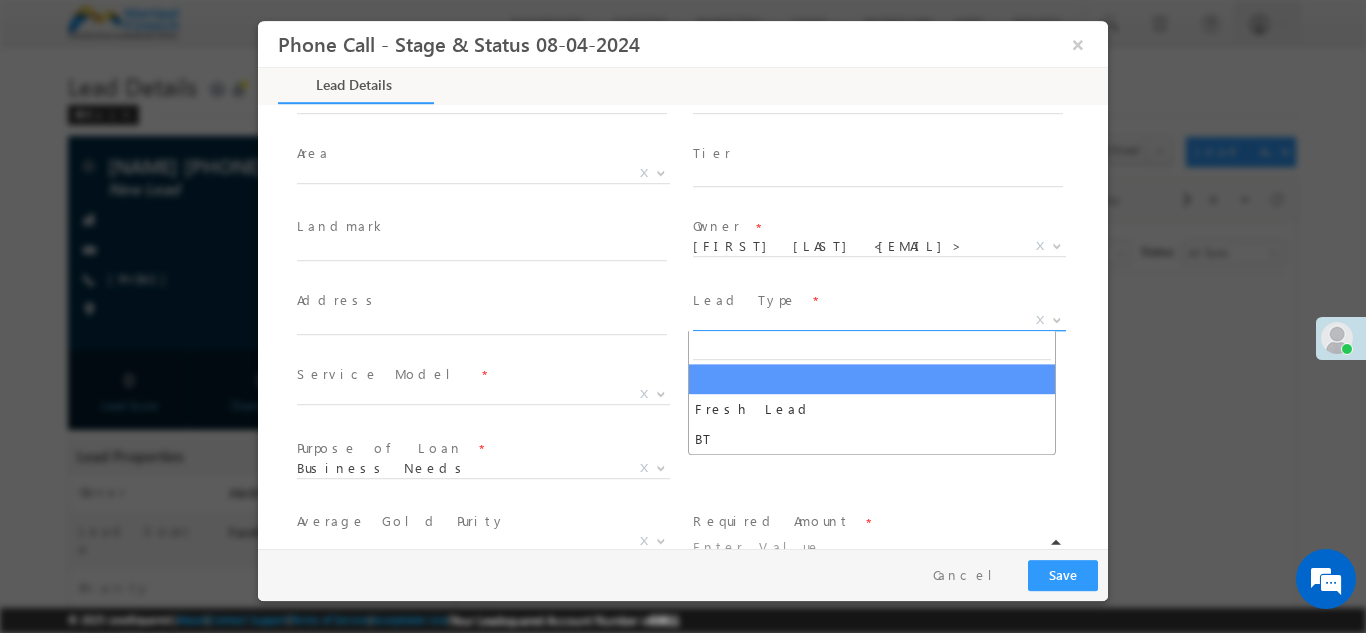 click on "X" at bounding box center (879, 320) 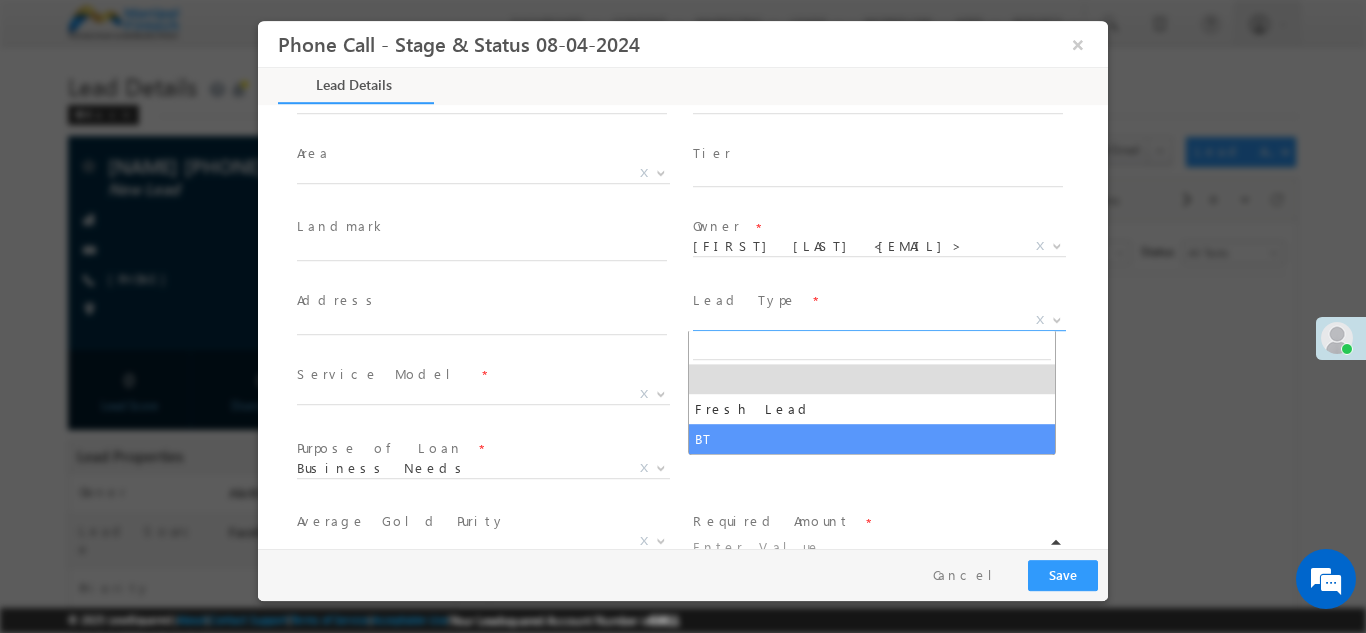 select on "BT" 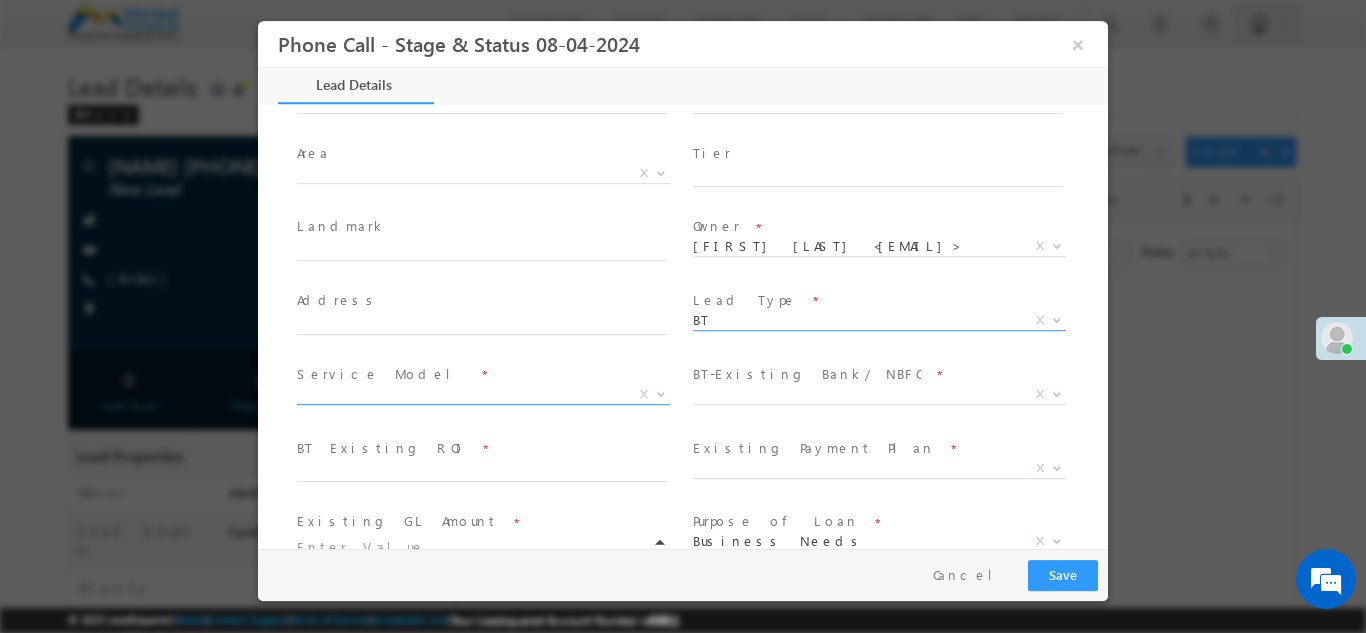 click on "X" at bounding box center (483, 394) 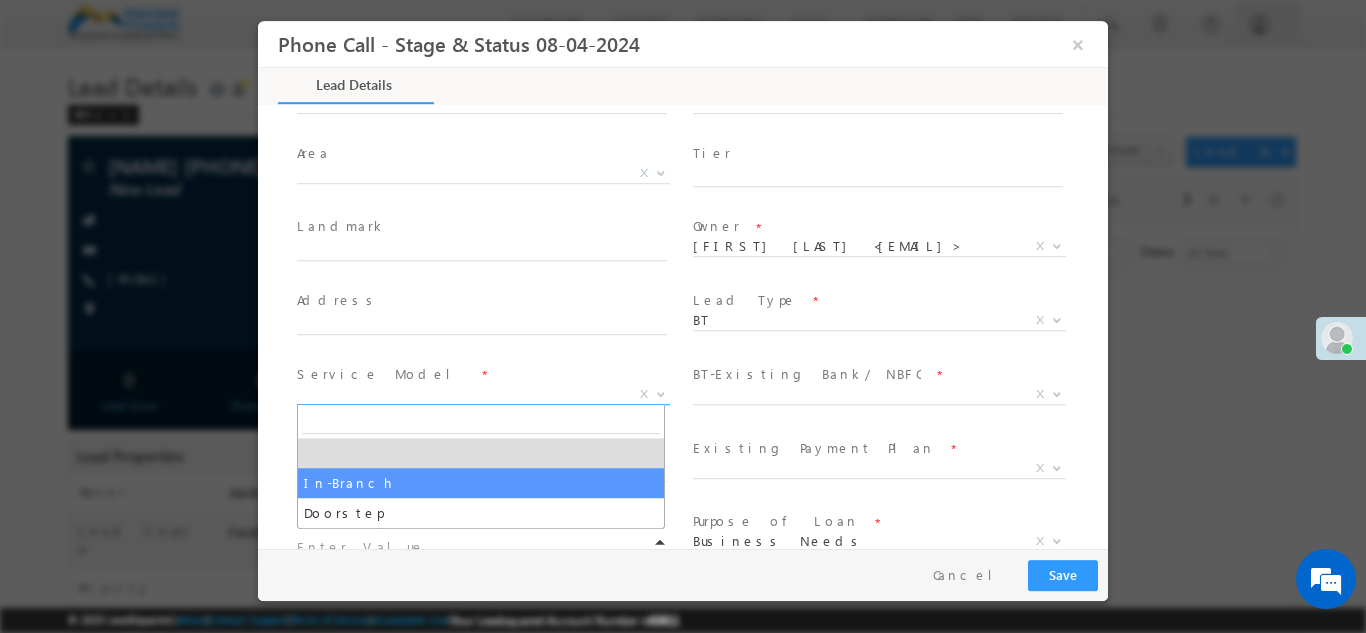 select on "In-Branch" 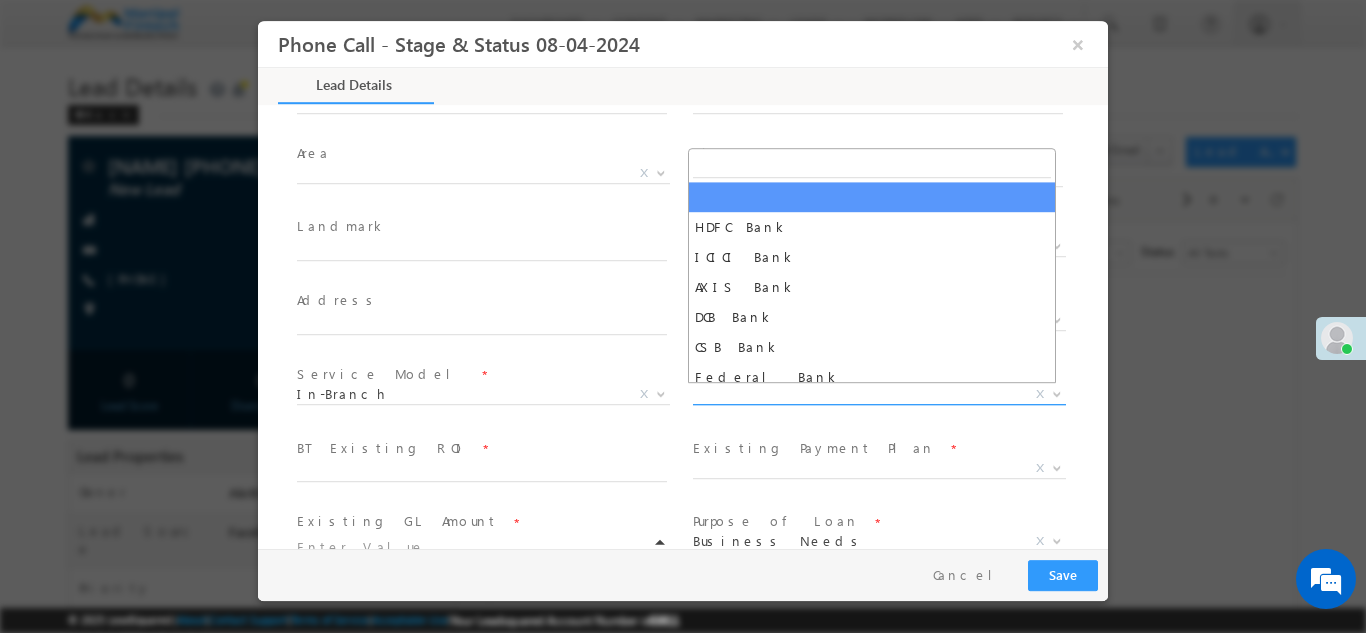 click on "X" at bounding box center (879, 394) 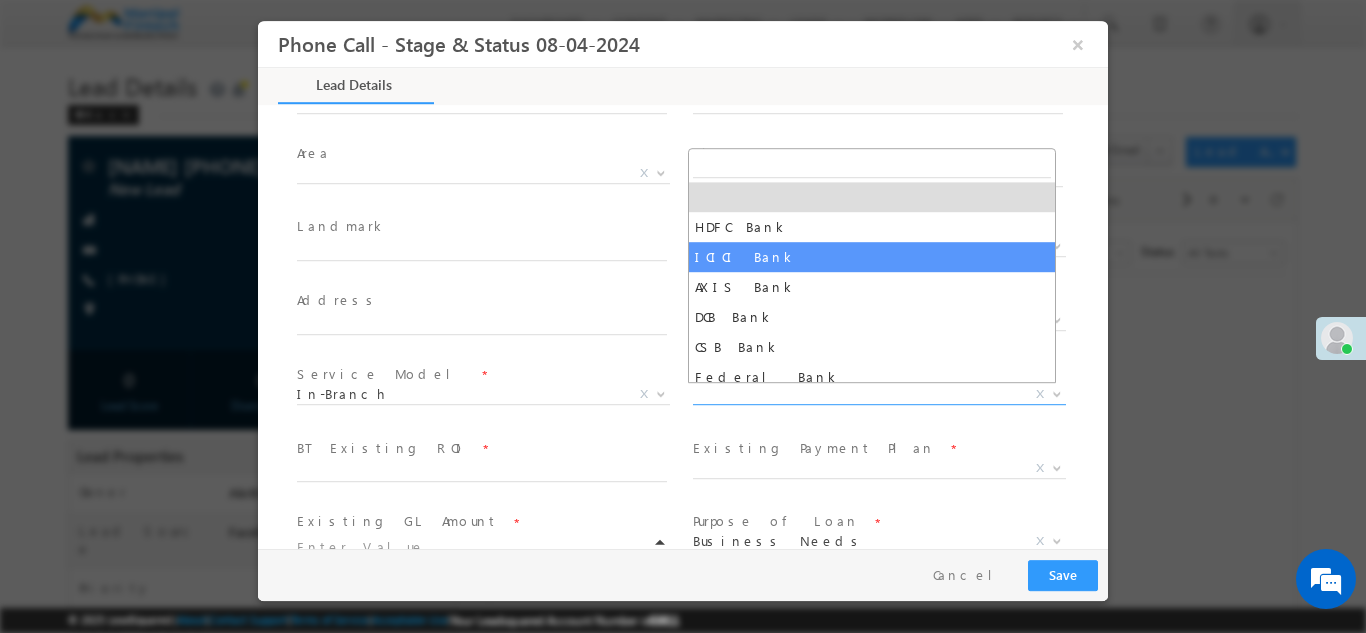 select on "ICICI Bank" 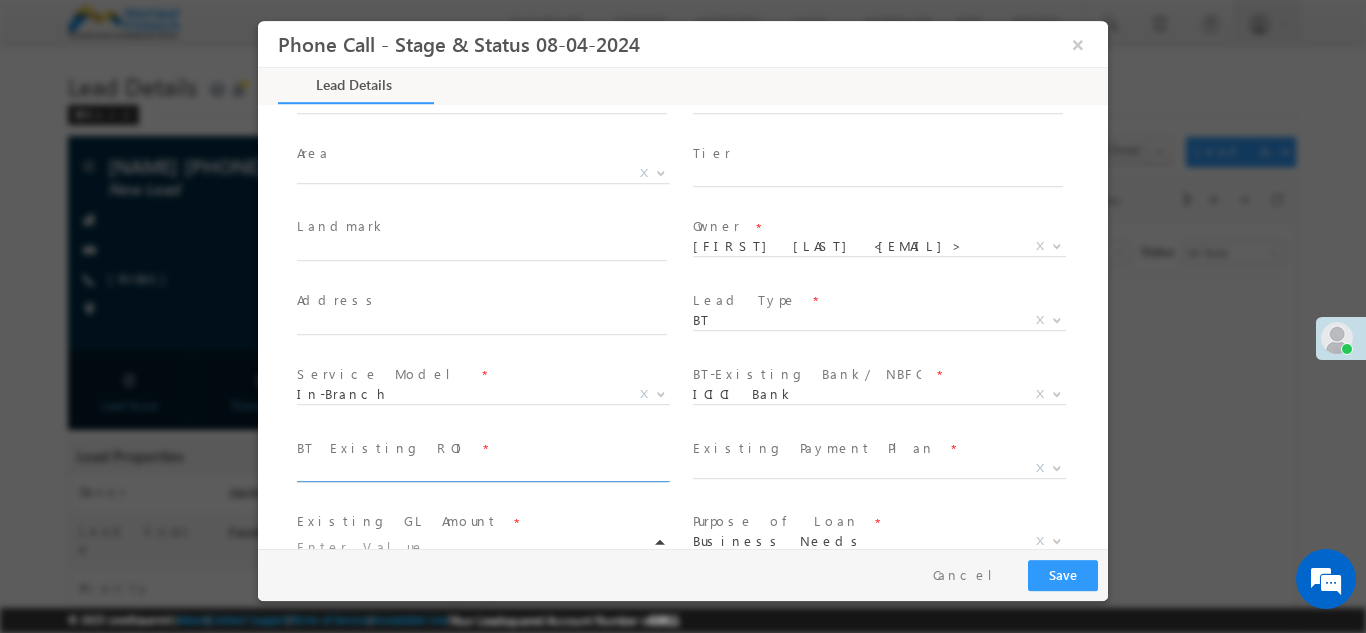 click at bounding box center (482, 472) 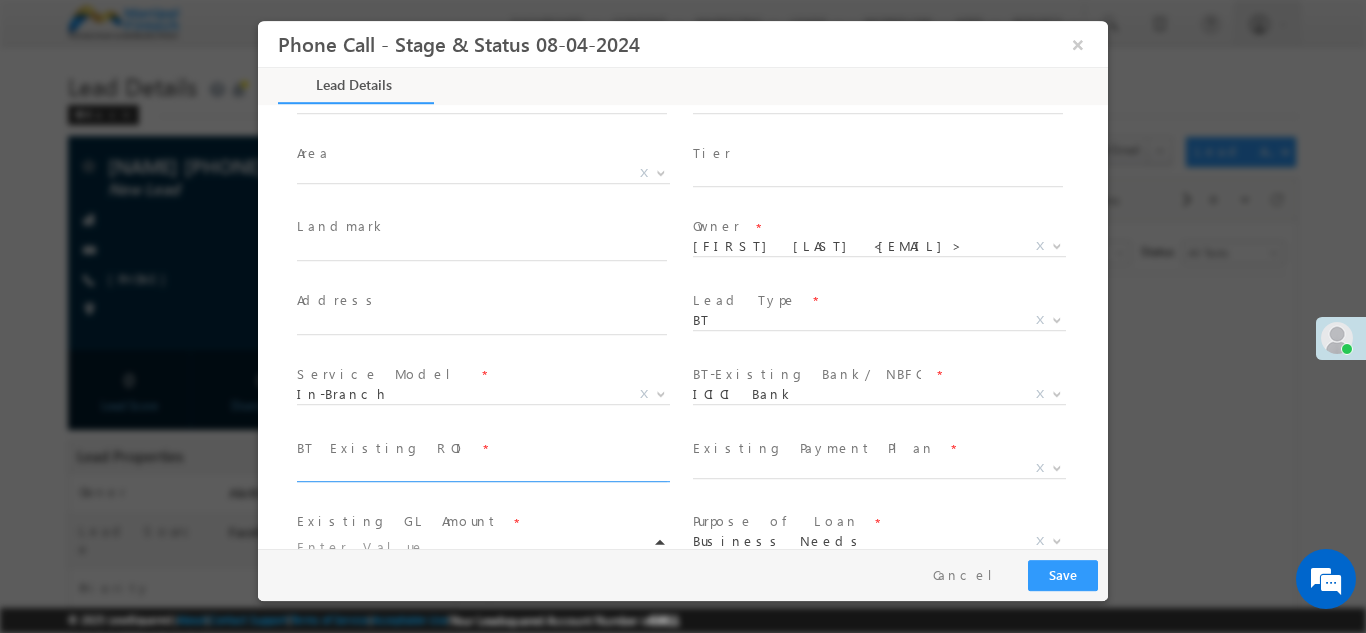 type on "22" 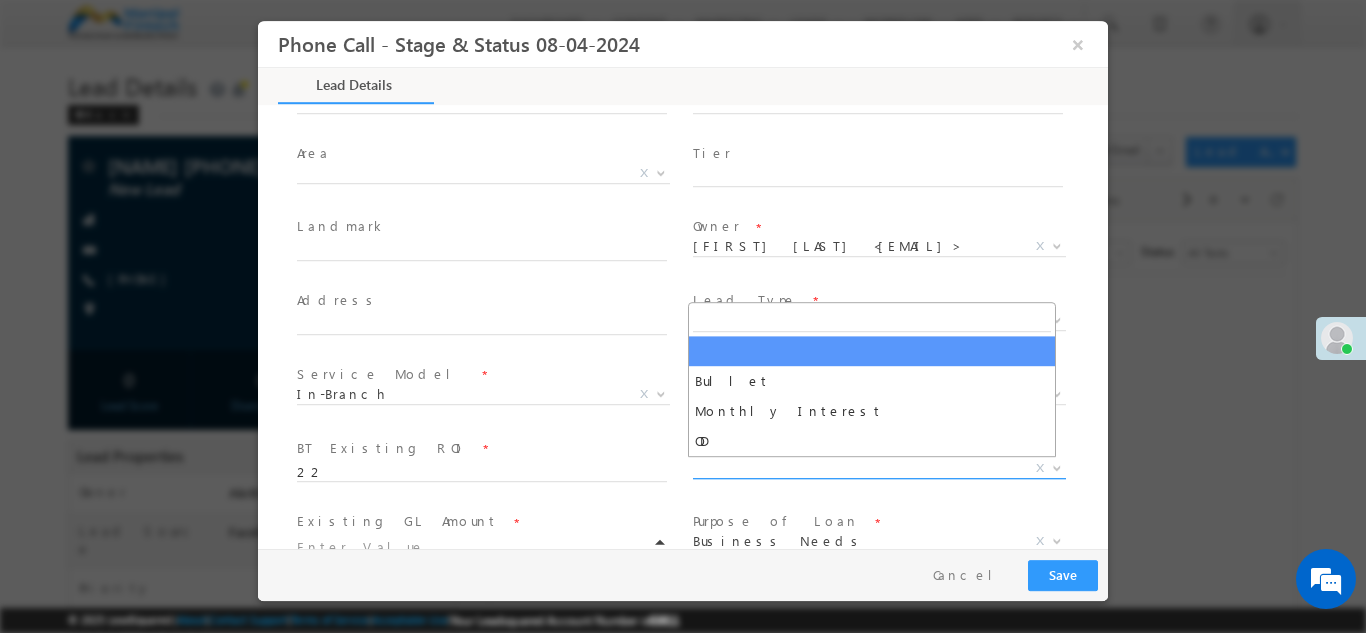 click on "X" at bounding box center (879, 468) 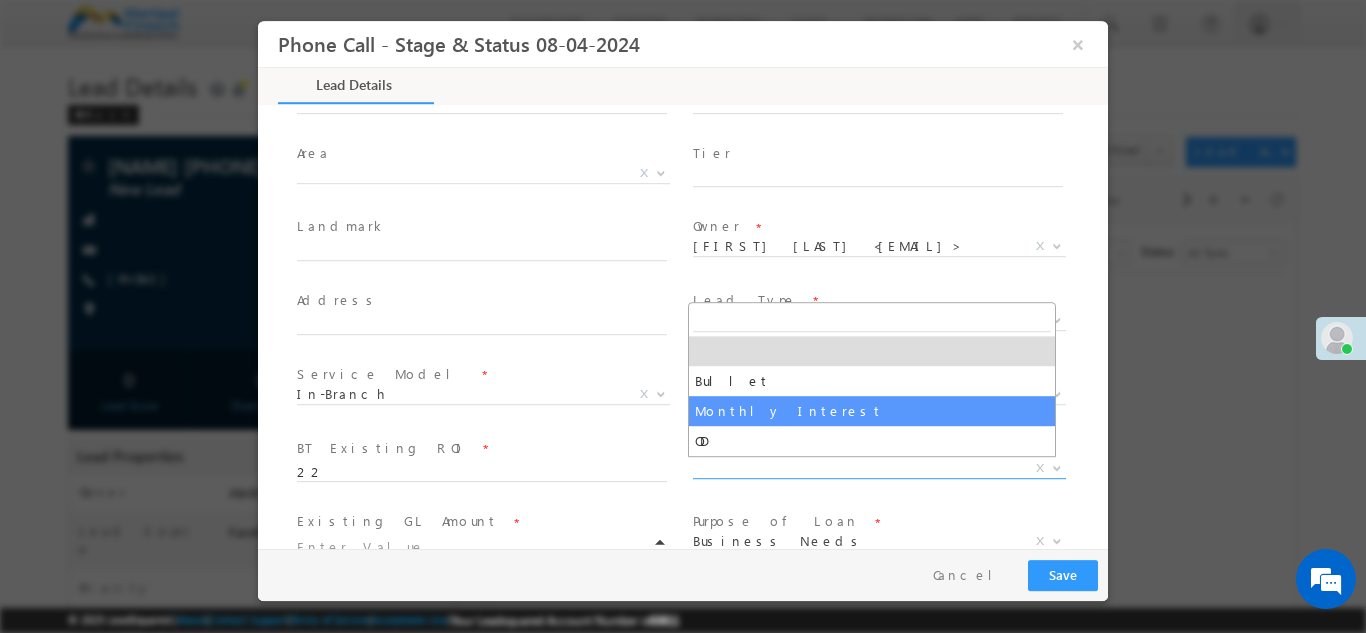 select on "Monthly Interest" 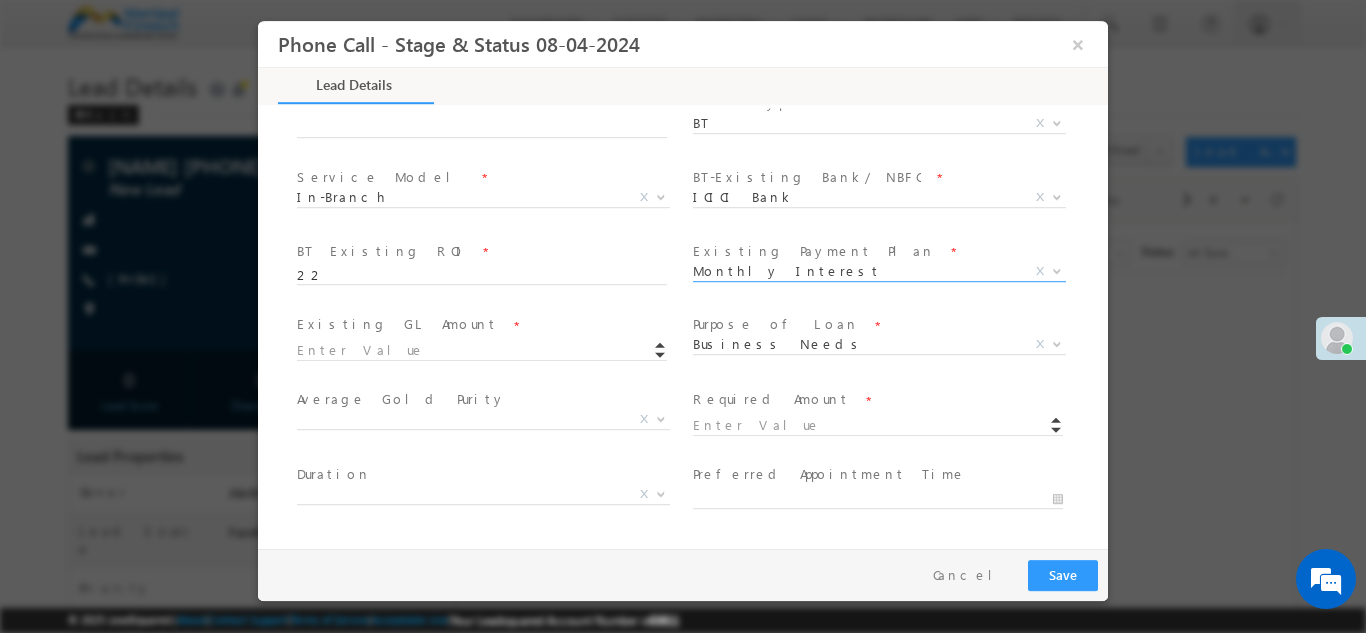 scroll, scrollTop: 664, scrollLeft: 0, axis: vertical 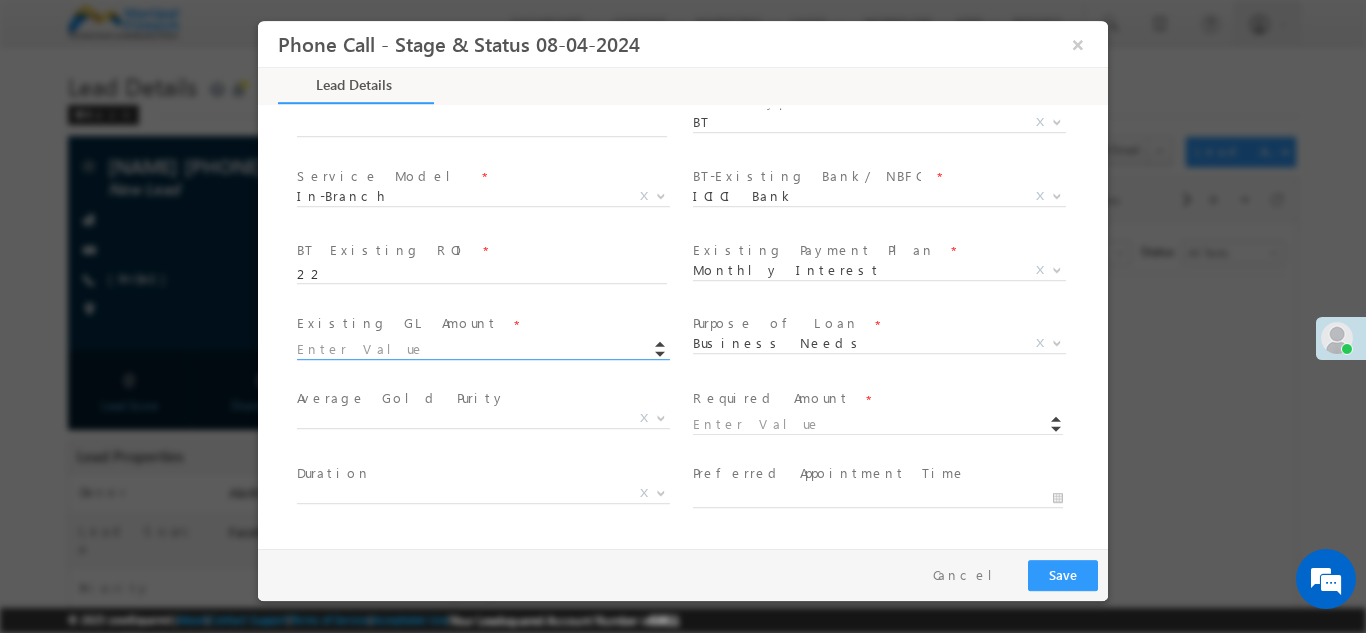 click at bounding box center [482, 349] 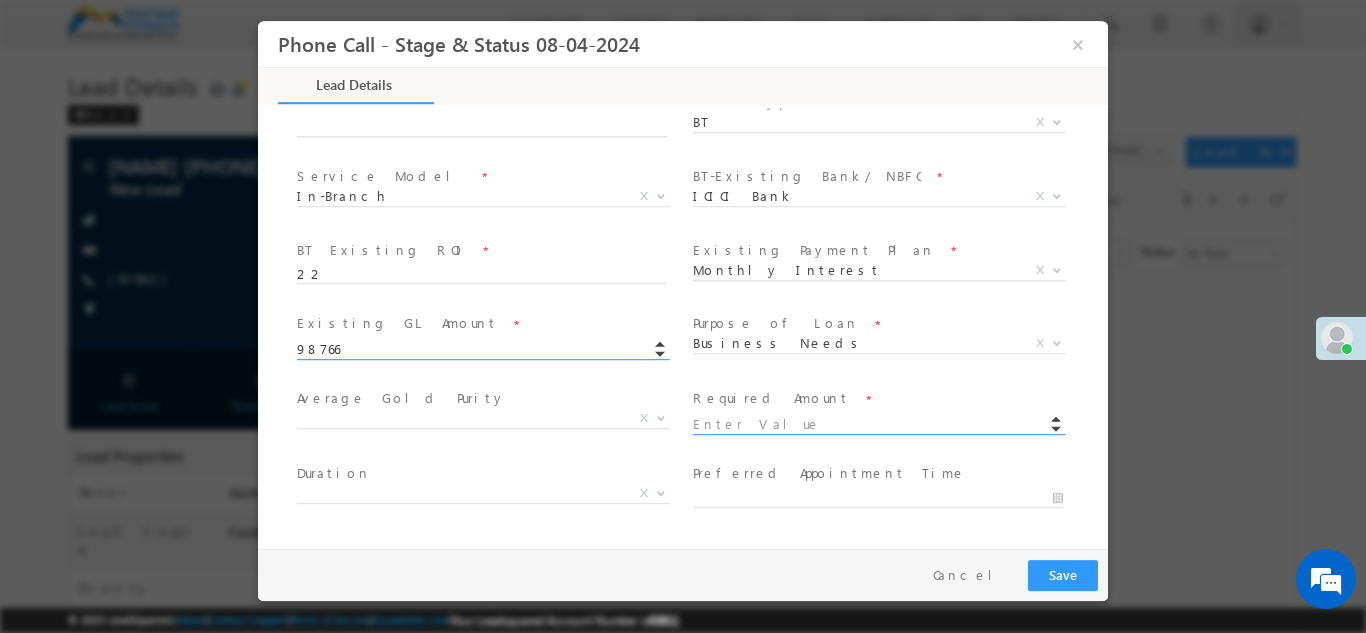 type on "98766.00" 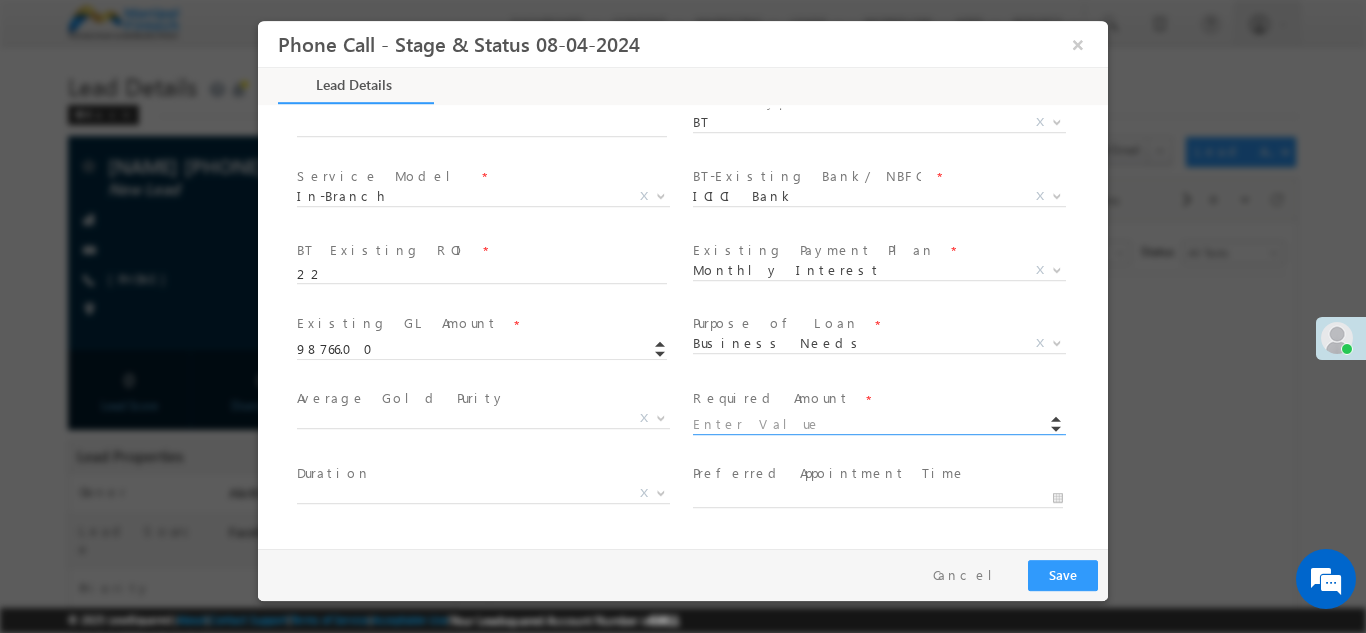 click at bounding box center [878, 424] 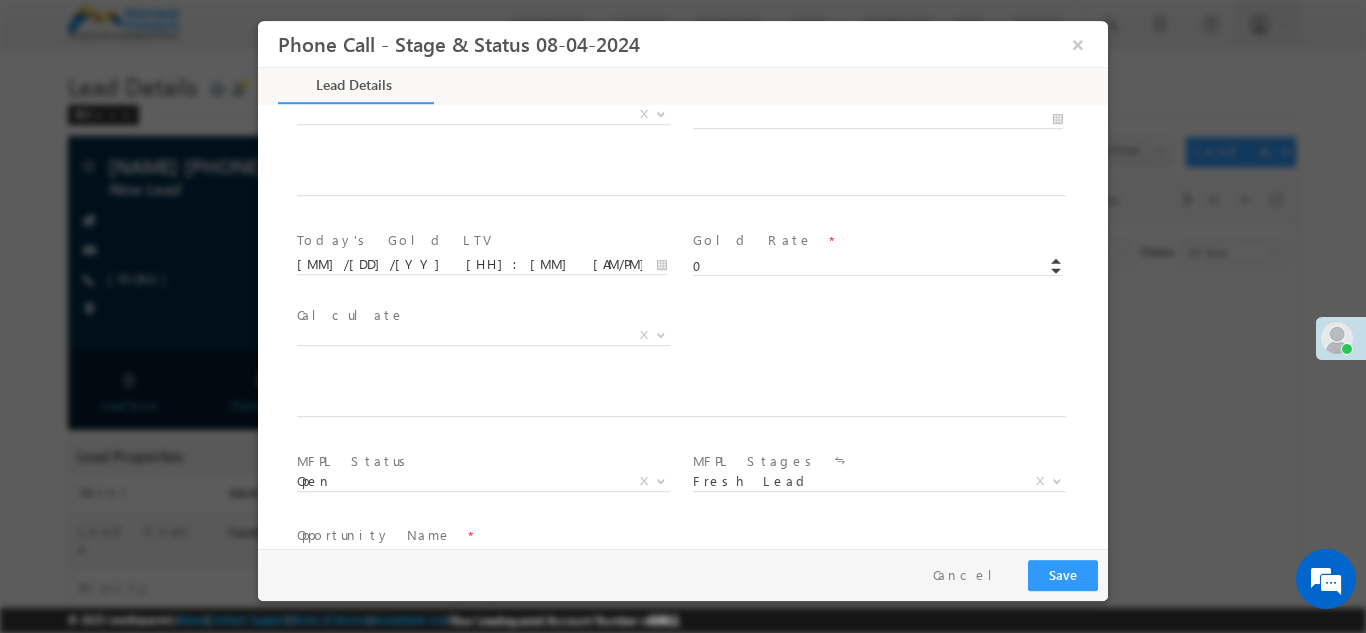 scroll, scrollTop: 1390, scrollLeft: 0, axis: vertical 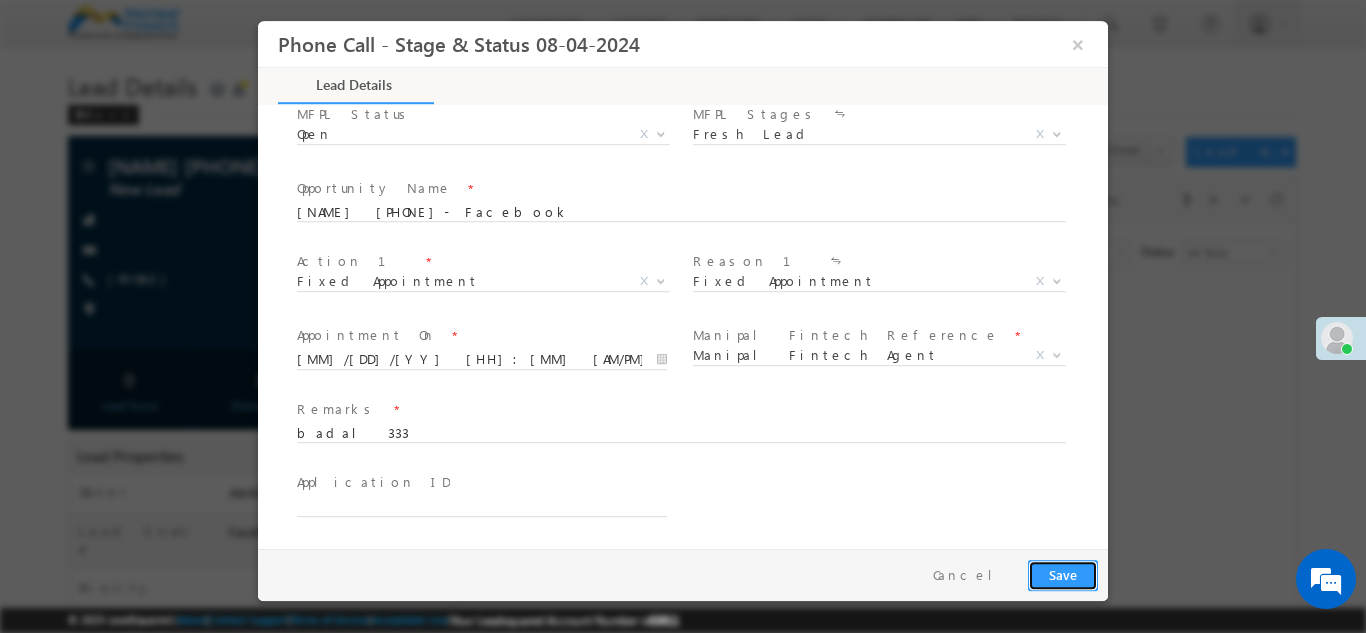 type on "87654.00" 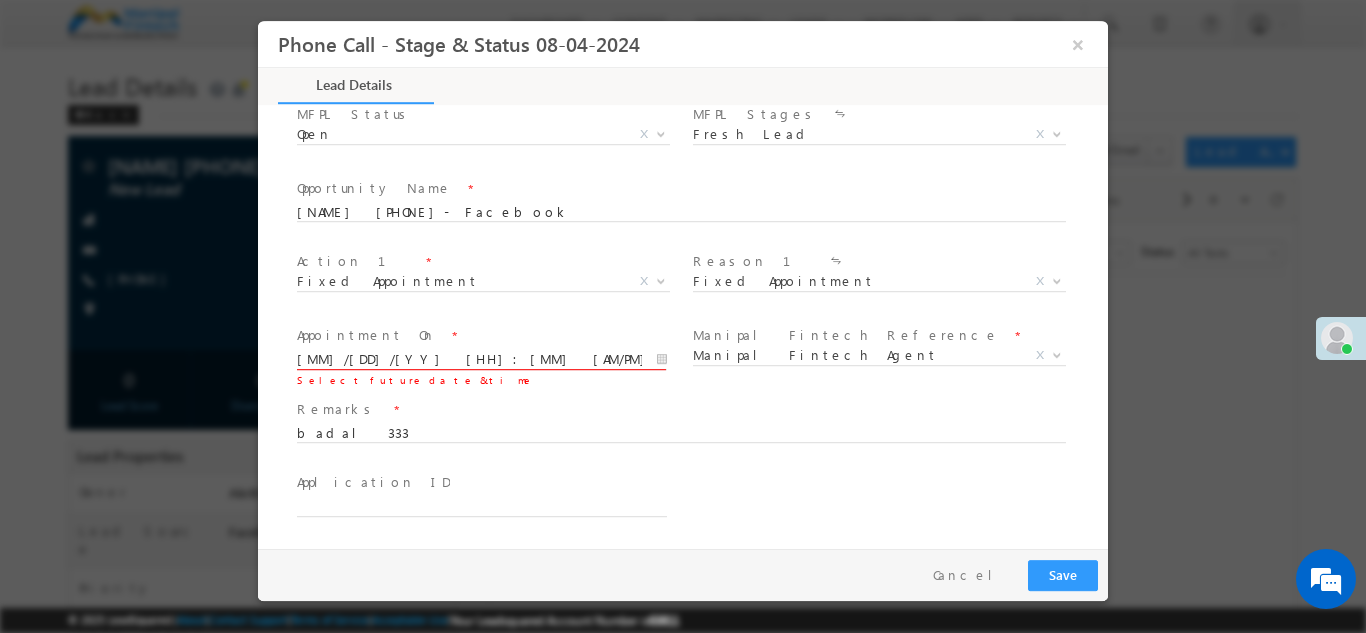 scroll, scrollTop: 1385, scrollLeft: 0, axis: vertical 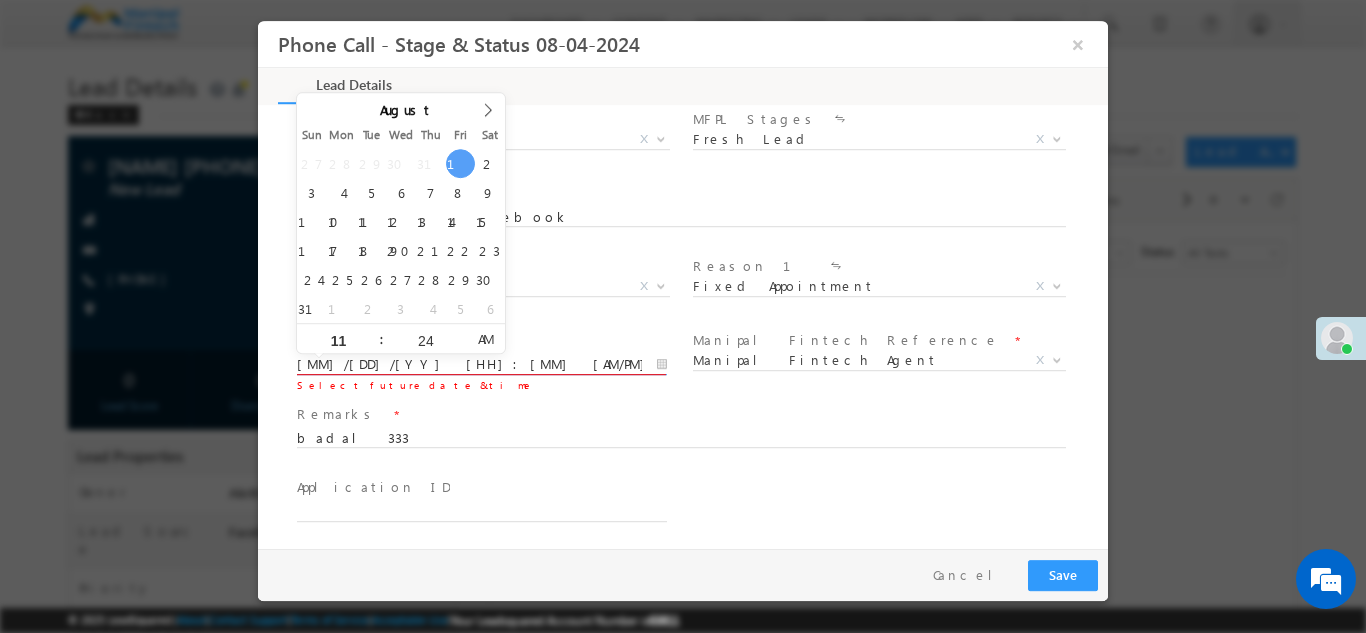 click on "[MM]/[DD]/[YY] [HH]:[MM] [AM/PM]" at bounding box center (482, 364) 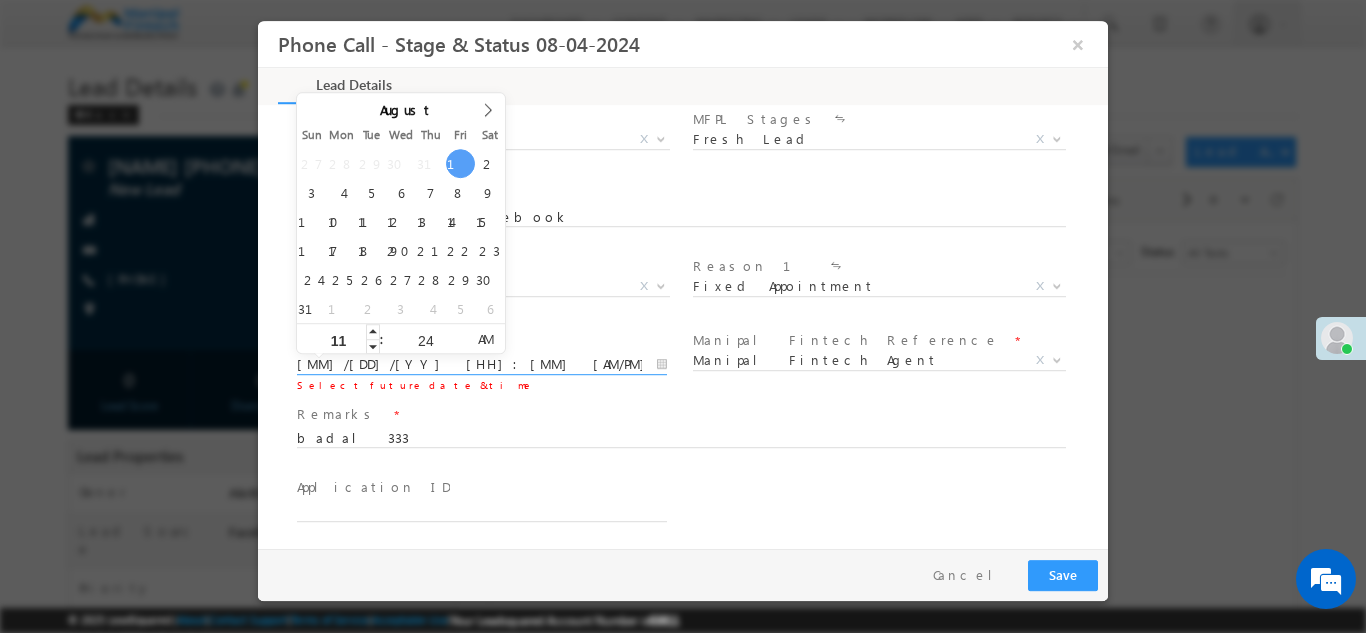 click on "11" at bounding box center (338, 339) 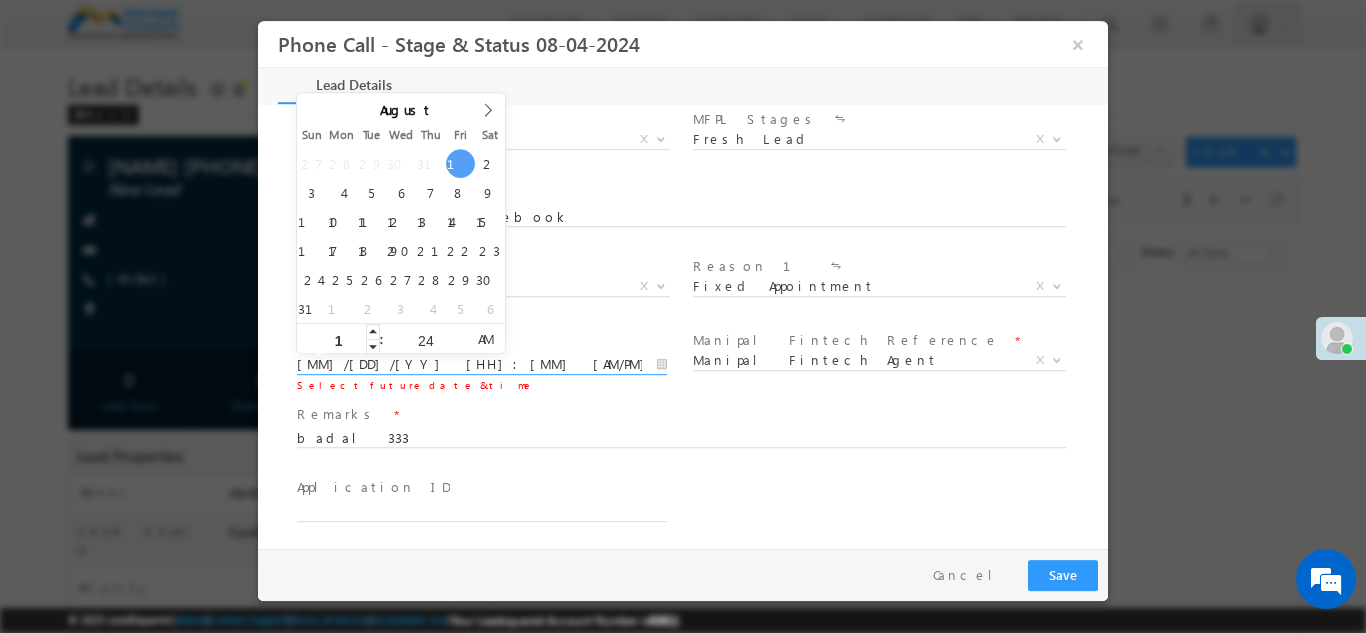 type on "11" 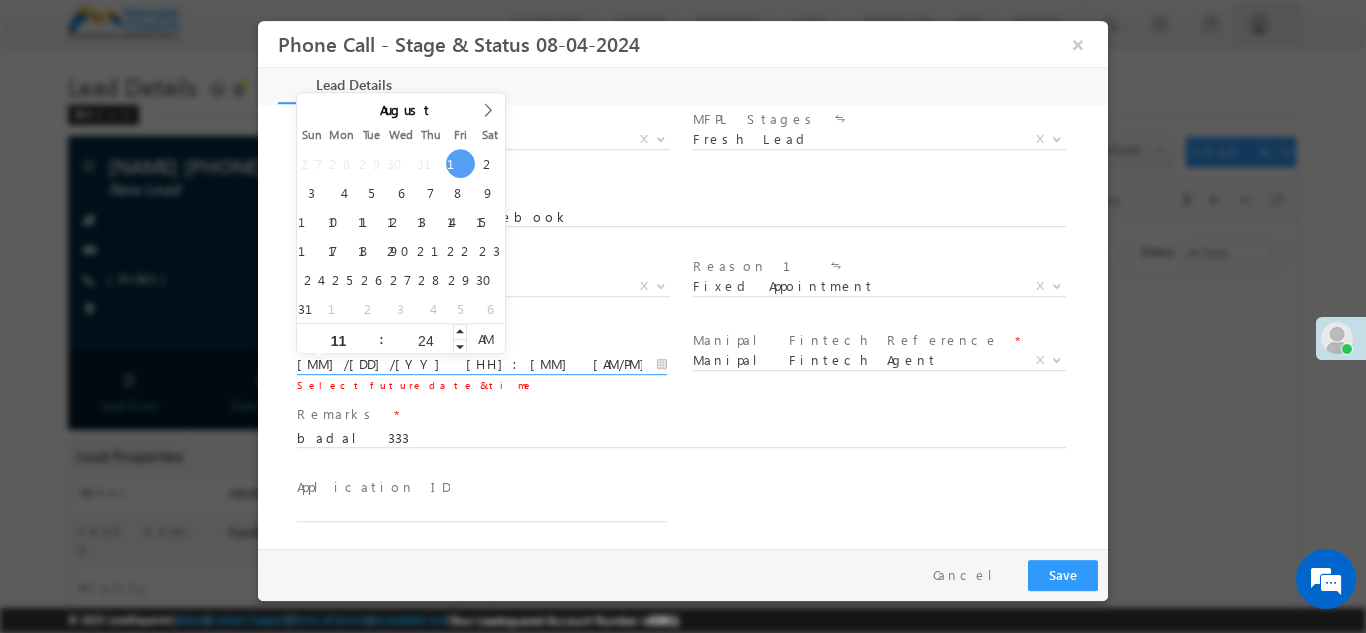 click on "24" at bounding box center [425, 339] 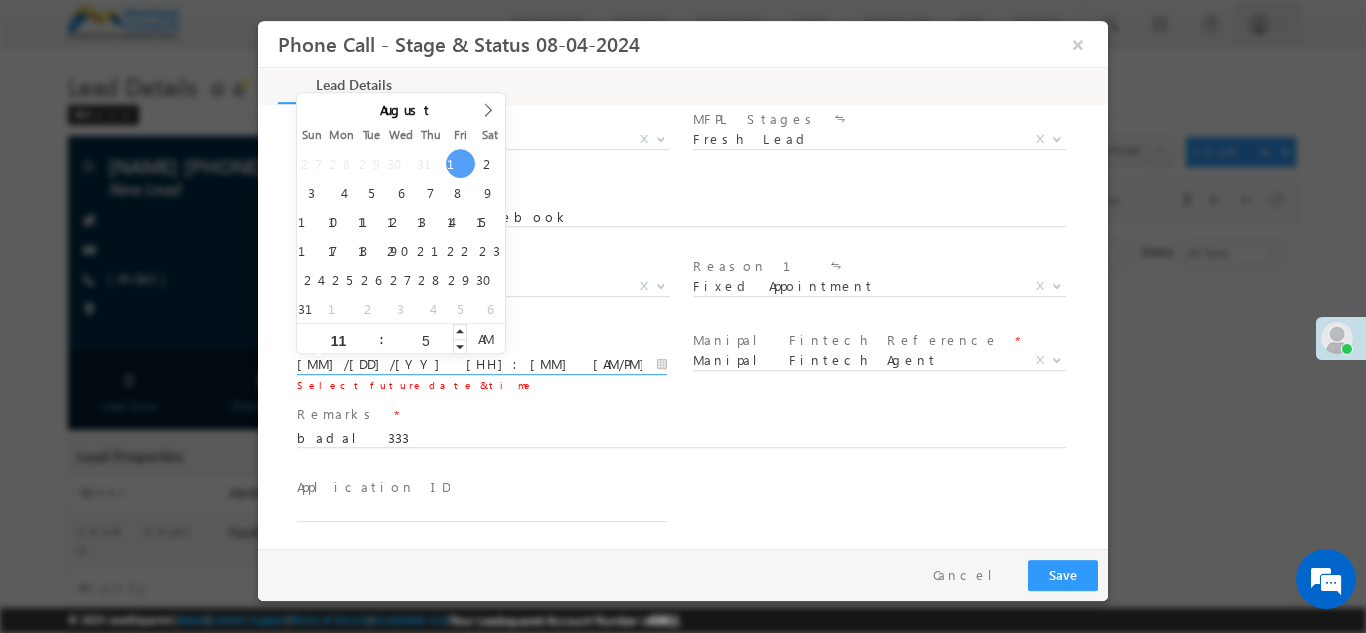 type on "55" 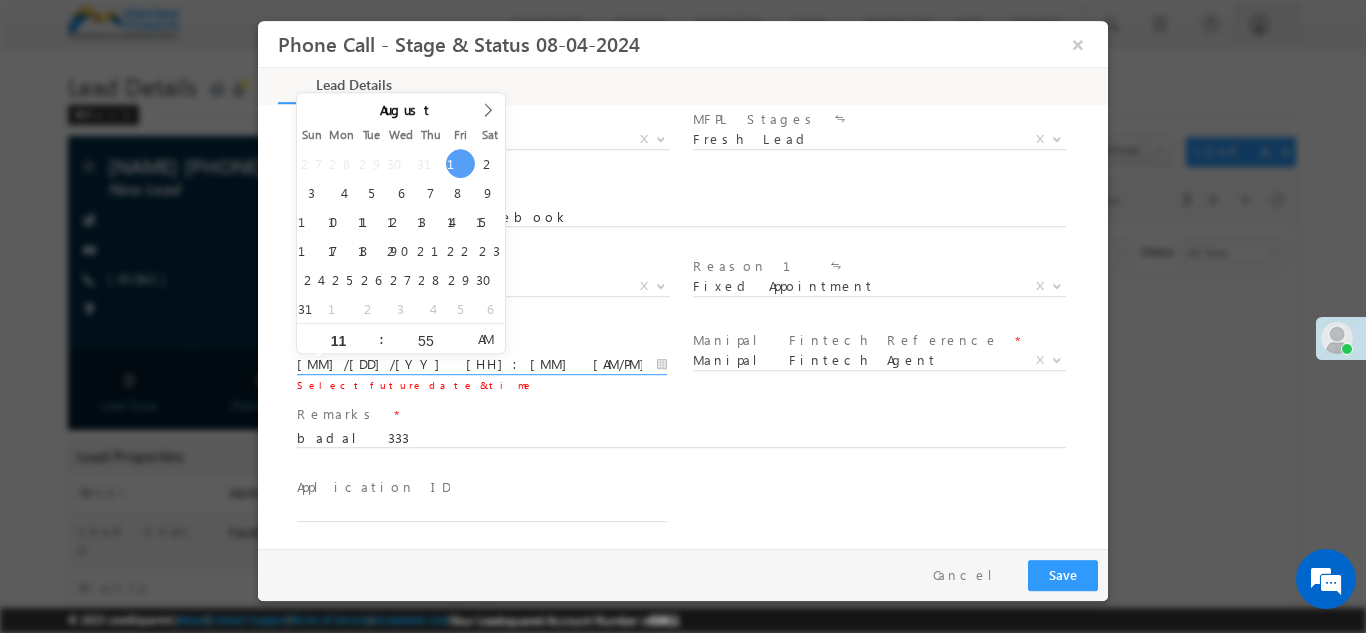 type on "[MM]/[DD]/[YY] [HH]:[MM] [AM/PM]" 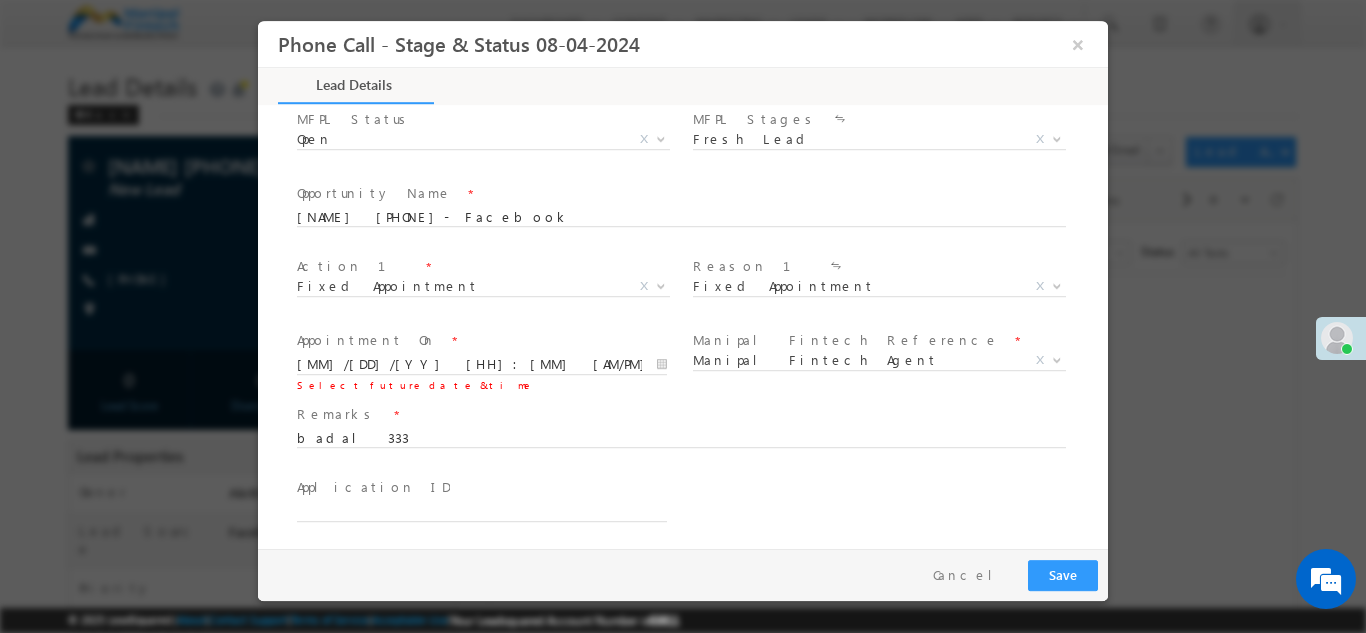 click at bounding box center [670, 457] 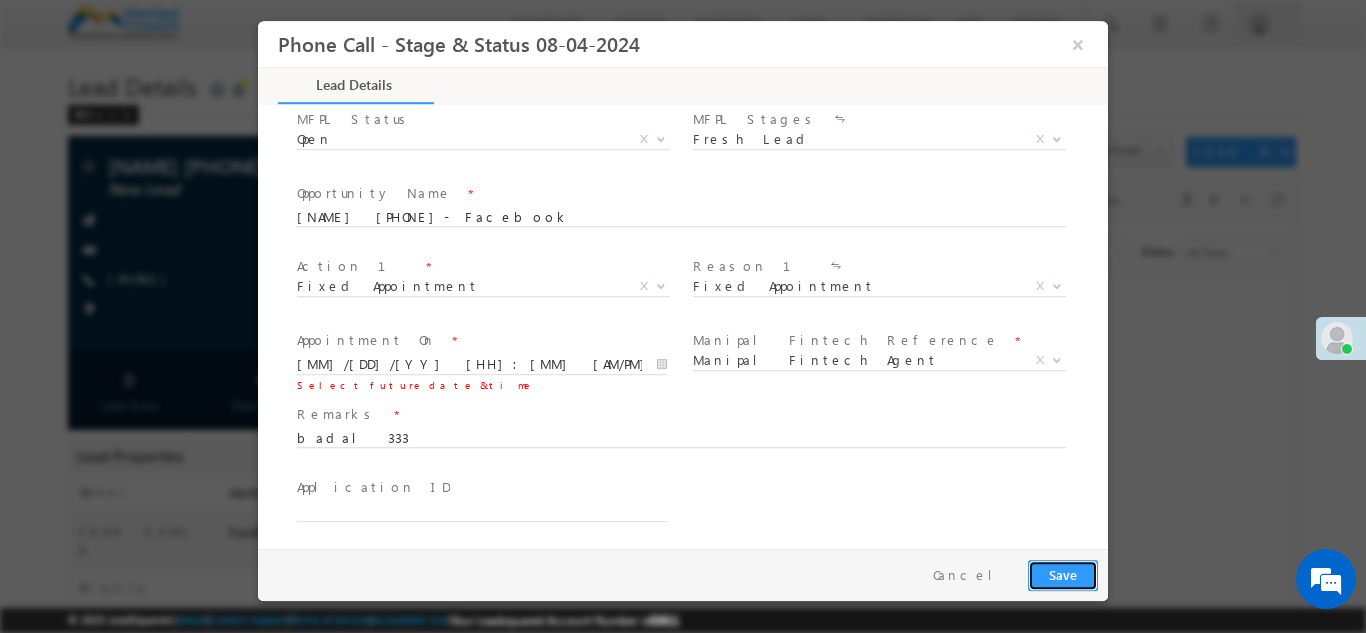 click on "Save" at bounding box center [1063, 574] 